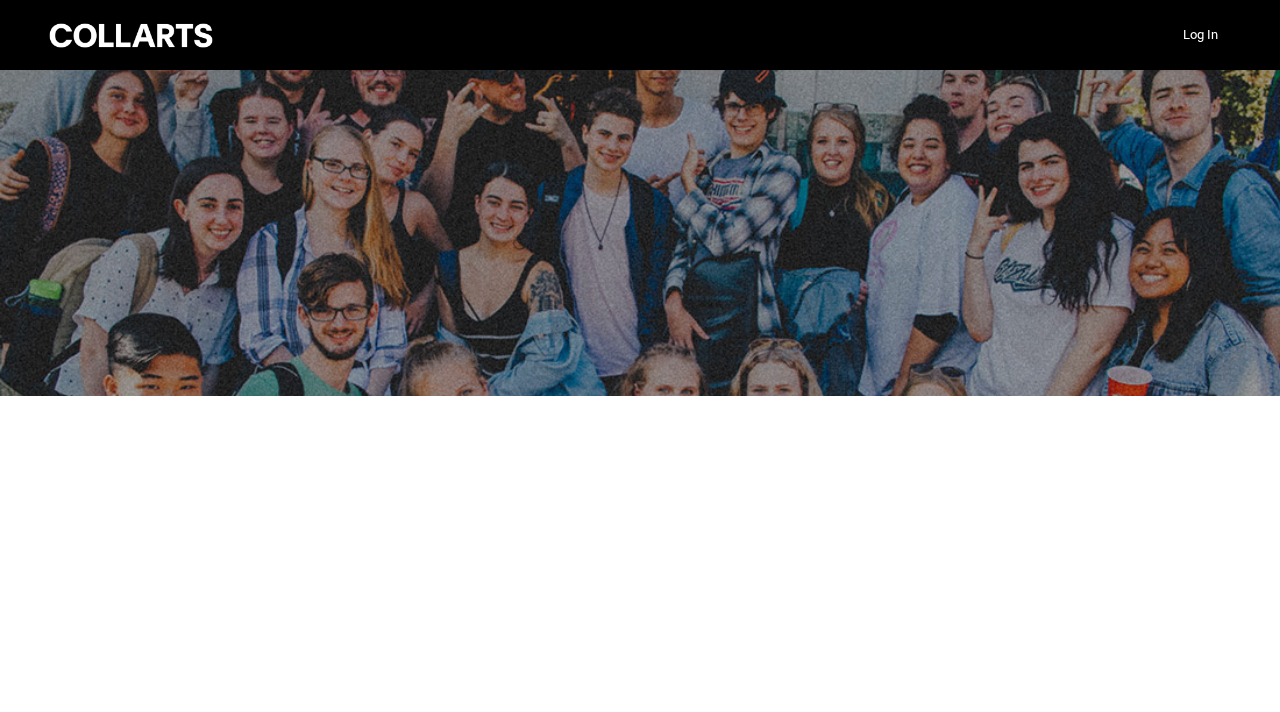 scroll, scrollTop: 0, scrollLeft: 0, axis: both 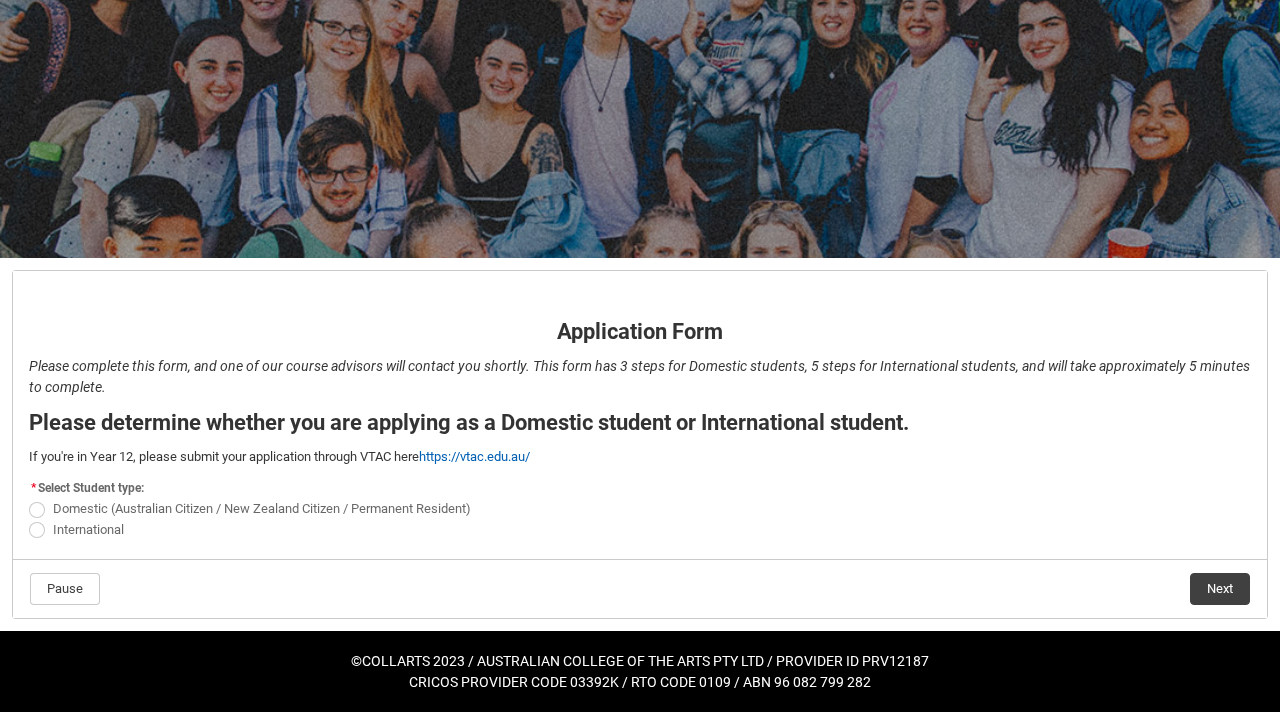click at bounding box center [37, 510] 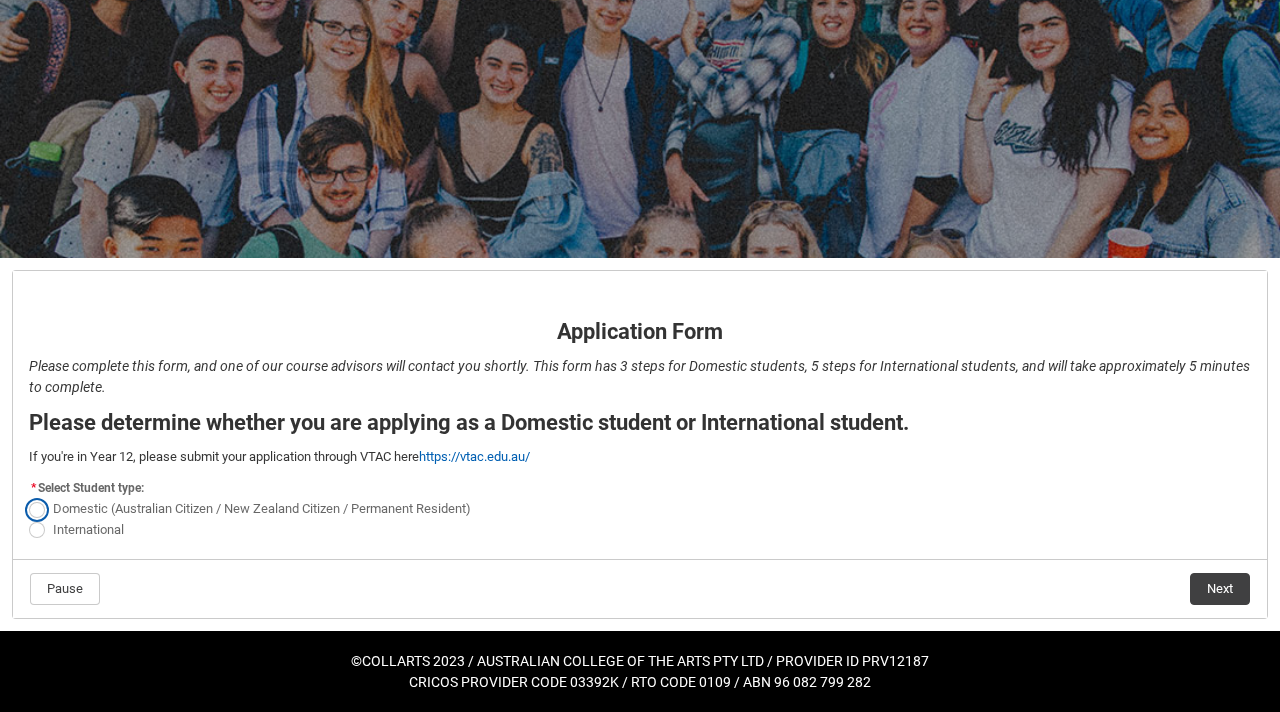 click on "Domestic (Australian Citizen / New Zealand Citizen / Permanent Resident)" at bounding box center (28, 498) 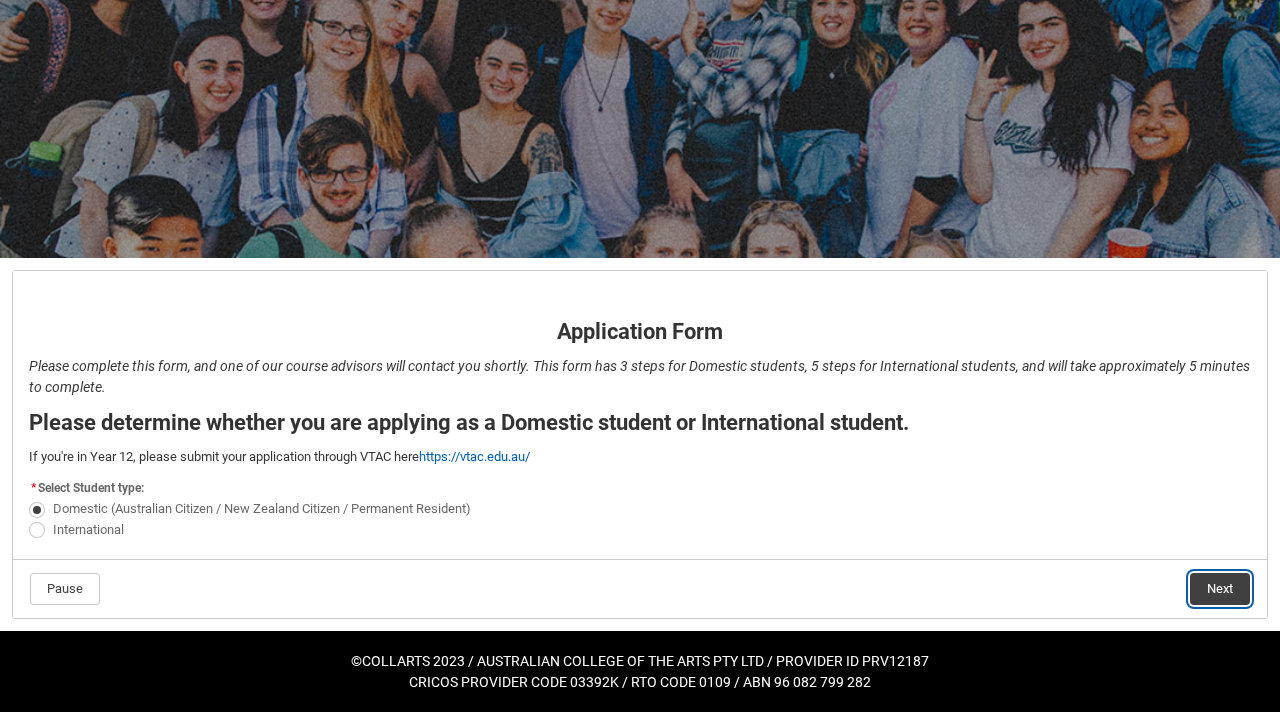 click on "Next" 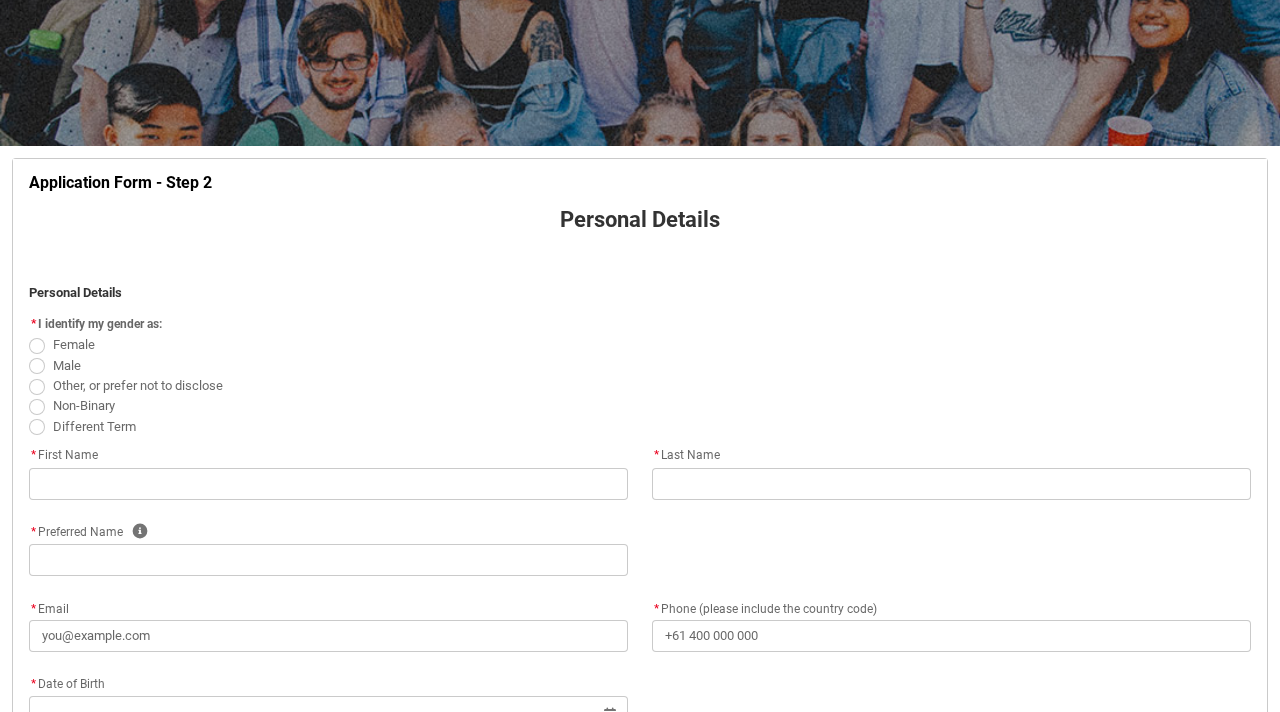 scroll, scrollTop: 255, scrollLeft: 0, axis: vertical 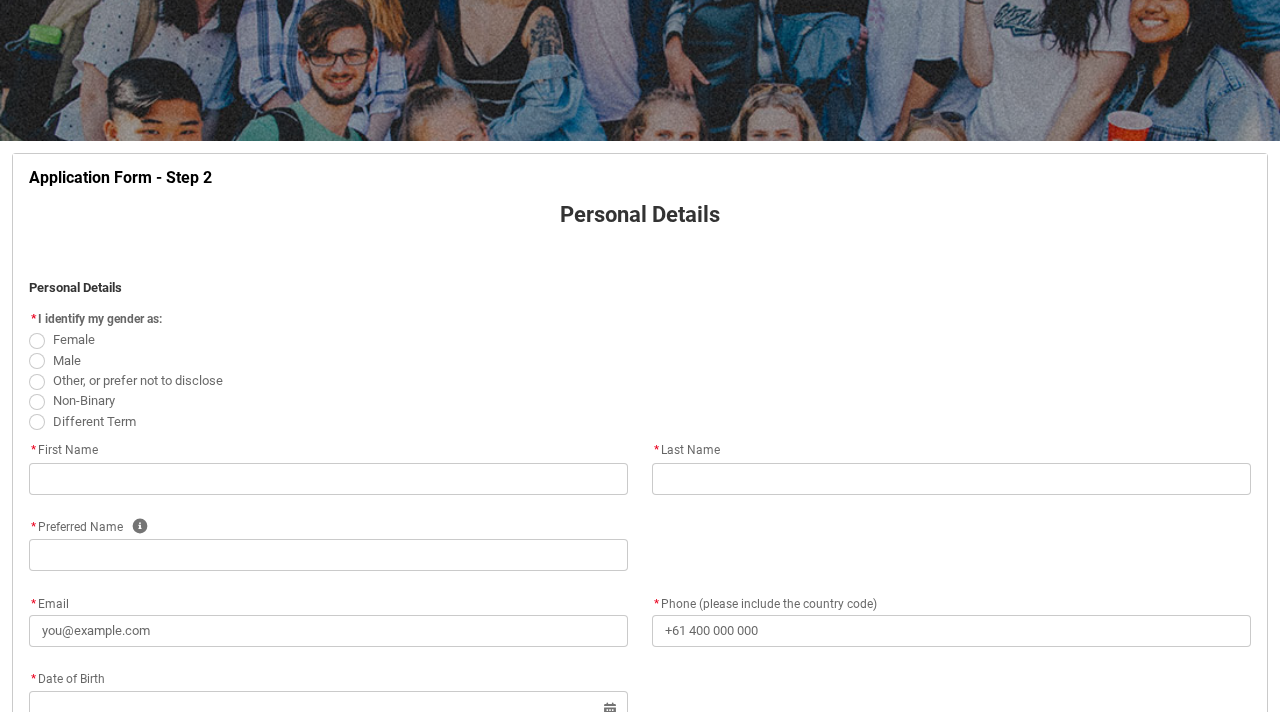 click at bounding box center (37, 341) 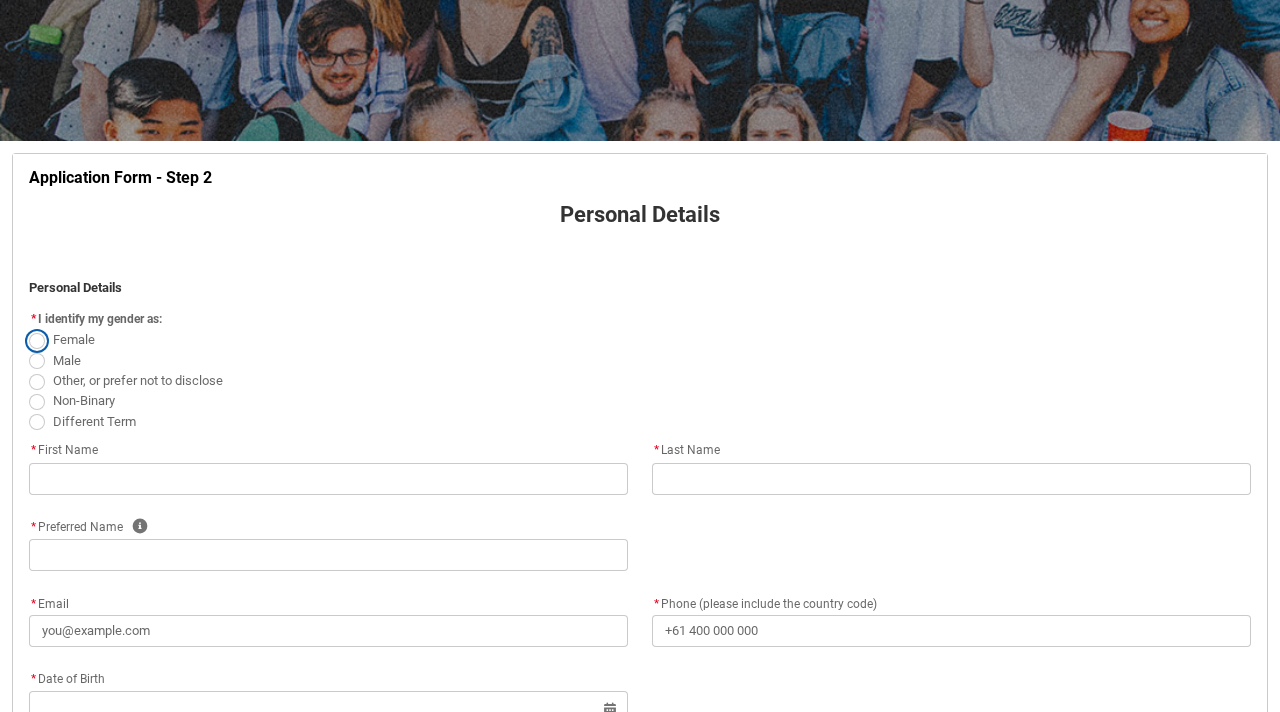 click on "Female" at bounding box center [28, 329] 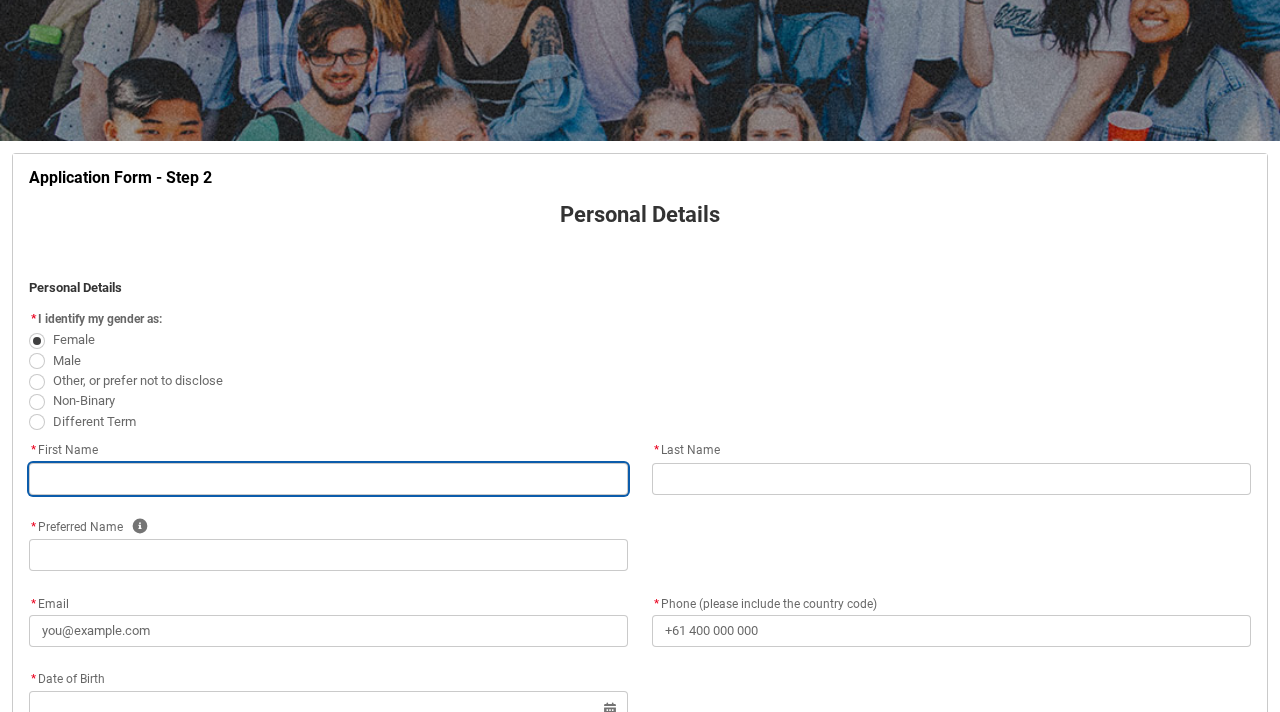 click at bounding box center [328, 479] 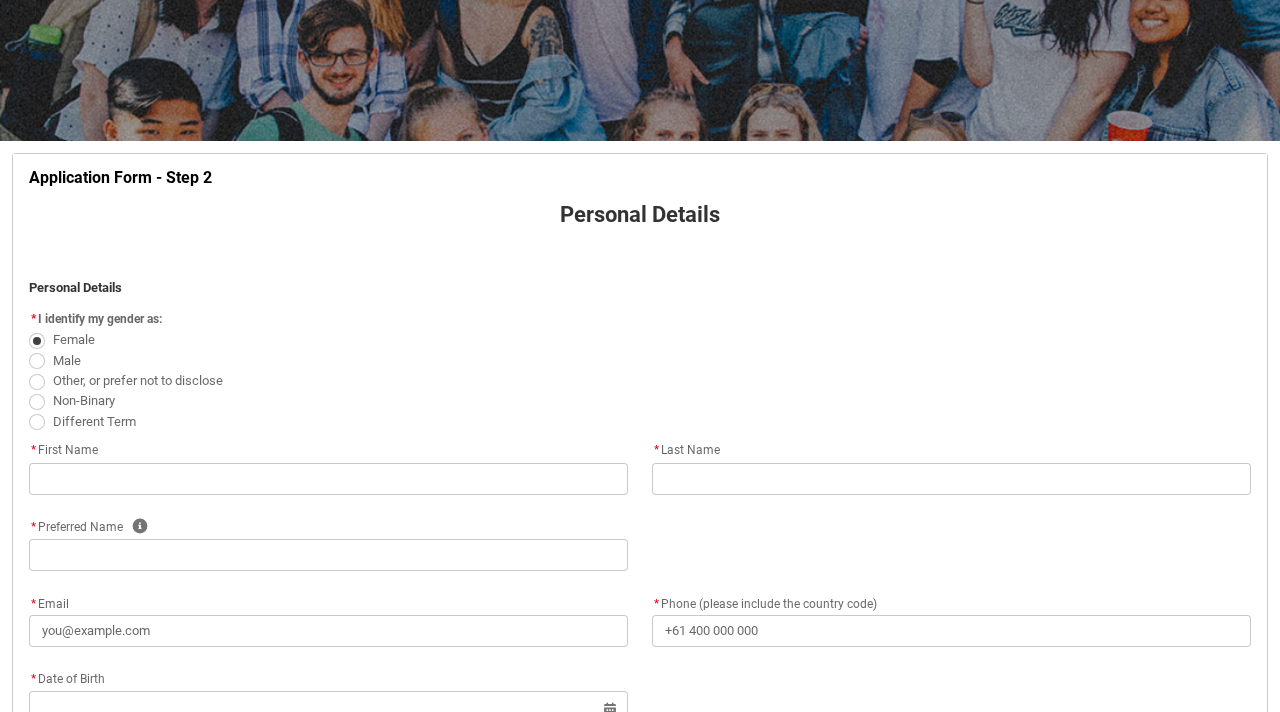 type on "[LAST]" 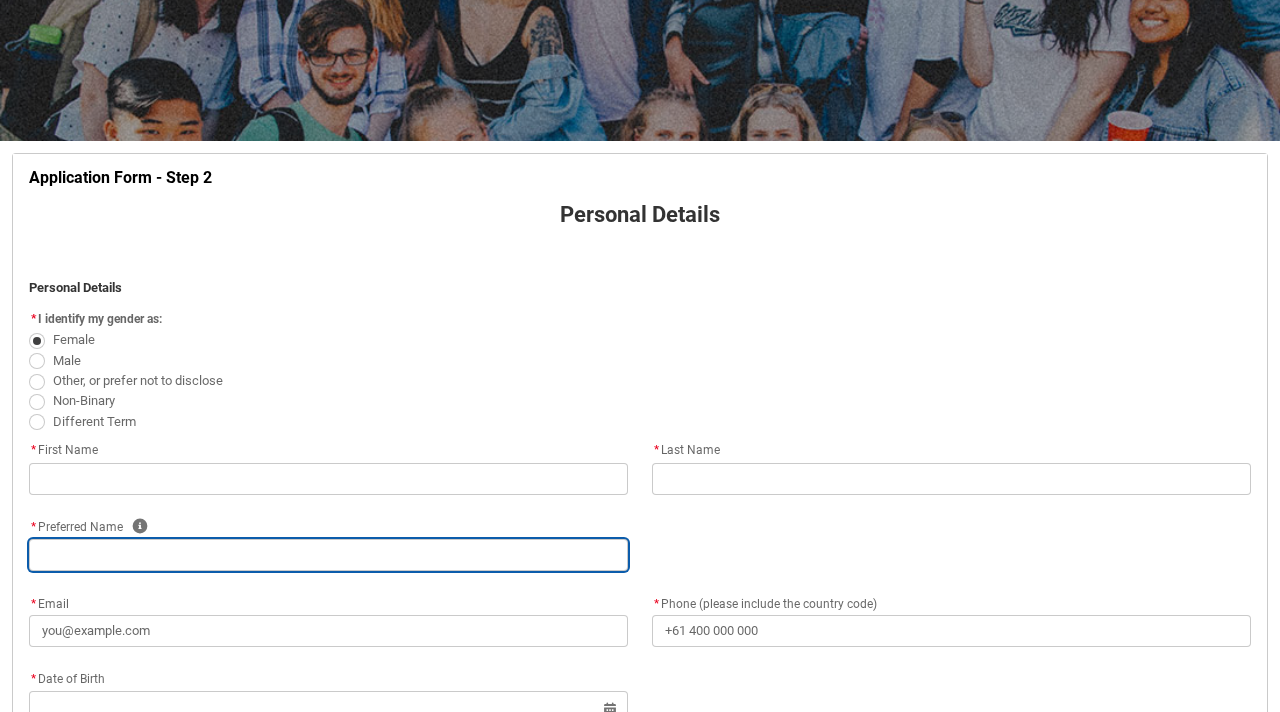 type on "Ella" 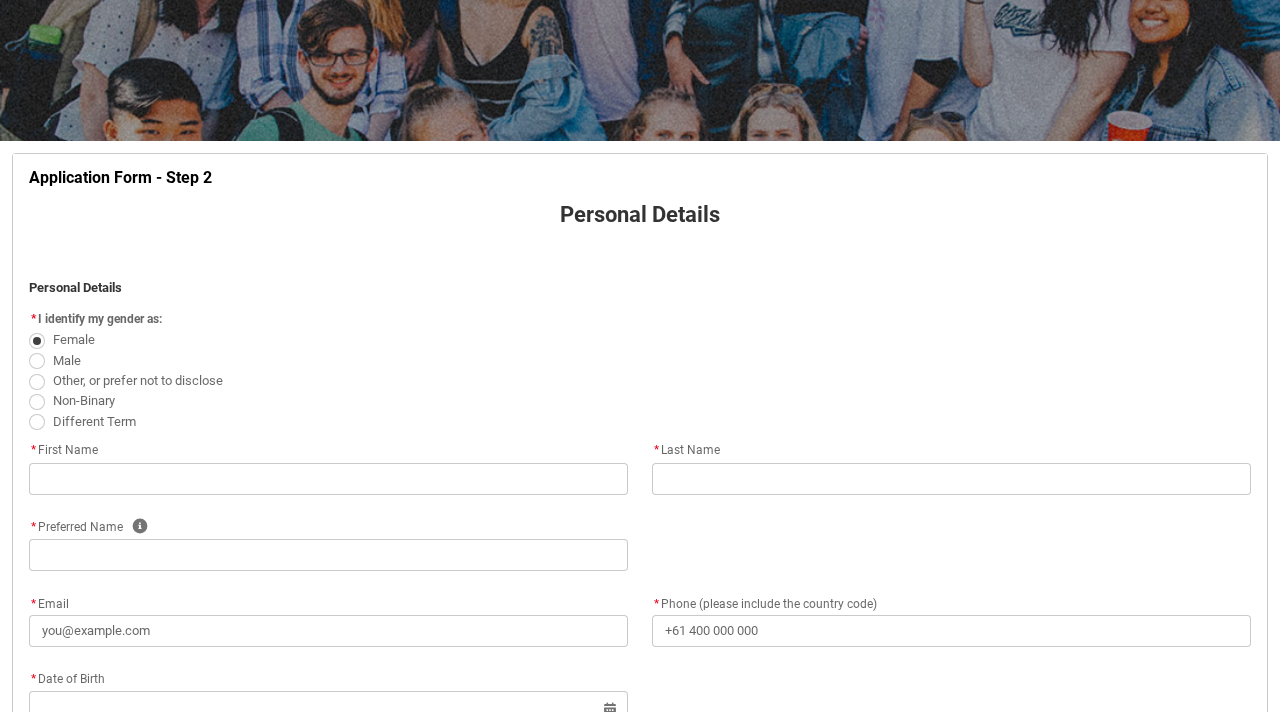 type on "[EMAIL]" 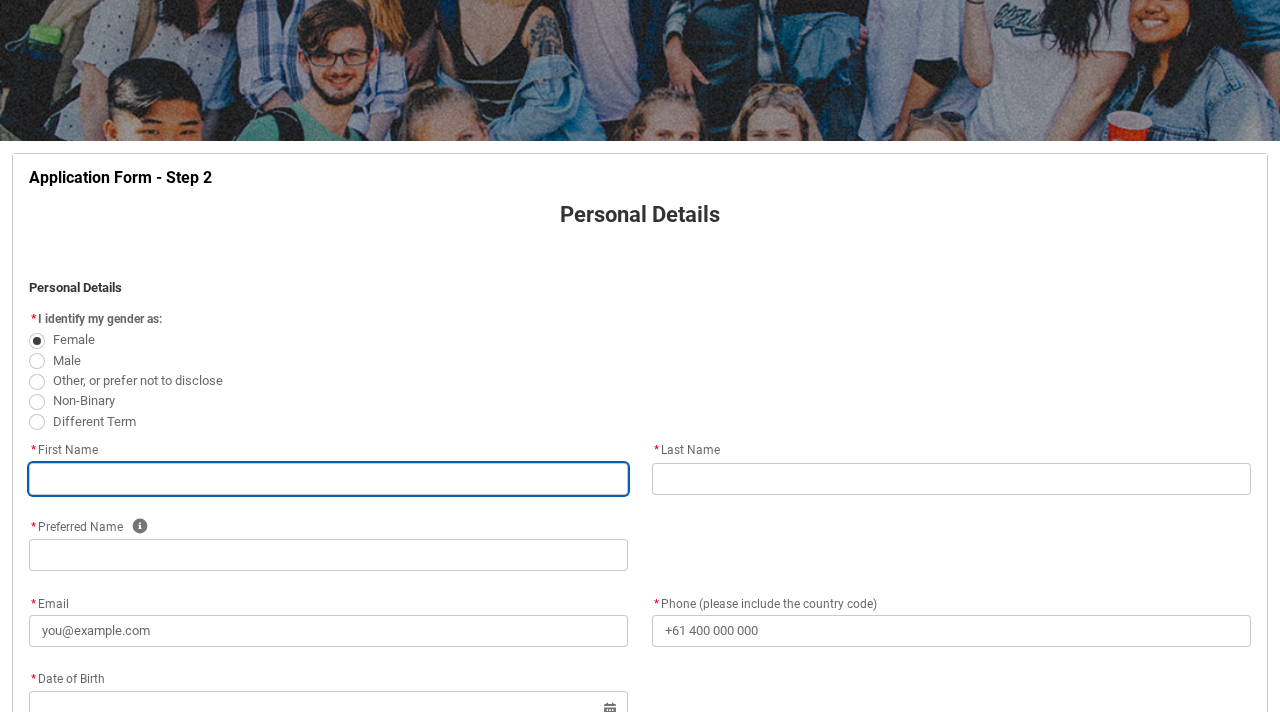 type on "Ella" 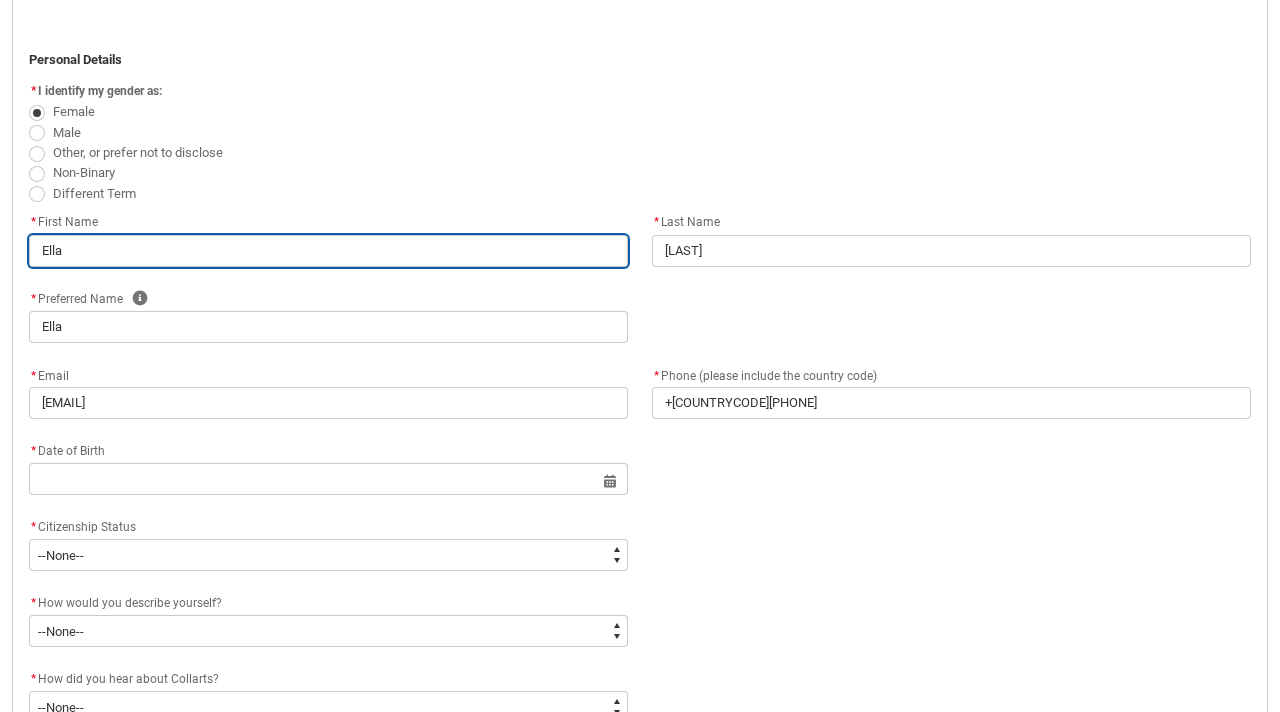 scroll, scrollTop: 487, scrollLeft: 0, axis: vertical 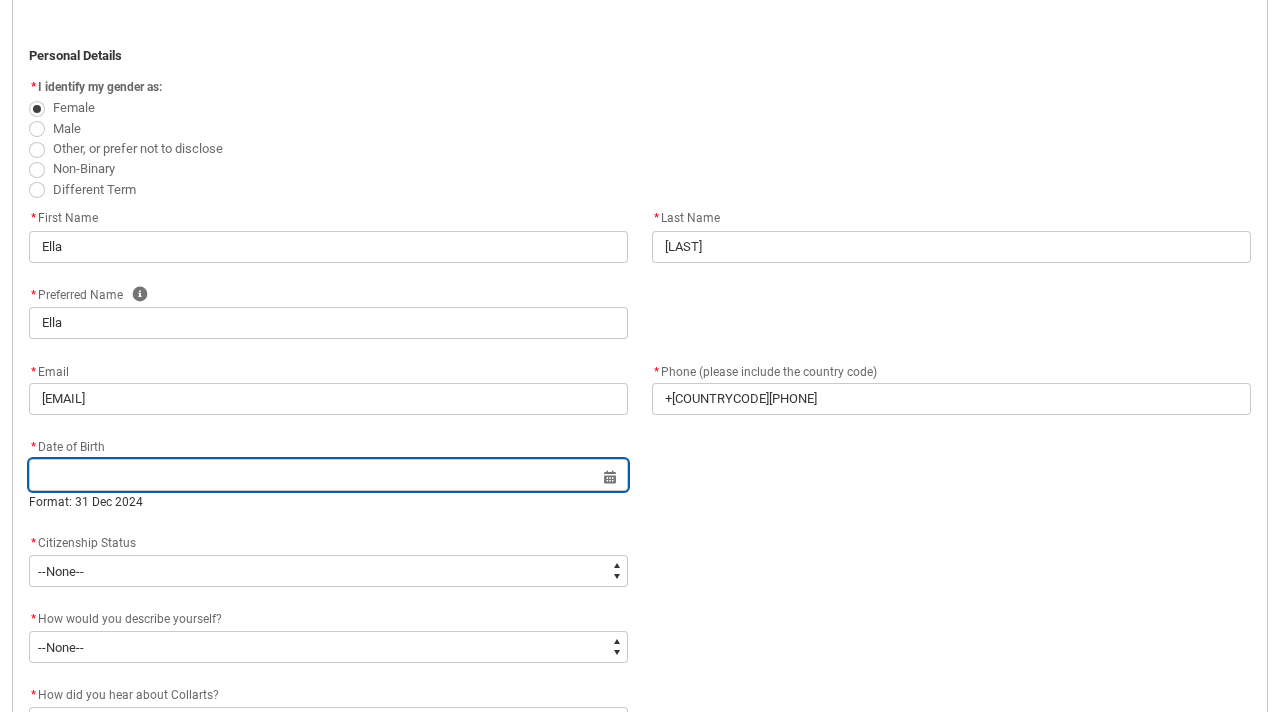 click at bounding box center [328, 475] 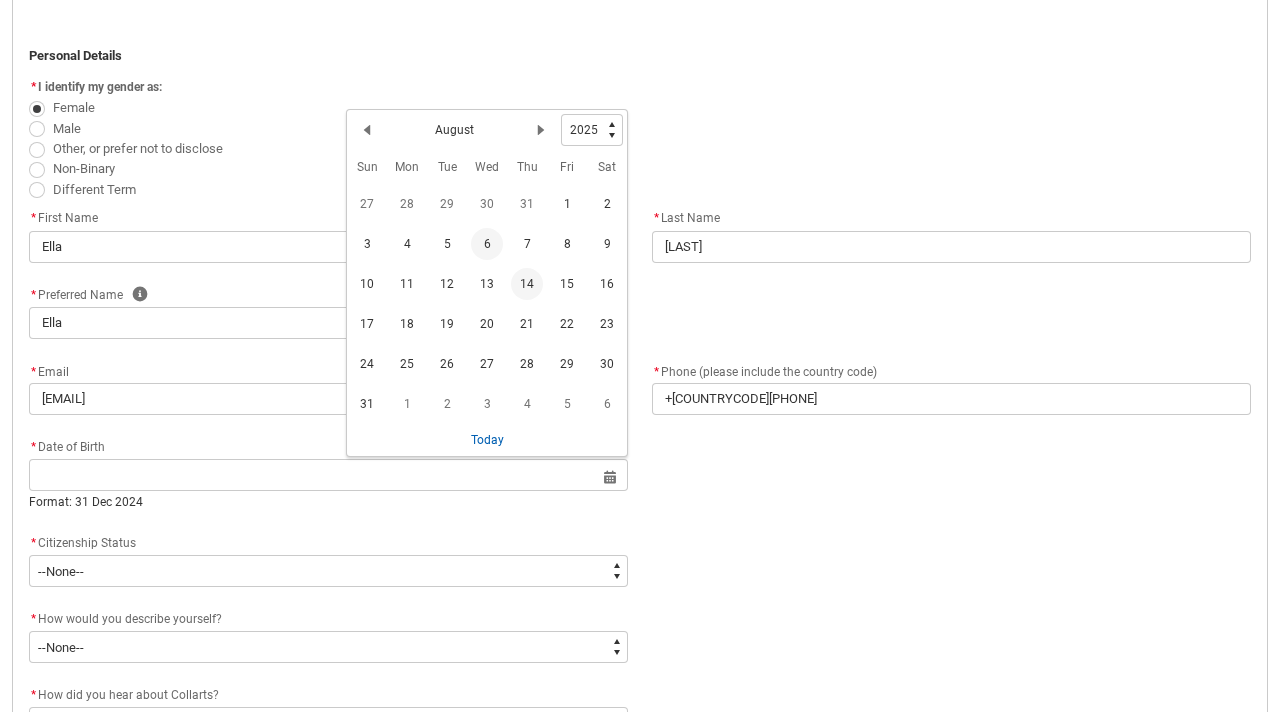 click on "14" 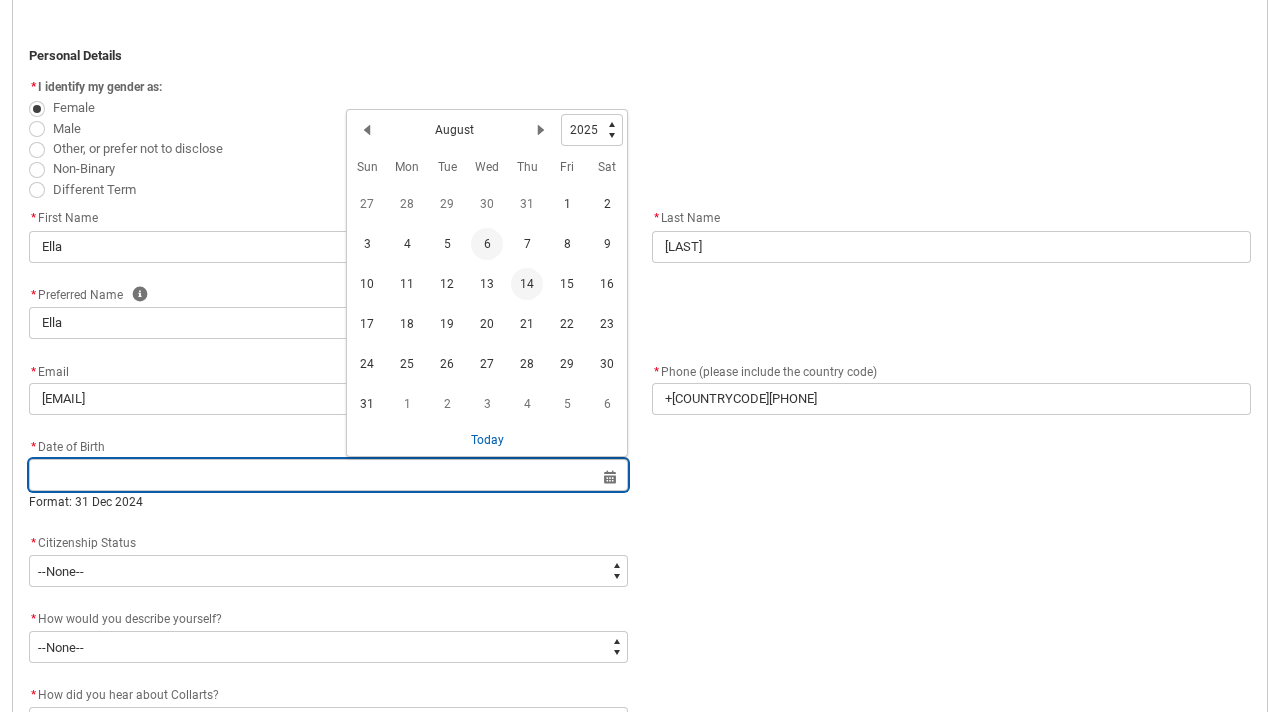 type on "[YYYY]-[MM]-[DD]" 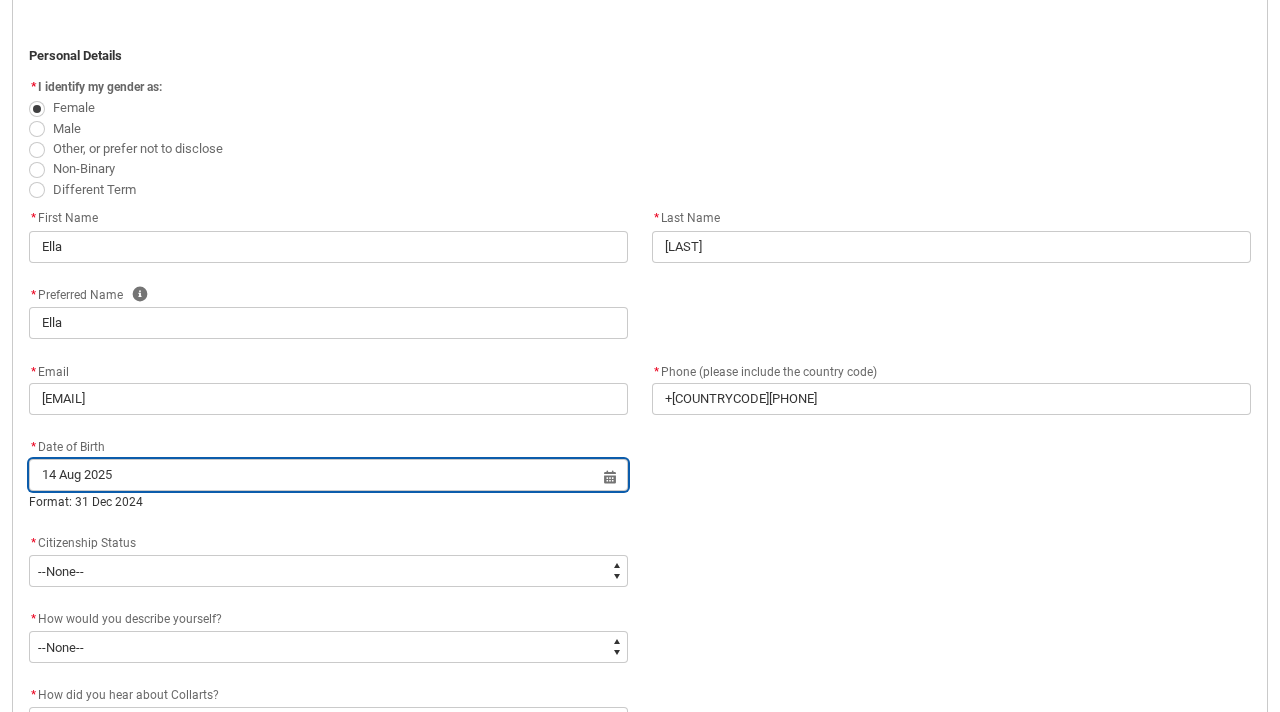 click on "14 Aug 2025" at bounding box center (328, 475) 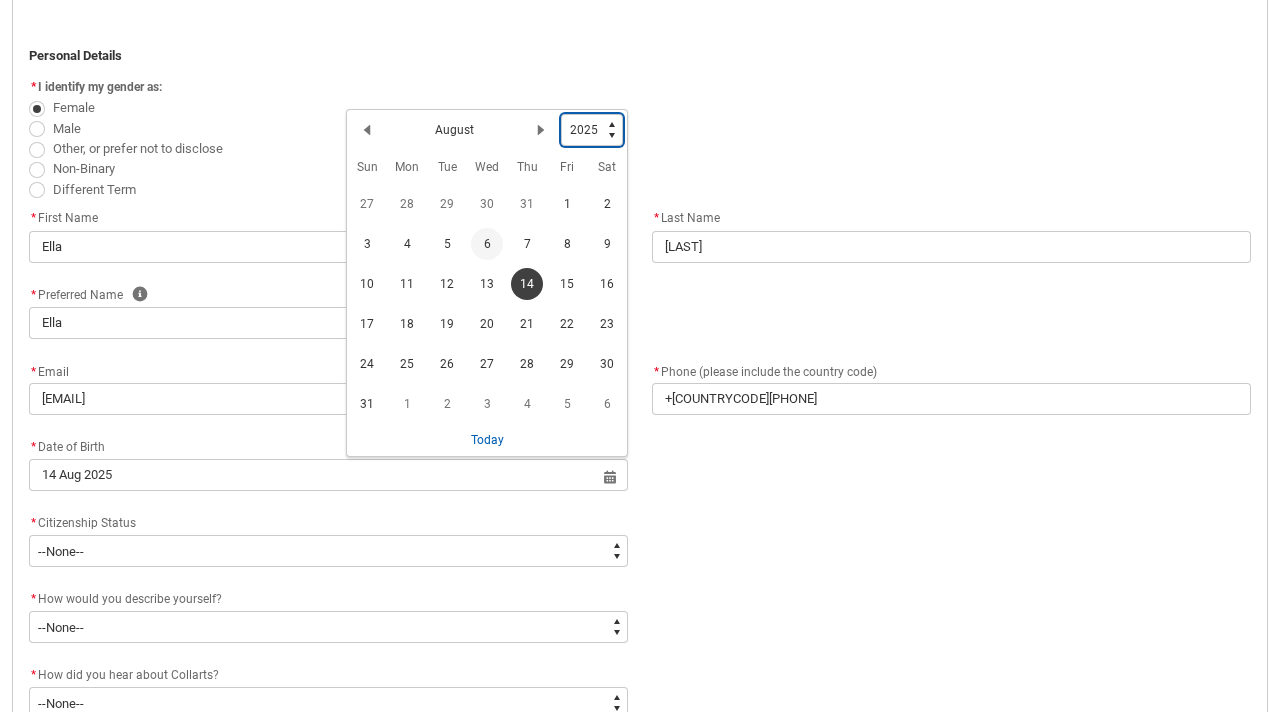 click on "1925 1926 1927 1928 1929 1930 1931 1932 1933 1934 1935 1936 1937 1938 1939 1940 1941 1942 1943 1944 1945 1946 1947 1948 1949 1950 1951 1952 1953 1954 1955 1956 1957 1958 1959 1960 1961 1962 1963 1964 1965 1966 1967 1968 1969 1970 1971 1972 1973 1974 1975 1976 1977 1978 1979 1980 1981 1982 1983 1984 1985 1986 1987 1988 1989 1990 1991 1992 1993 1994 1995 1996 1997 1998 1999 2000 2001 2002 2003 2004 2005 2006 2007 2008 2009 2010 2011 2012 2013 2014 2015 2016 2017 2018 2019 2020 2021 2022 2023 2024 2025 2026 2027 2028 2029 2030 2031 2032 2033 2034 2035 2036 2037 2038 2039 2040 2041 2042 2043 2044 2045 2046 2047 2048 2049 2050 2051 2052 2053 2054 2055 2056 2057 2058 2059 2060 2061 2062 2063 2064 2065 2066 2067 2068 2069 2070 2071 2072 2073 2074 2075 2076 2077 2078 2079 2080 2081 2082 2083 2084 2085 2086 2087 2088 2089 2090 2091 2092 2093 2094 2095 2096 2097 2098 2099 2100 2101 2102 2103 2104 2105 2106 2107 2108 2109 2110 2111 2112 2113 2114 2115 2116 2117 2118 2119 2120 2121 2122 2123 2124 2125" at bounding box center [592, 130] 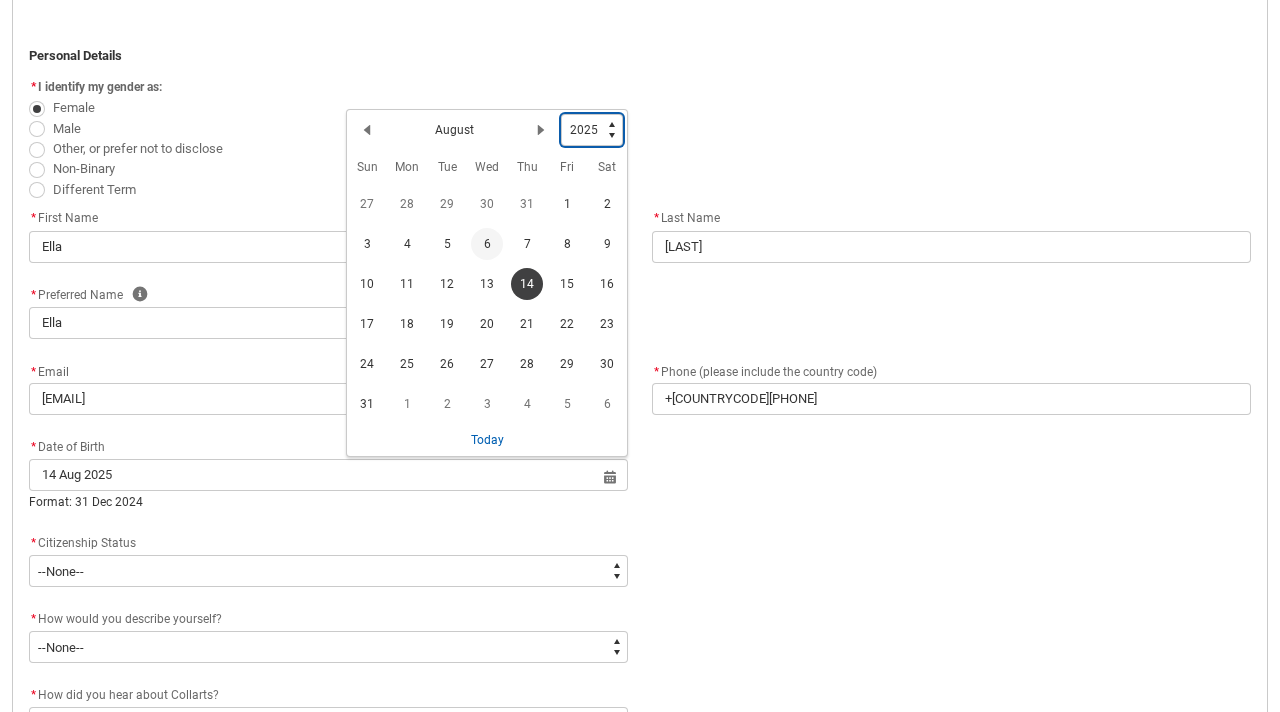 type on "2006" 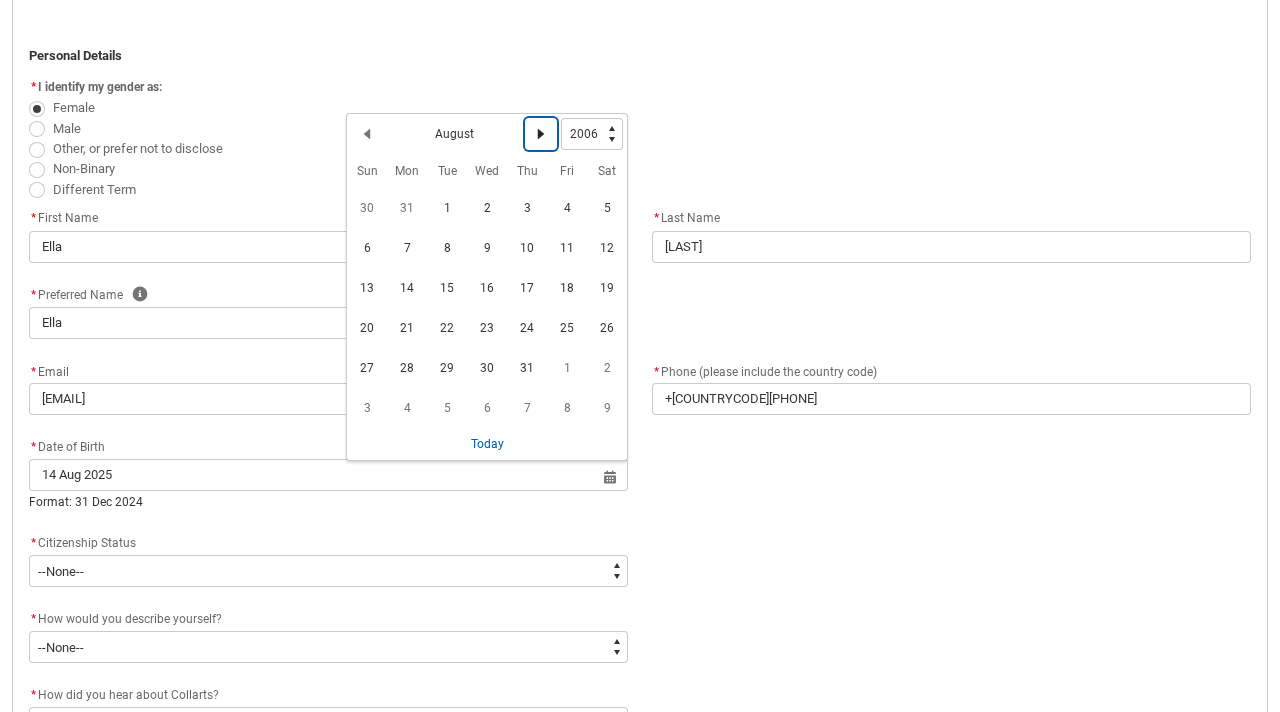 click on "Next Month" 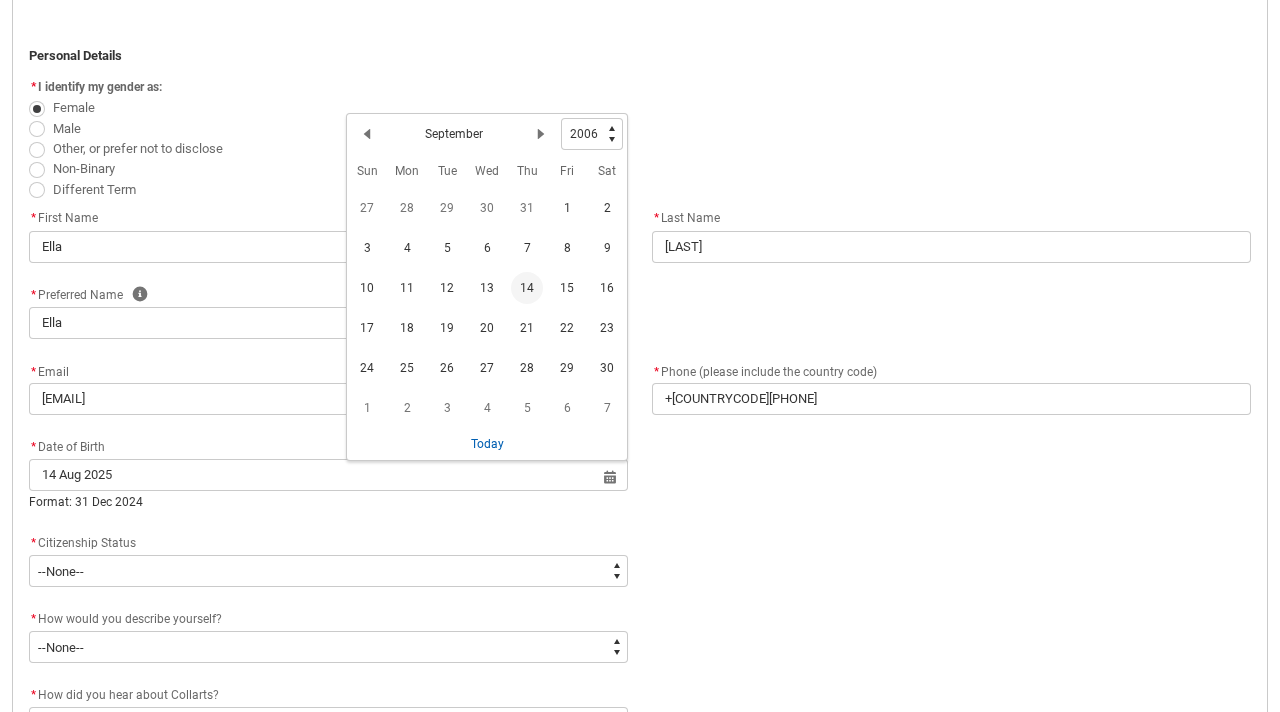 click on "14" 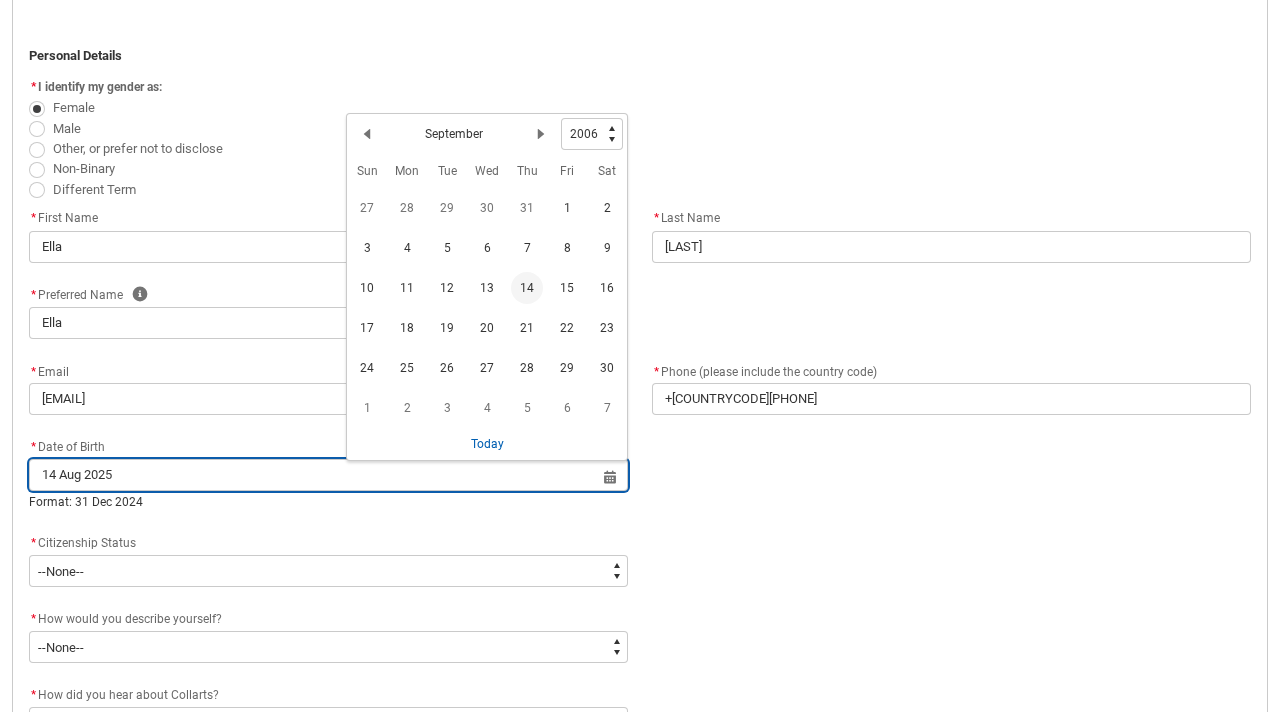 type on "2006-09-14" 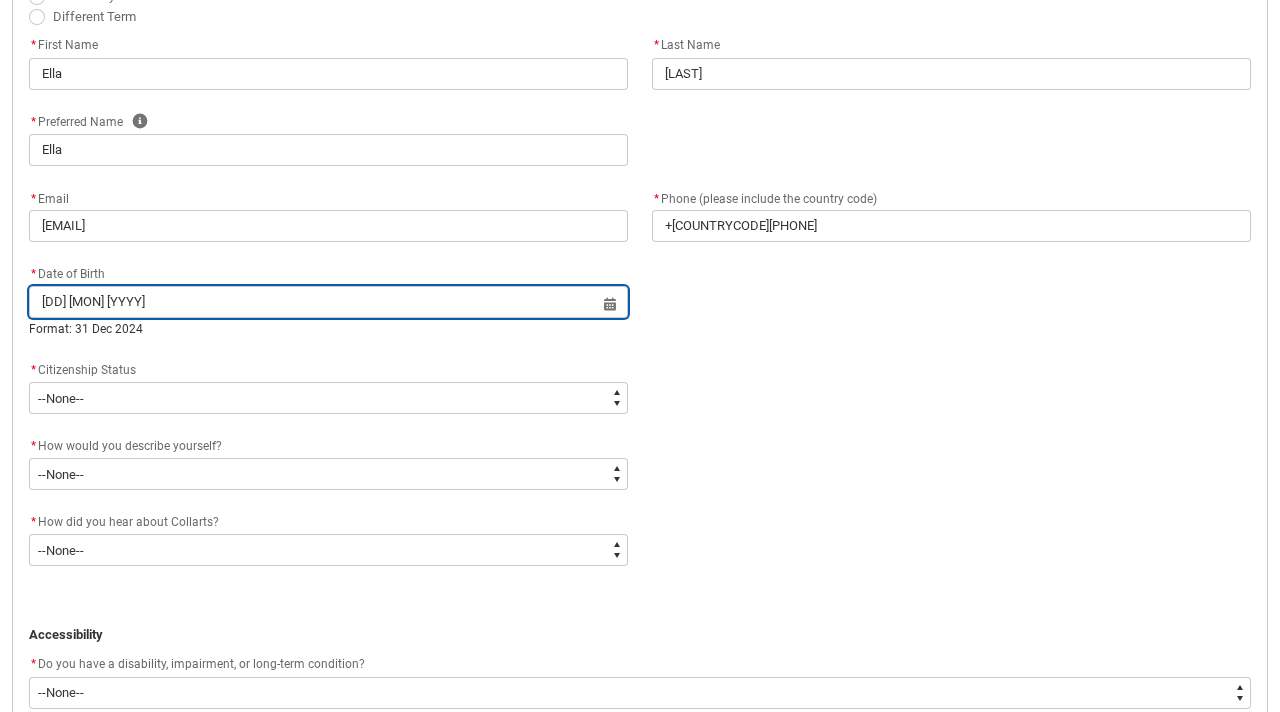 scroll, scrollTop: 662, scrollLeft: 0, axis: vertical 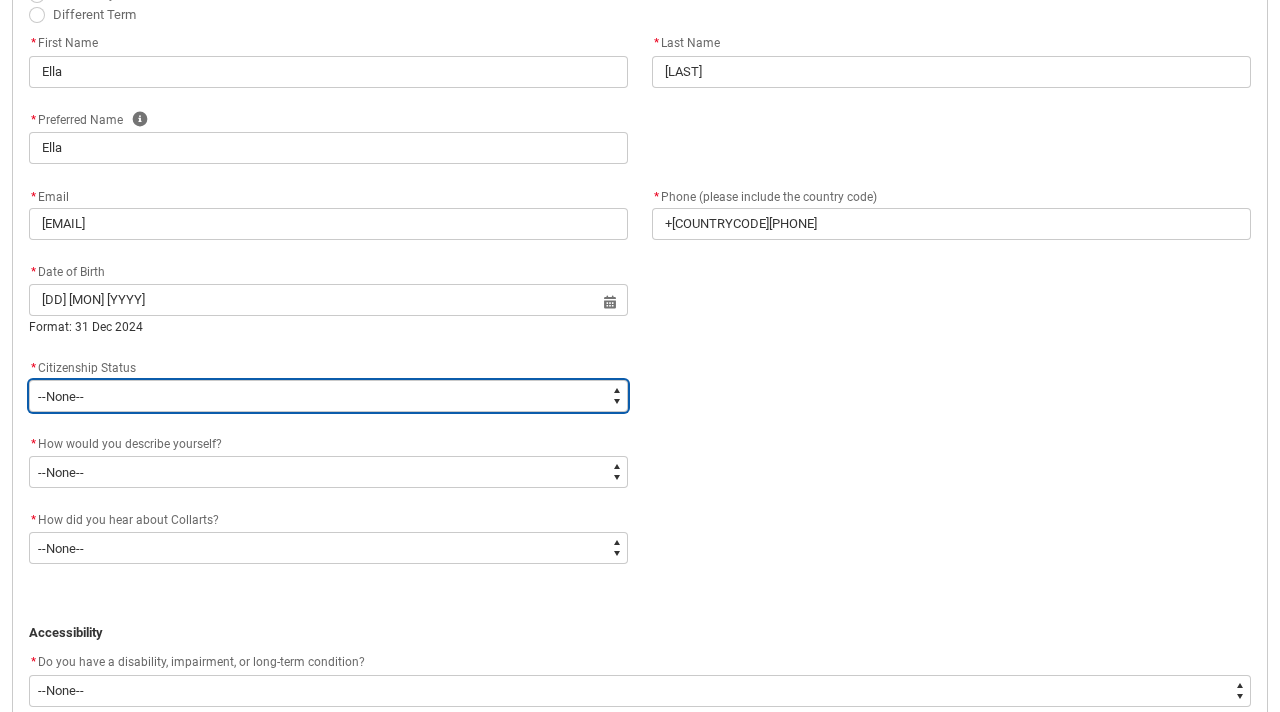 click on "--None-- Australian Citizen Humanitarian Visa New Zealand citizen Other Permanent Resident Visa Student Visa" at bounding box center [328, 396] 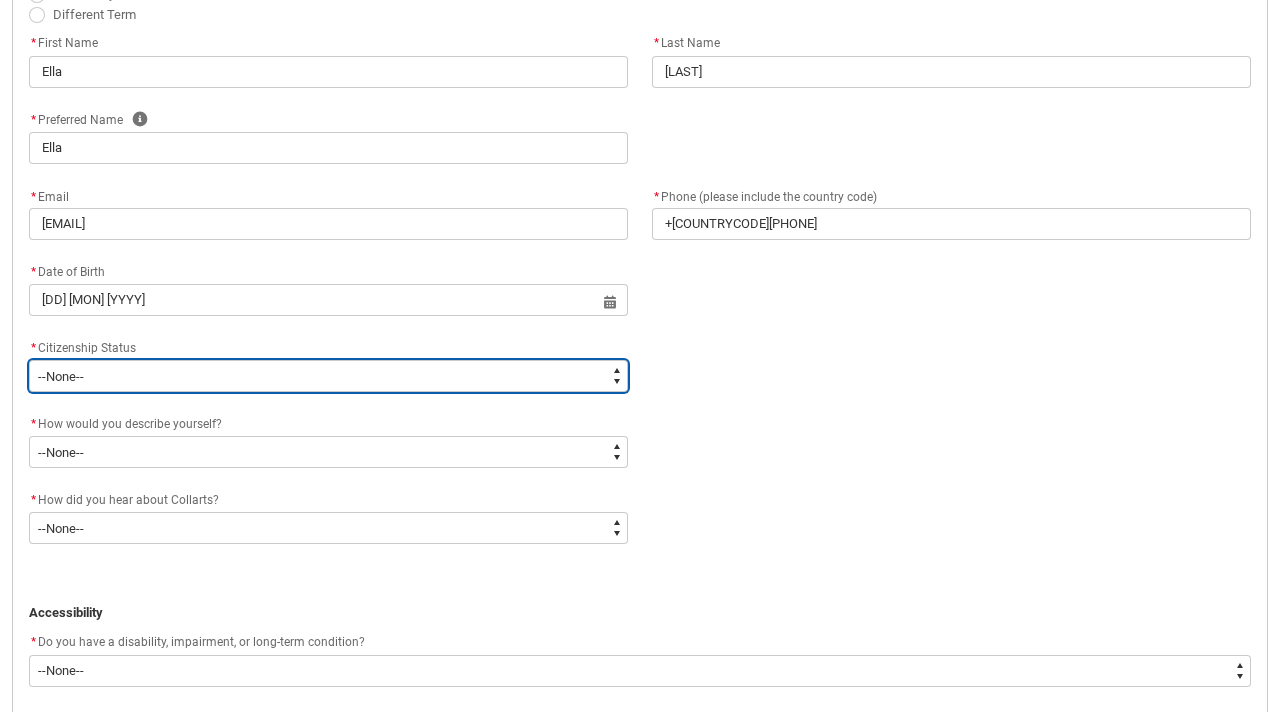 type on "Citizenship.1" 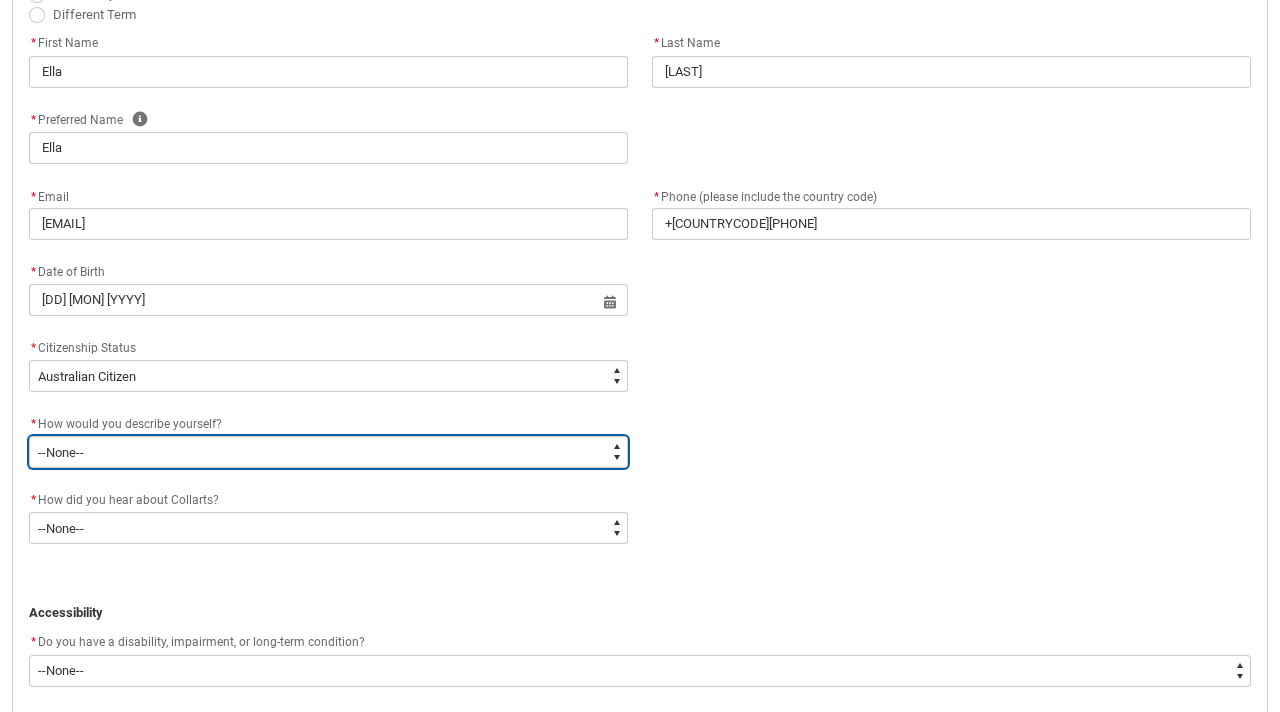 click on "--None-- I'm currently in Year 12 and planning what I'll do after school I've completed Year 12 I took some time off after high school and want to return to study I'm looking to transfer from another college/university I'm looking for a career change I'm already in the industry/have a qualification and am looking to extend my skills" at bounding box center [328, 452] 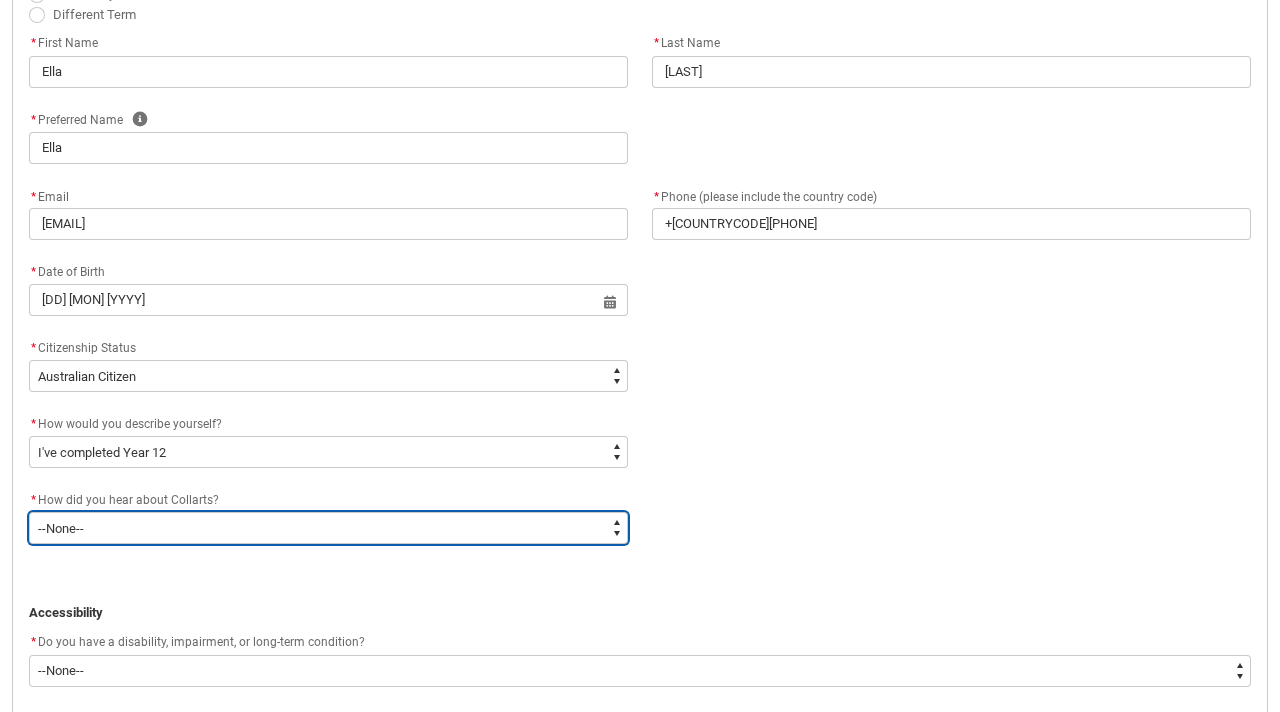 click on "--None-- Advertising - Facebook Advertising - Google Advertising - Instagram Advertising - YouTube Advertising - Other Career Advisor Career Expo Collarts Newsletter/Email Collarts Website Festivals/Events Freeza/Amplified In the Media Online Search (Google) Radio Signage Socials (Facebook, Instagram, TikTok, LinkedIn etc) Spotify VET course at school VTAC Word of mouth Workshops at Collarts Workshops at school Other" at bounding box center [328, 528] 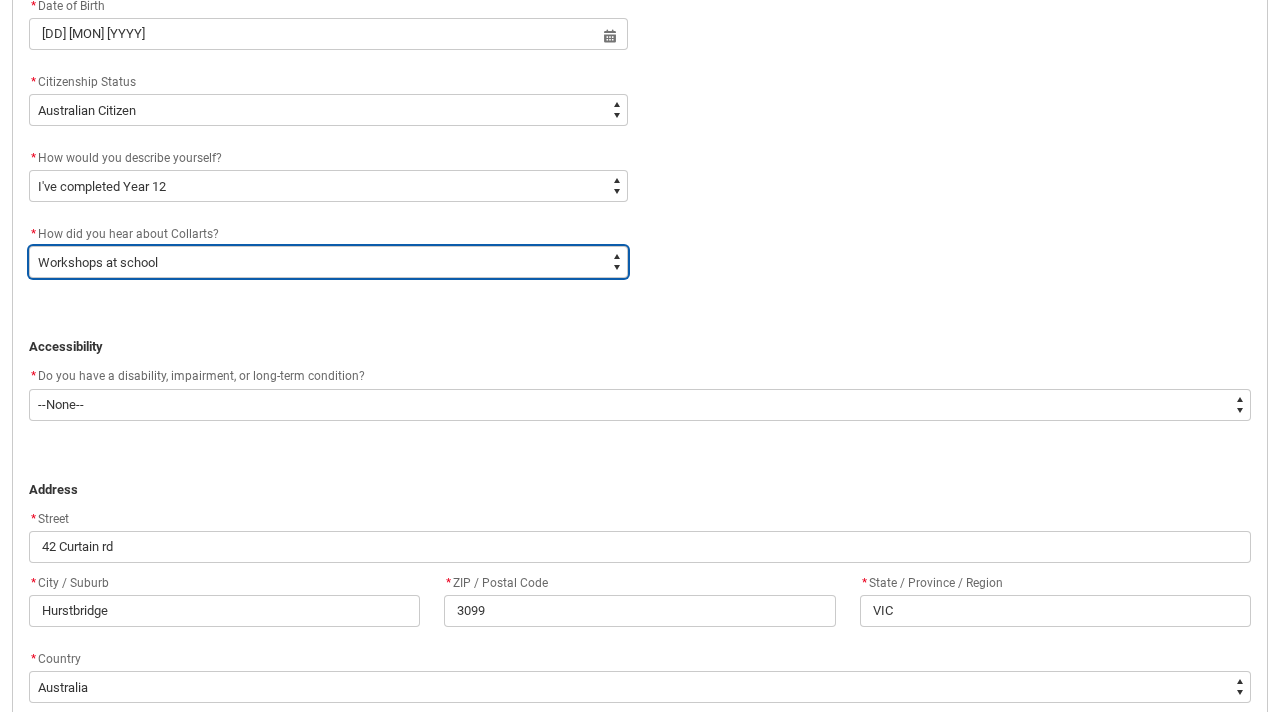 scroll, scrollTop: 934, scrollLeft: 0, axis: vertical 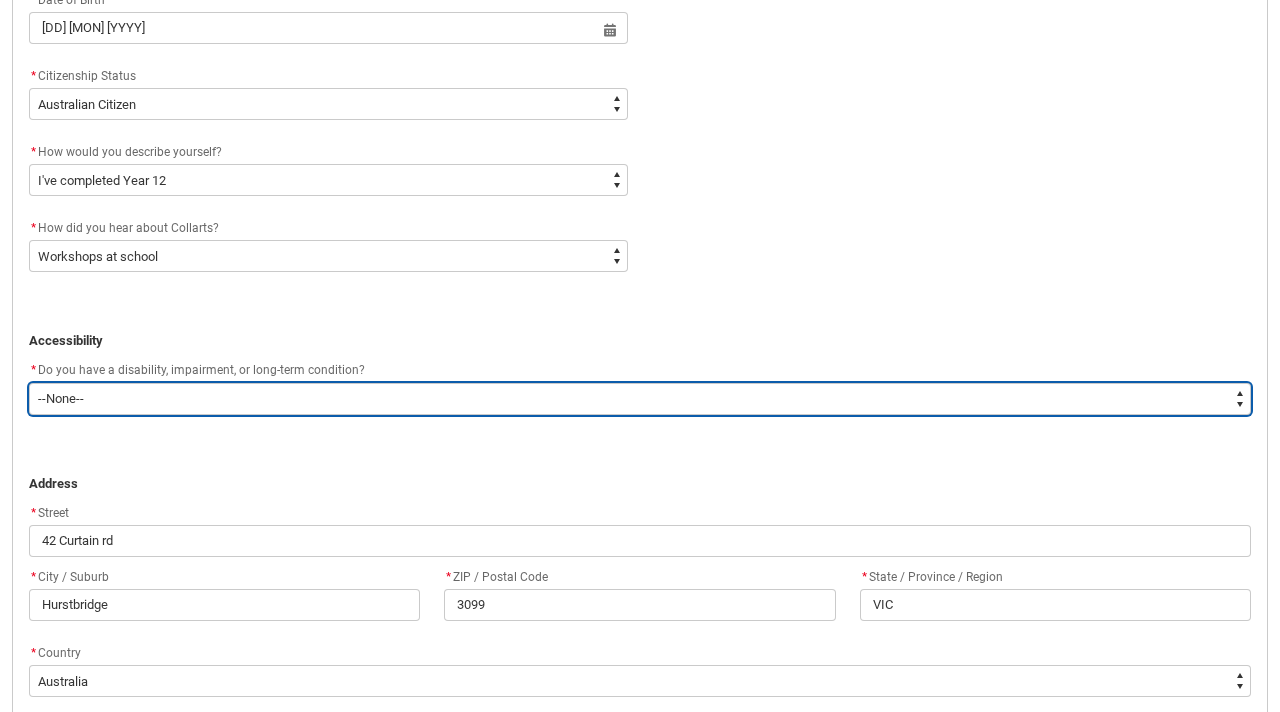 click on "--None-- Yes No" at bounding box center (640, 399) 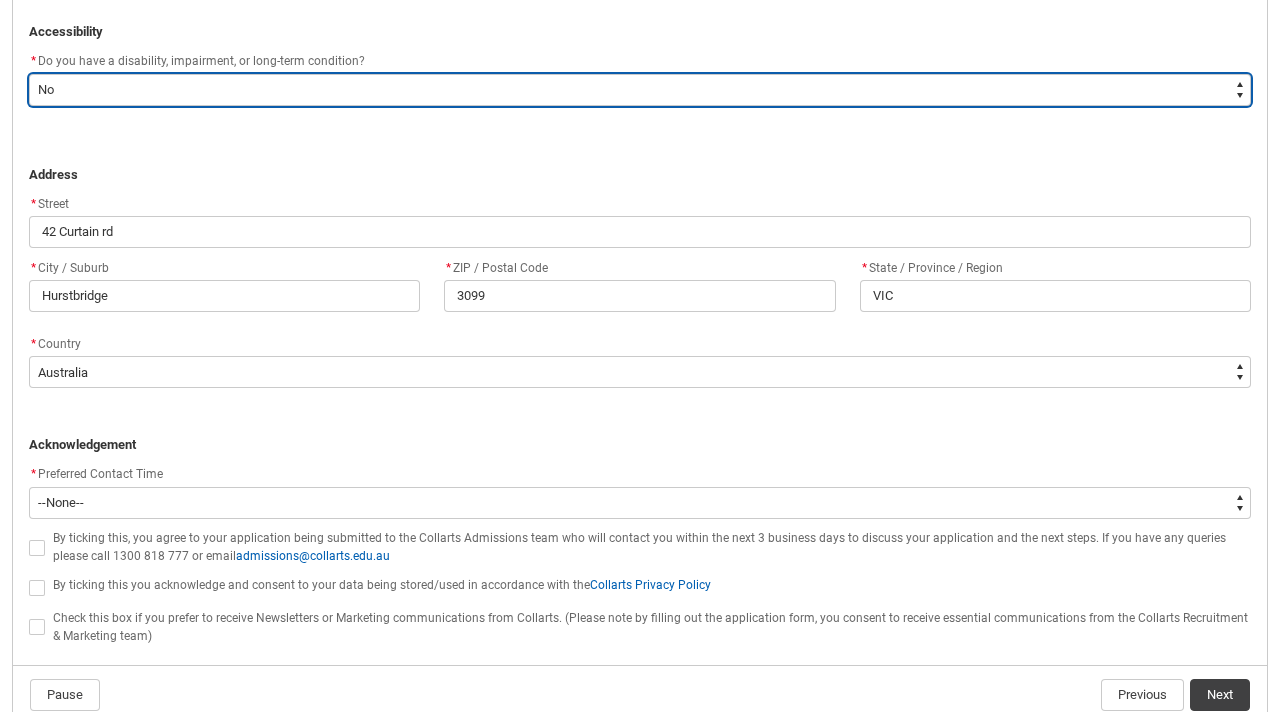 scroll, scrollTop: 1349, scrollLeft: 0, axis: vertical 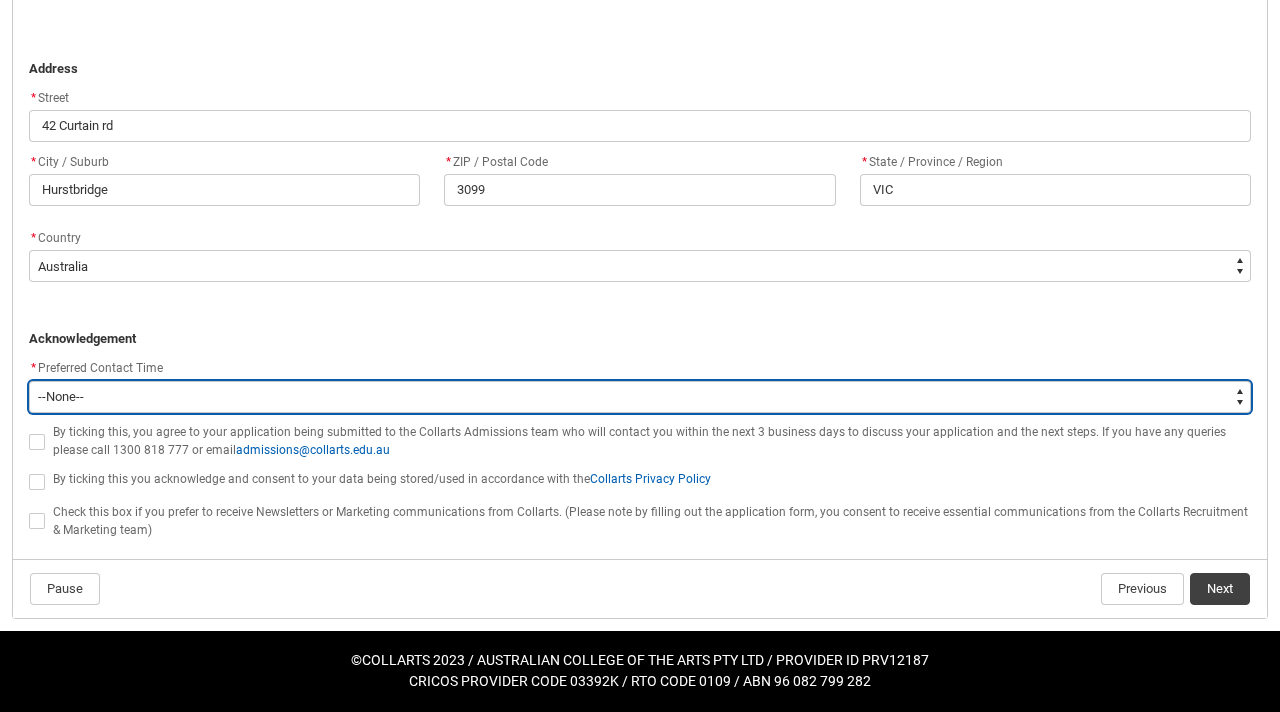 click on "--None-- Morning (9:00AM-12:00PM) Afternoon (12:00PM-5:00PM)" at bounding box center (640, 397) 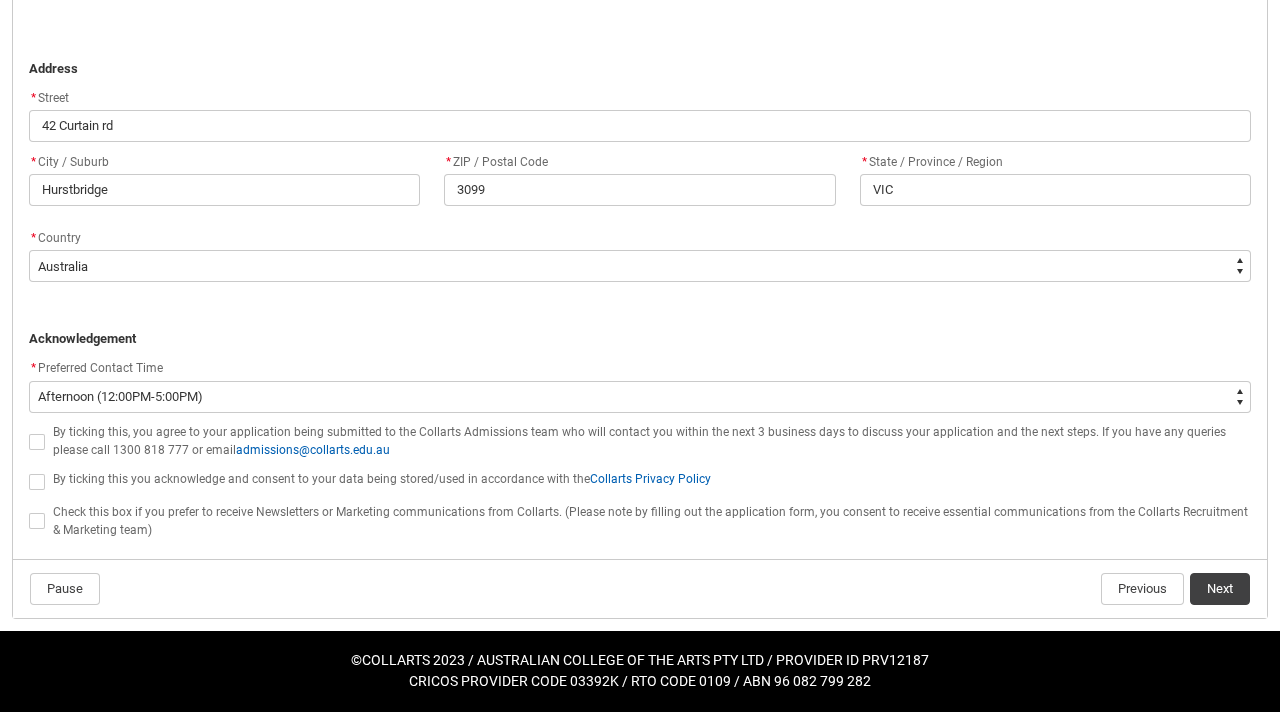 click 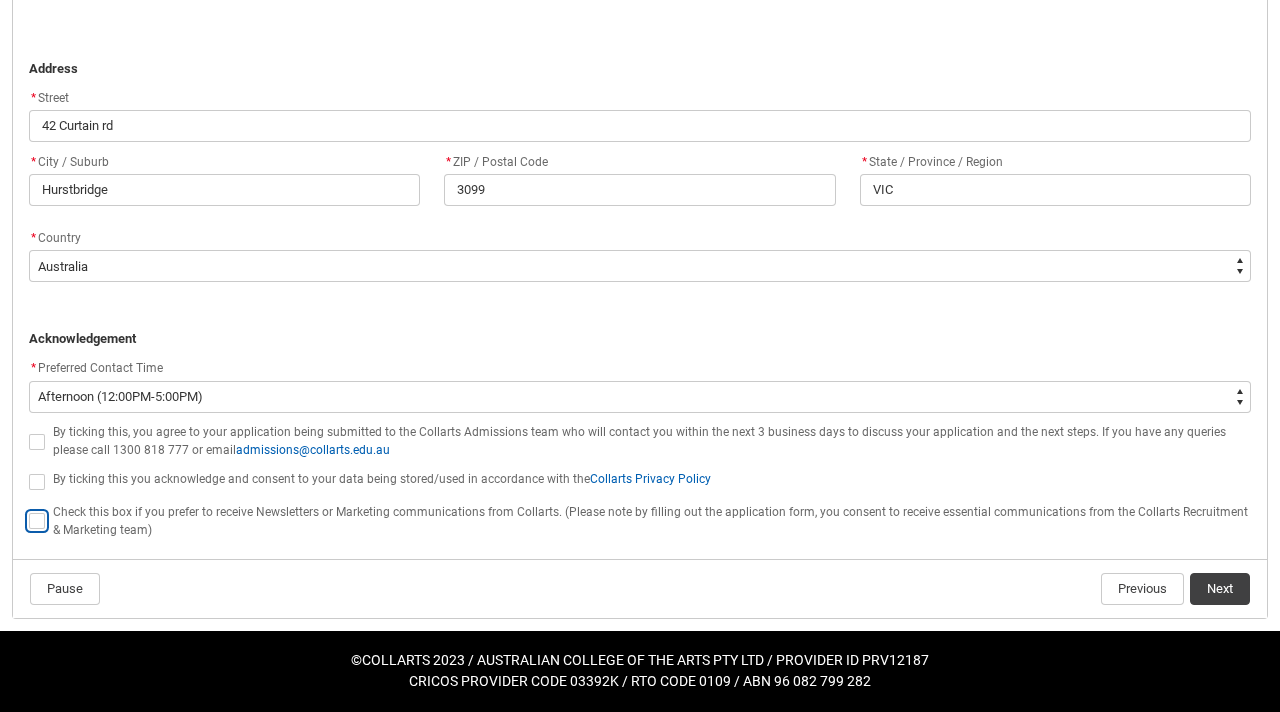 click at bounding box center (28, 510) 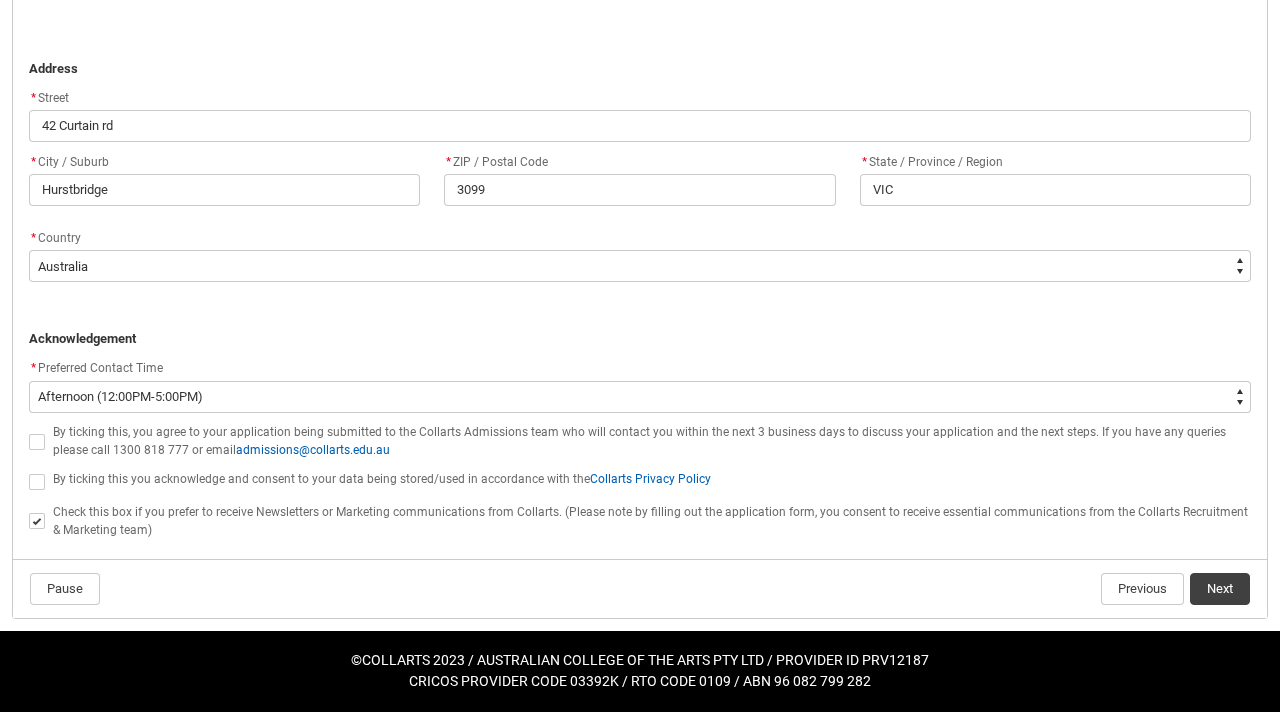 click 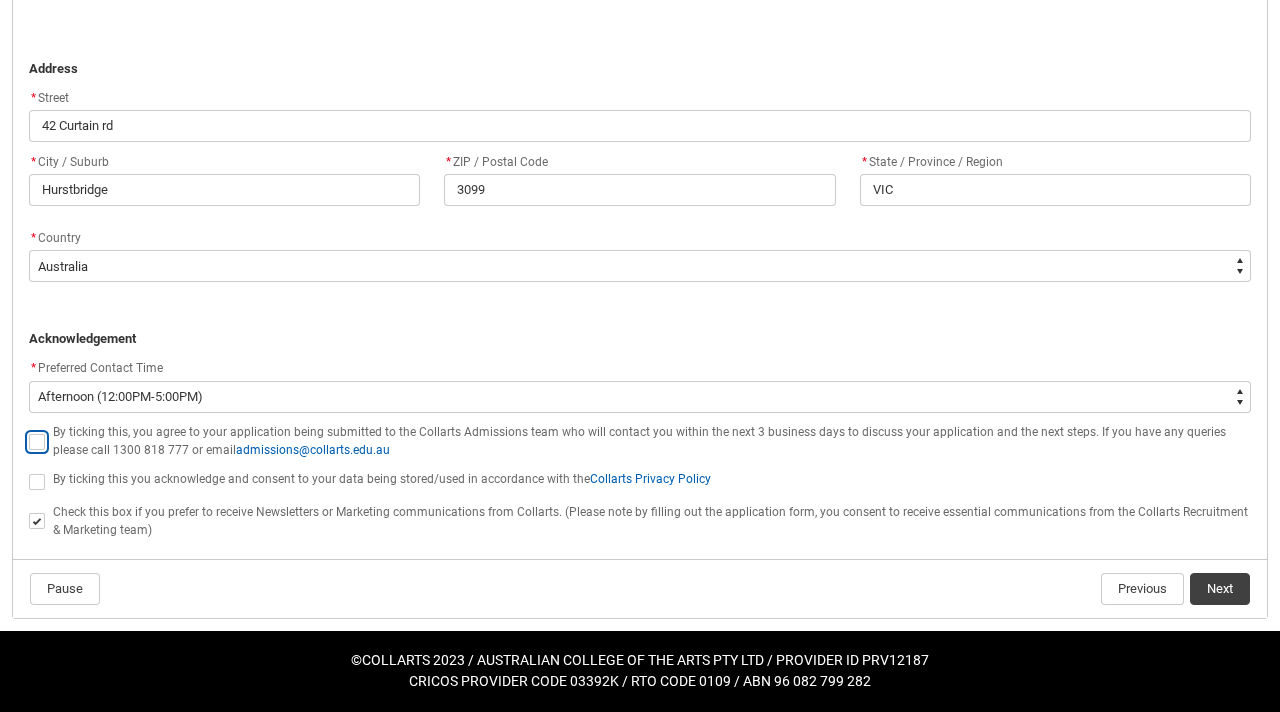 click at bounding box center [28, 430] 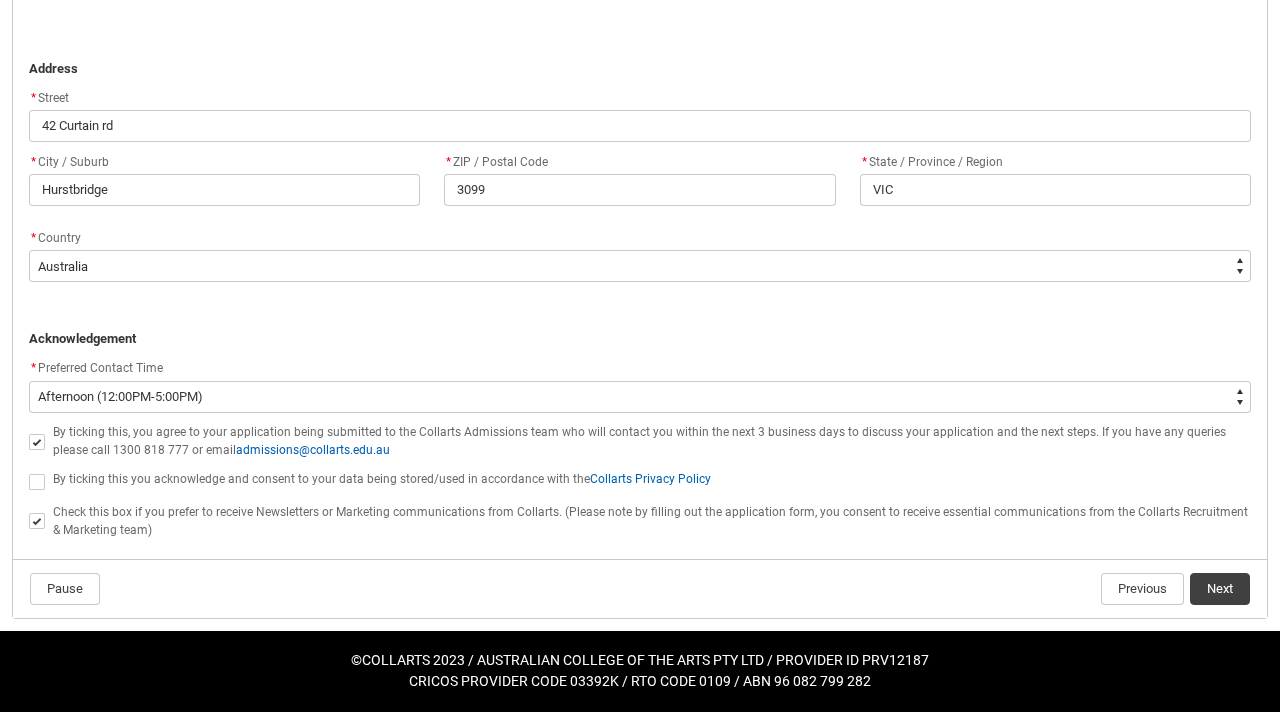 click 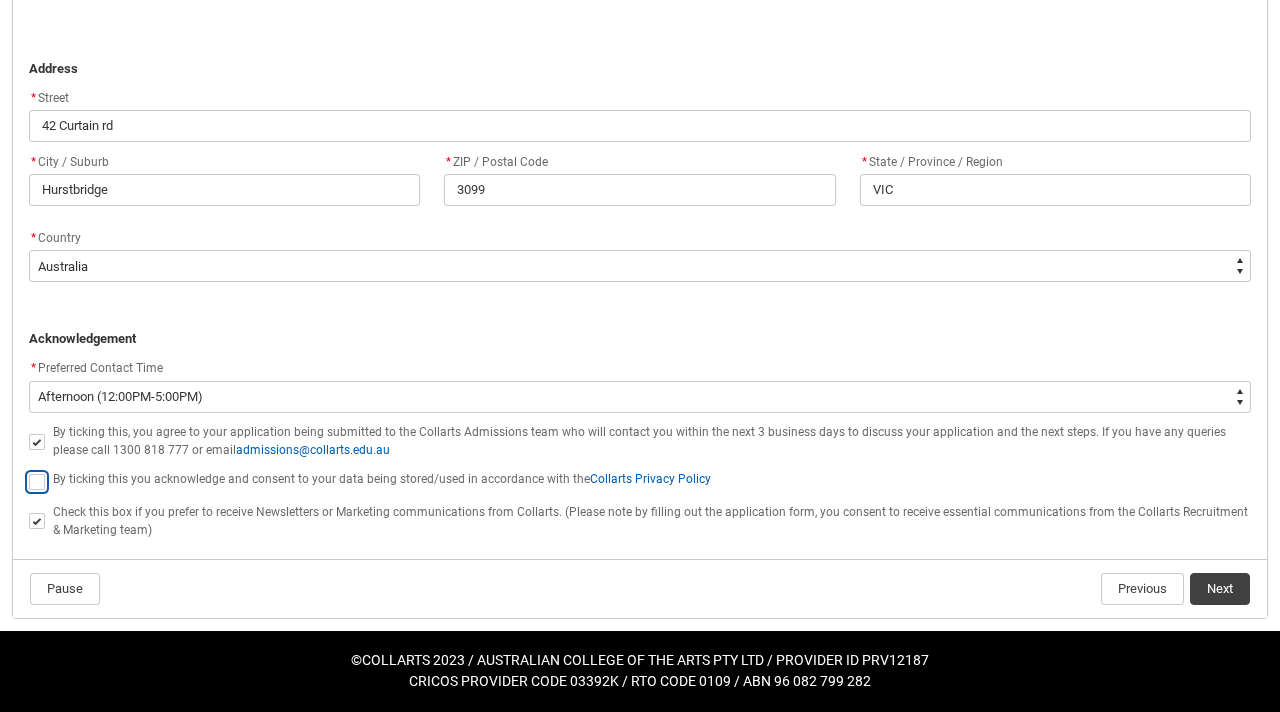 click at bounding box center [28, 470] 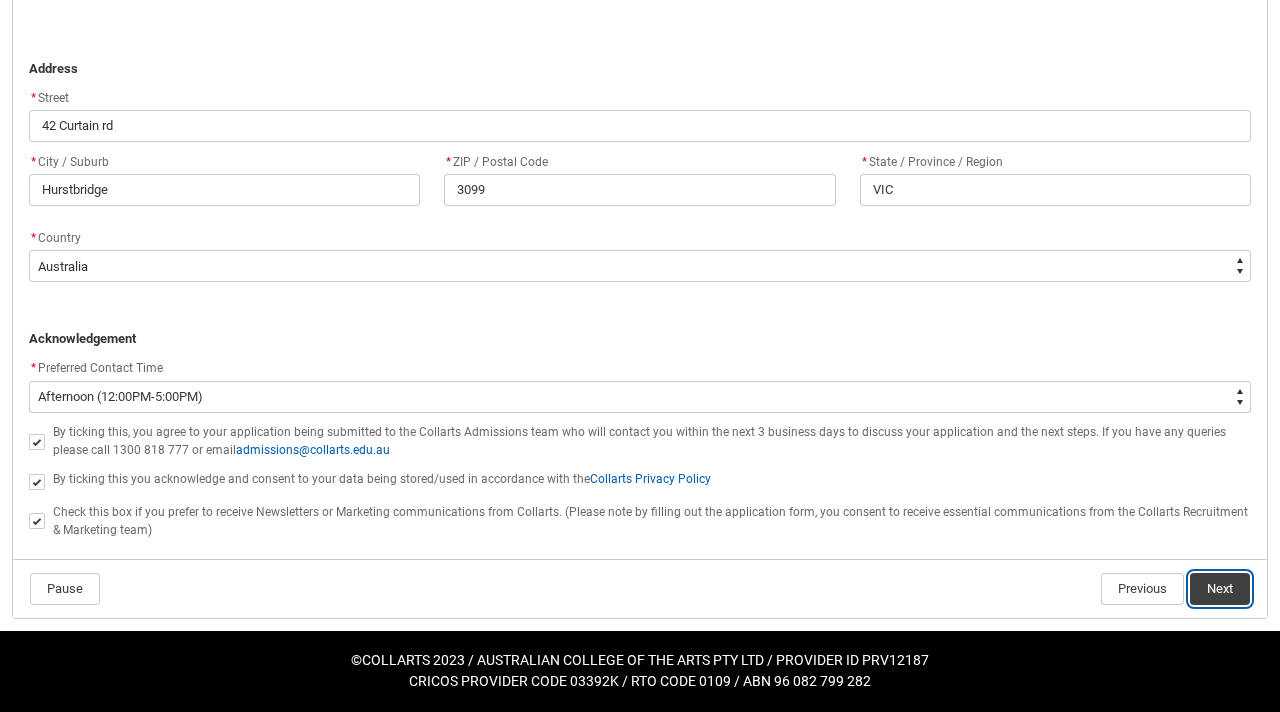 click on "Next" 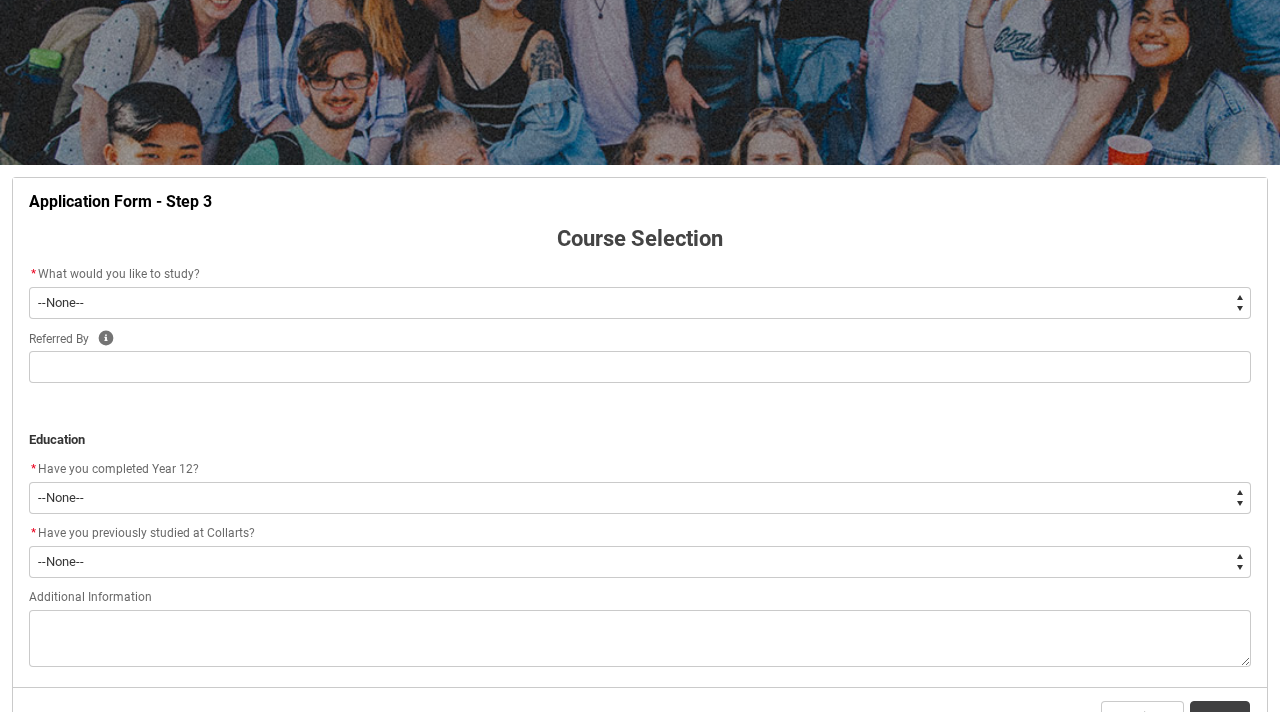 scroll, scrollTop: 238, scrollLeft: 0, axis: vertical 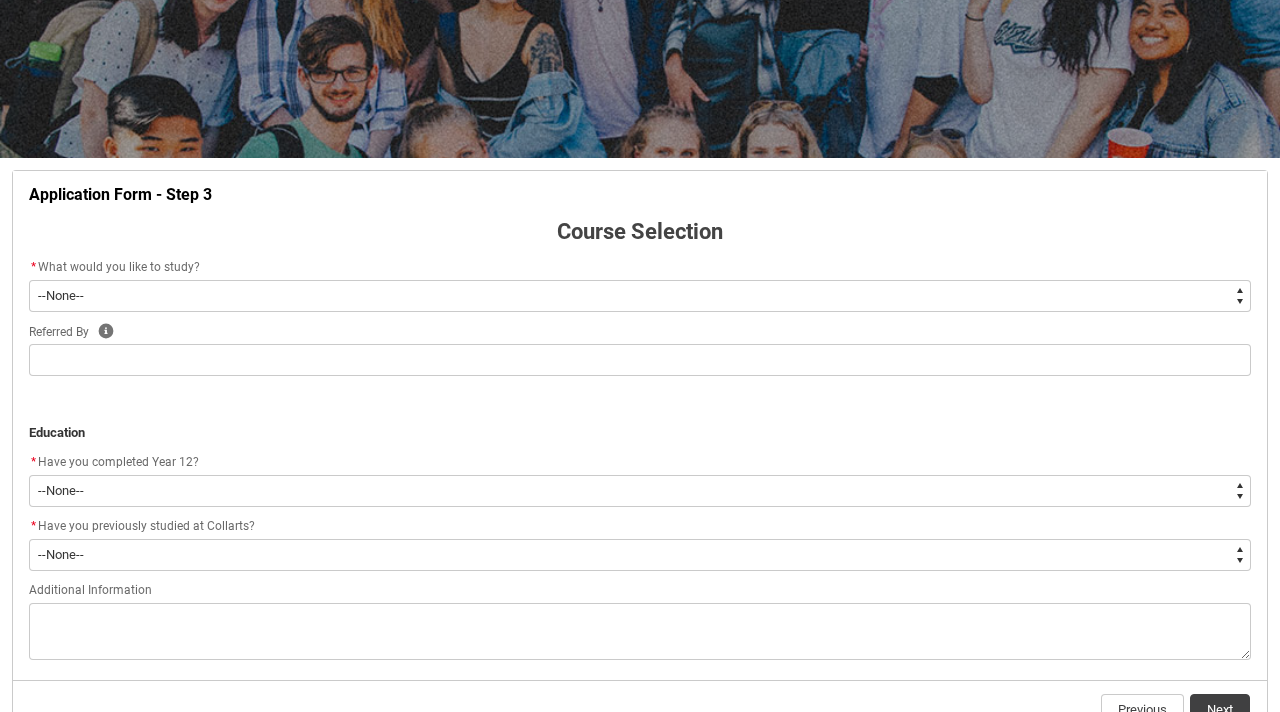 click on "--None-- Diploma Bachelor Post Graduate" at bounding box center [640, 296] 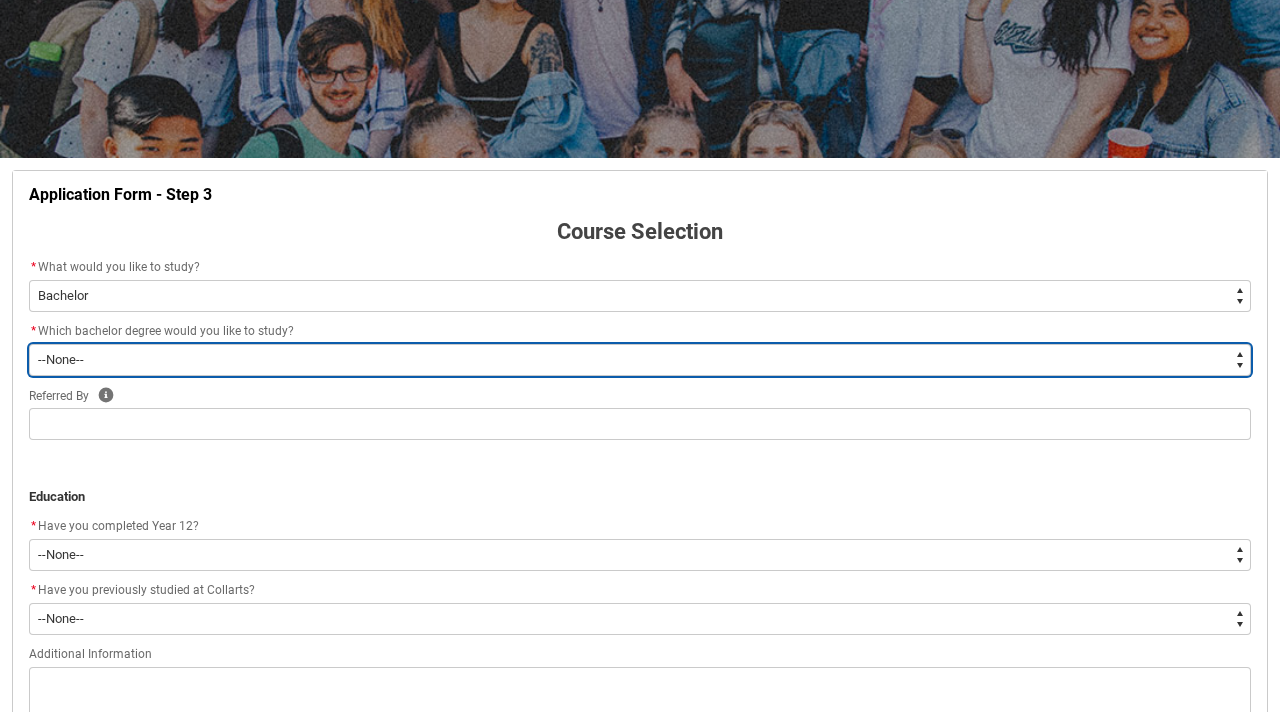 click on "--None-- Bachelor of 2D Animation Bachelor of Applied Business (Entertainment Management) Bachelor of Arts (Interior Design) Bachelor of Audio Production Bachelor of Design (Fashion & Sustainability) Bachelor of Digital and Social Media Bachelor of Event Management Bachelor of Fashion Marketing (Branding and Communications) Bachelor of Fashion Marketing (Buying and Retail Management) Bachelor of Game Design Bachelor of Graphic and Digital Design Bachelor of Journalism and New Media Bachelor of Music Performance Bachelor of Music Production Bachelor of Performing Arts (Acting) Bachelor of Performing Arts (Stage Management) Bachelor of Performing Arts (Writing & Directing) Bachelor of Performing Arts (Comedy) Bachelor of Photography Bachelor of Screen & Media Double Degree - Bachelor of Audio Production & Bachelor of Applied Business (Entertainment Management) Double Degree - Bachelor of Design (Fashion & Sustainability) and Bachelor of Applied Business (Fashion Marketing)" at bounding box center (640, 360) 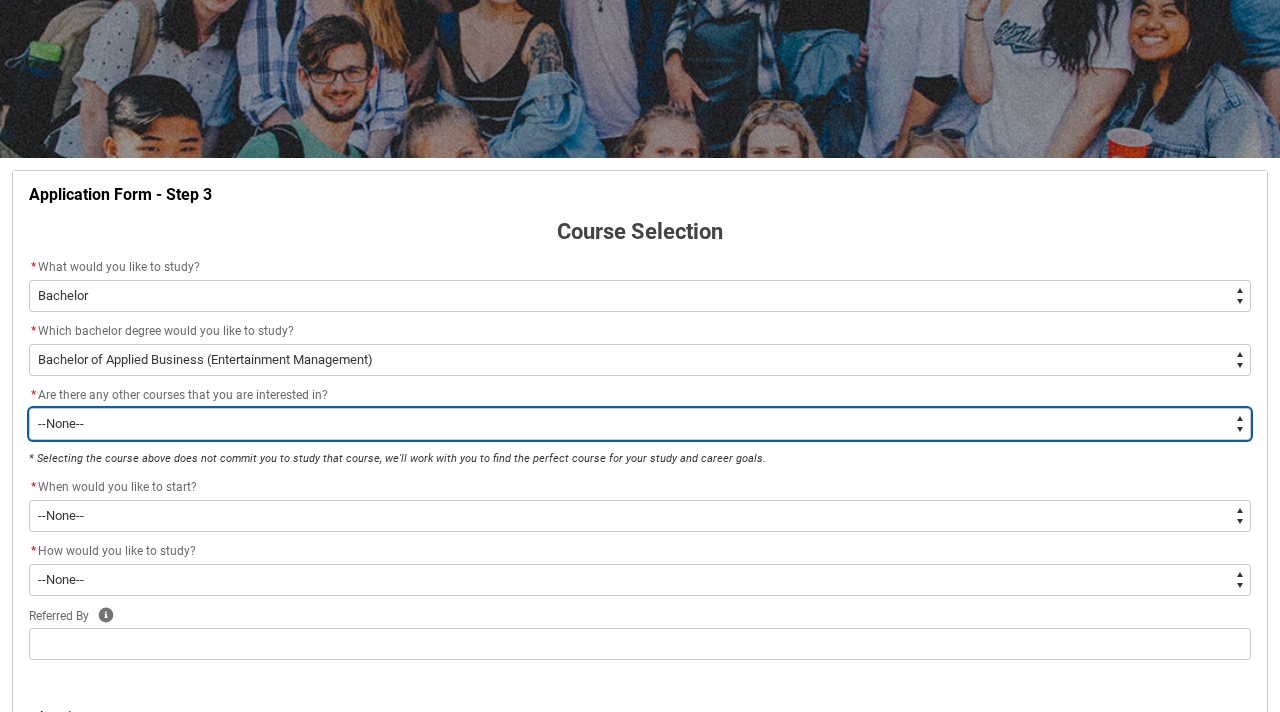 click on "--None-- Yes No" at bounding box center [640, 424] 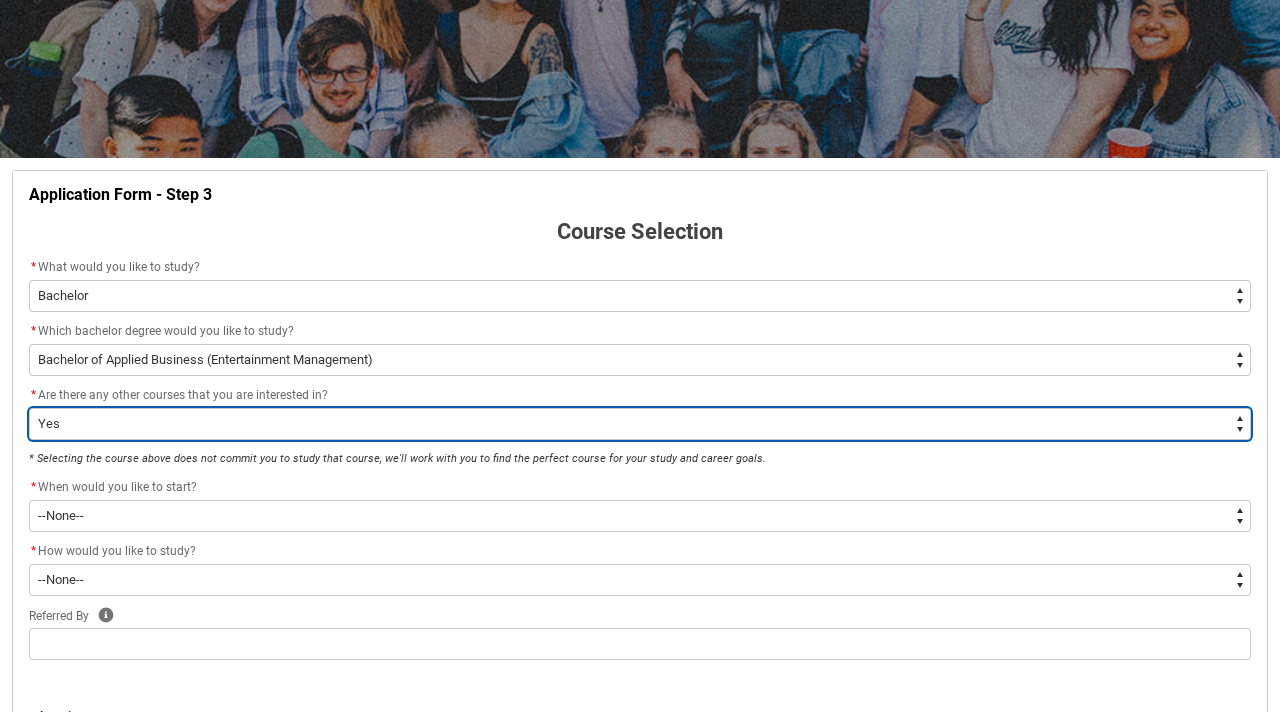 click on "--None-- Yes No" at bounding box center [640, 424] 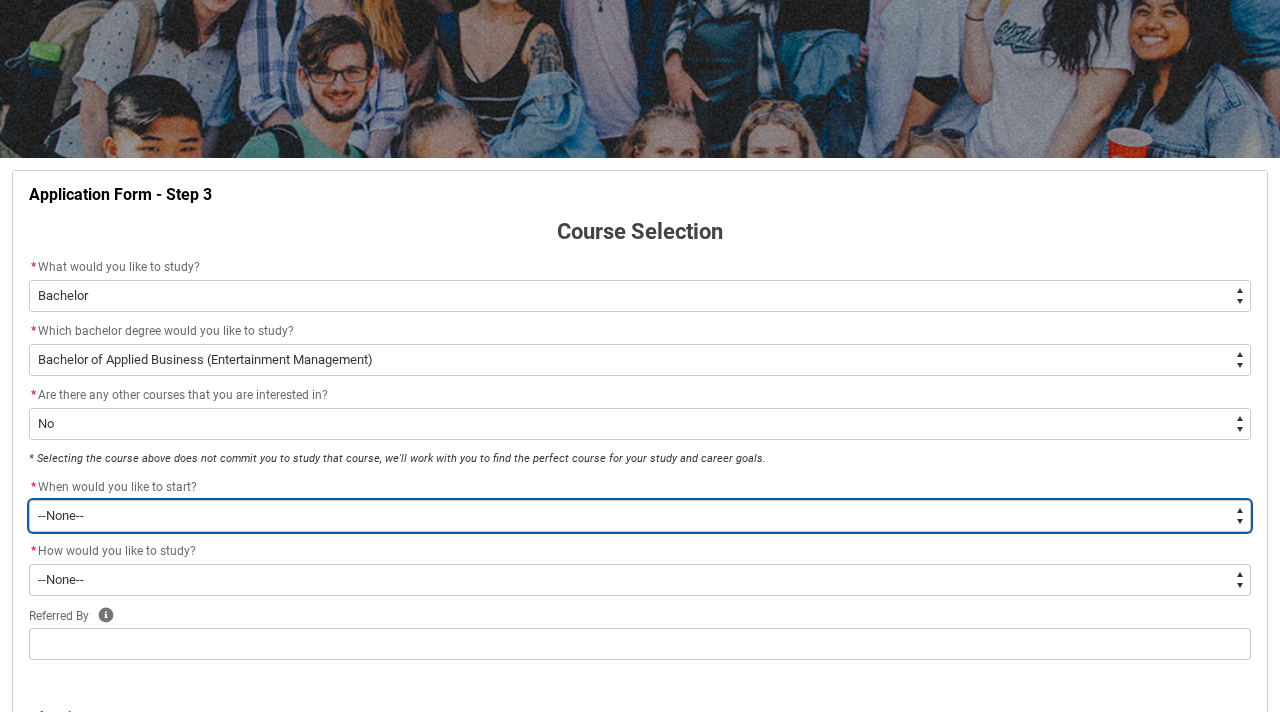click on "--None-- Trimester 1 2026, starting February 2026 Trimester 3 2025, starting September 2025" at bounding box center [640, 516] 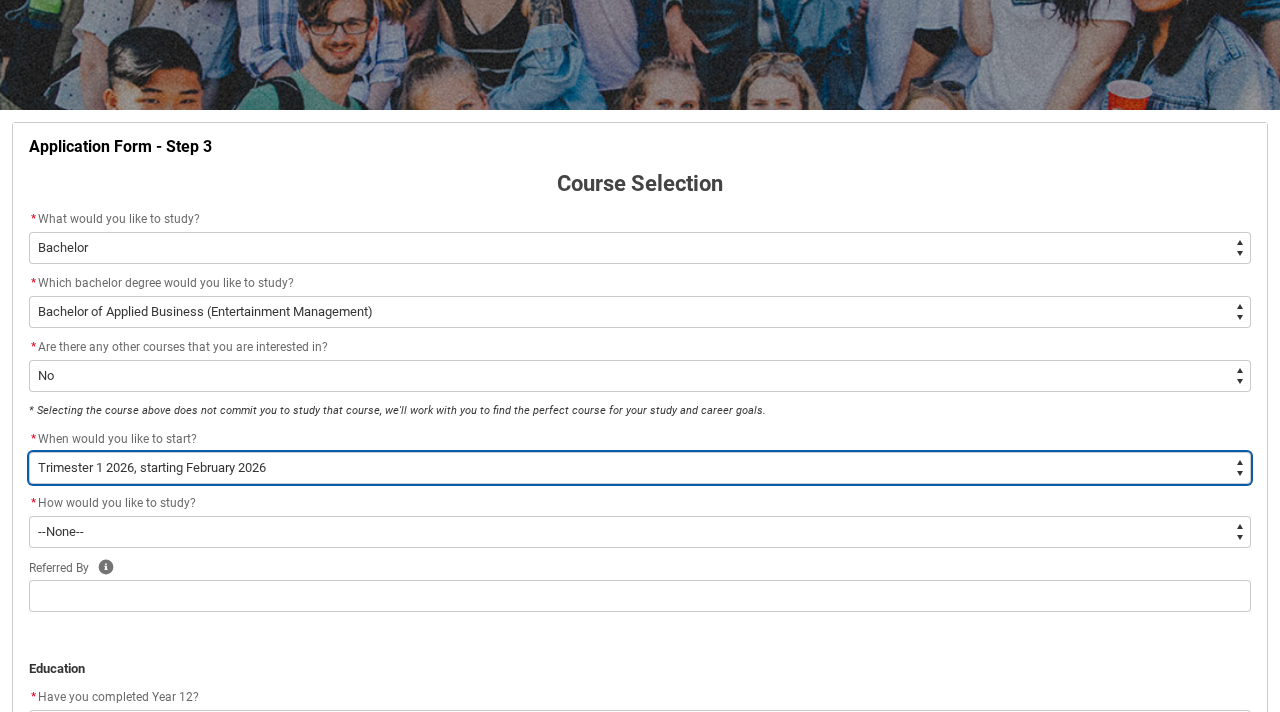 scroll, scrollTop: 287, scrollLeft: 0, axis: vertical 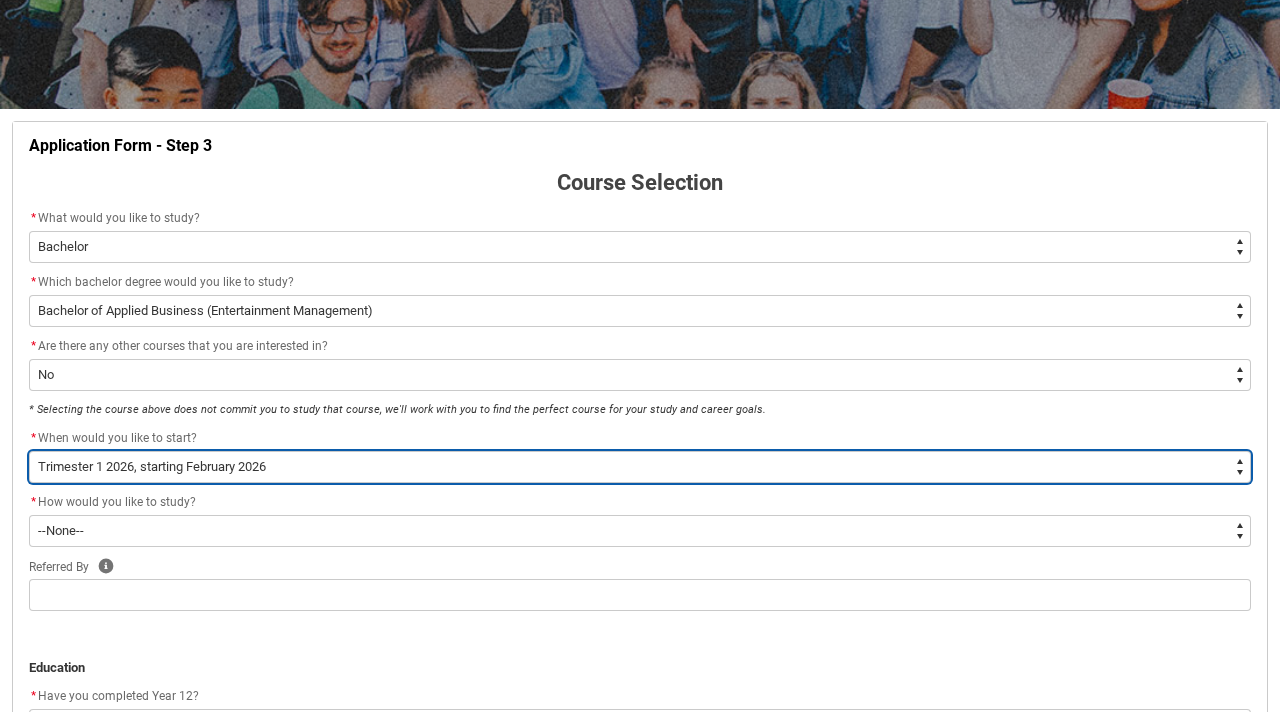 click on "--None-- Trimester 1 2026, starting February 2026 Trimester 3 2025, starting September 2025" at bounding box center [640, 467] 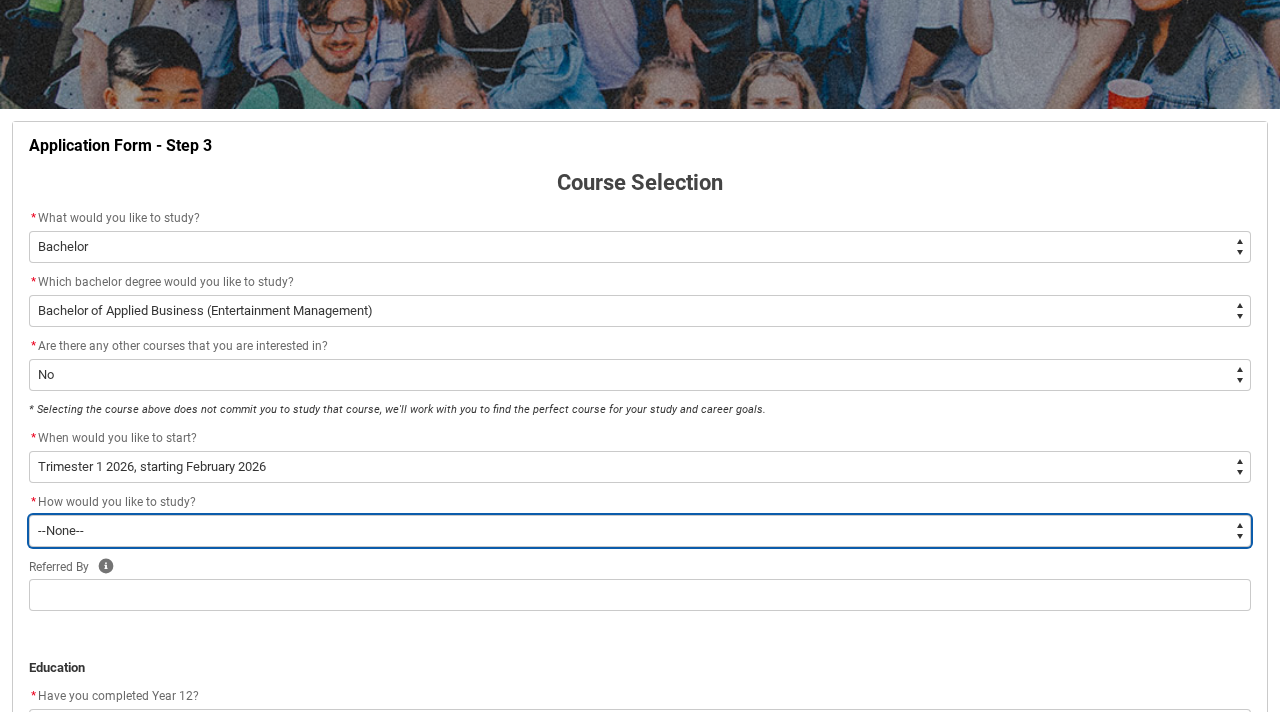 click on "--None-- On-campus Online" at bounding box center [640, 531] 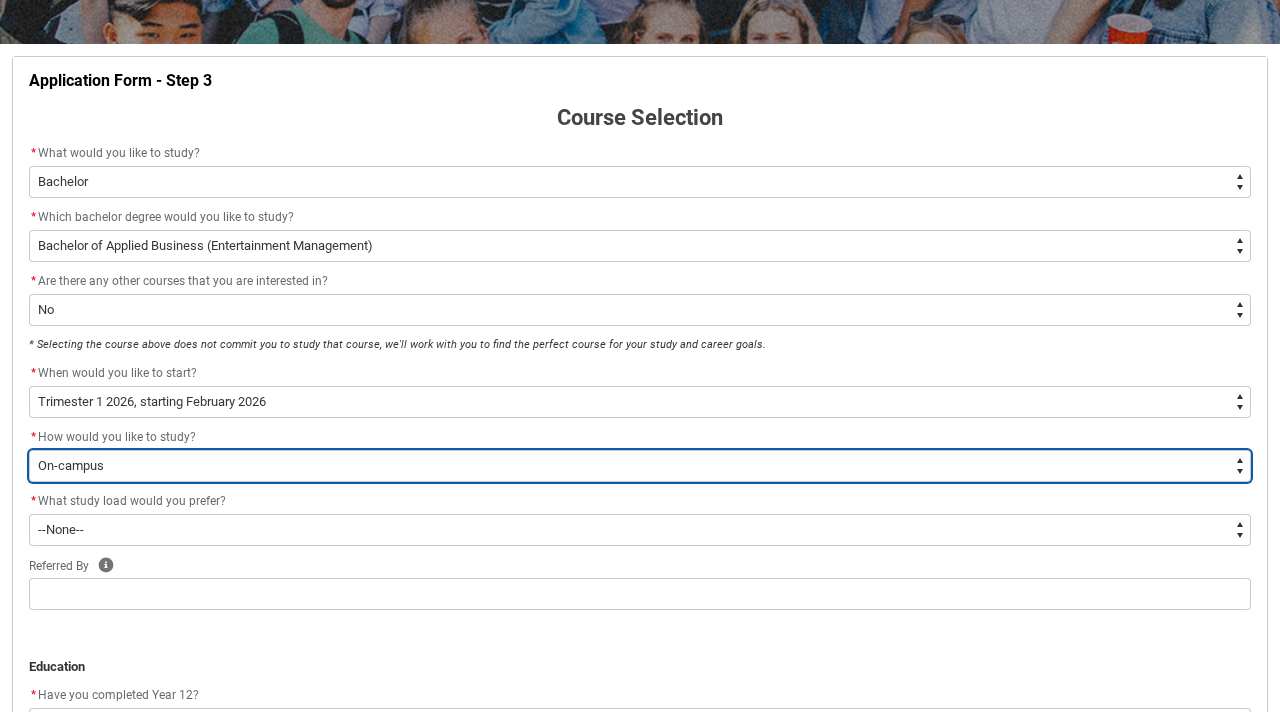 scroll, scrollTop: 370, scrollLeft: 0, axis: vertical 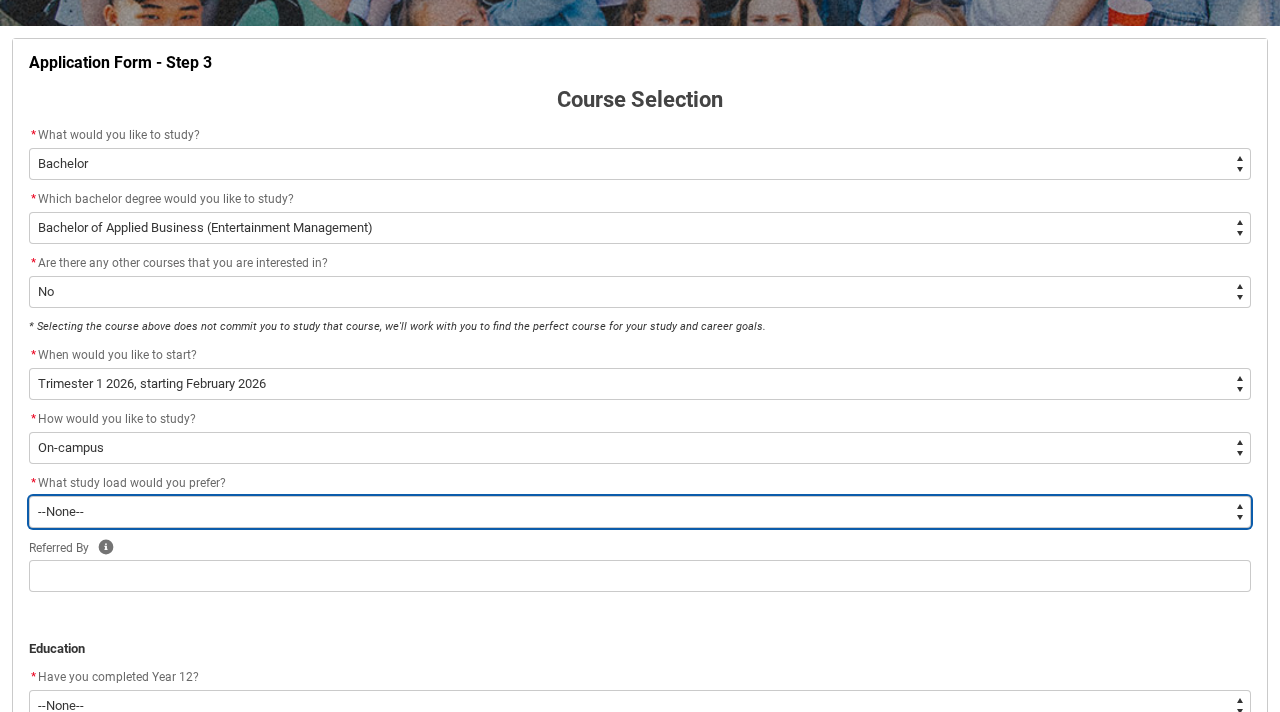 click on "--None-- Full-time Part-time" at bounding box center (640, 512) 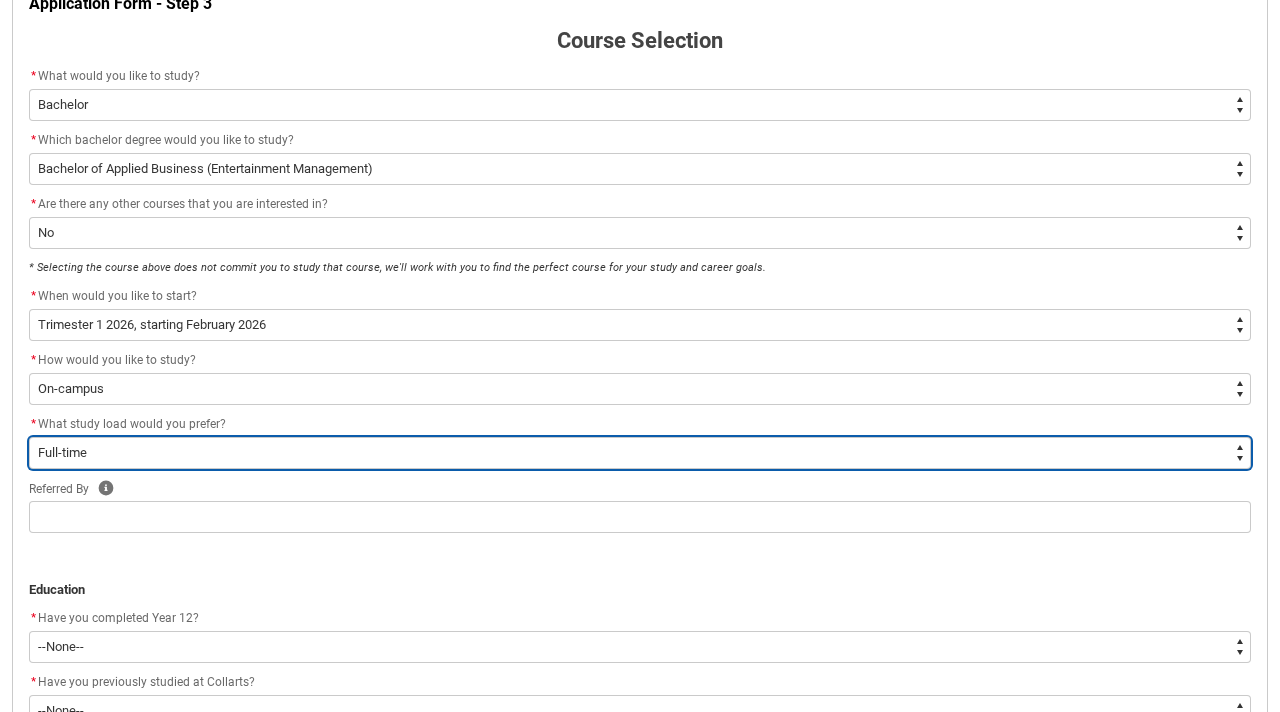 scroll, scrollTop: 435, scrollLeft: 0, axis: vertical 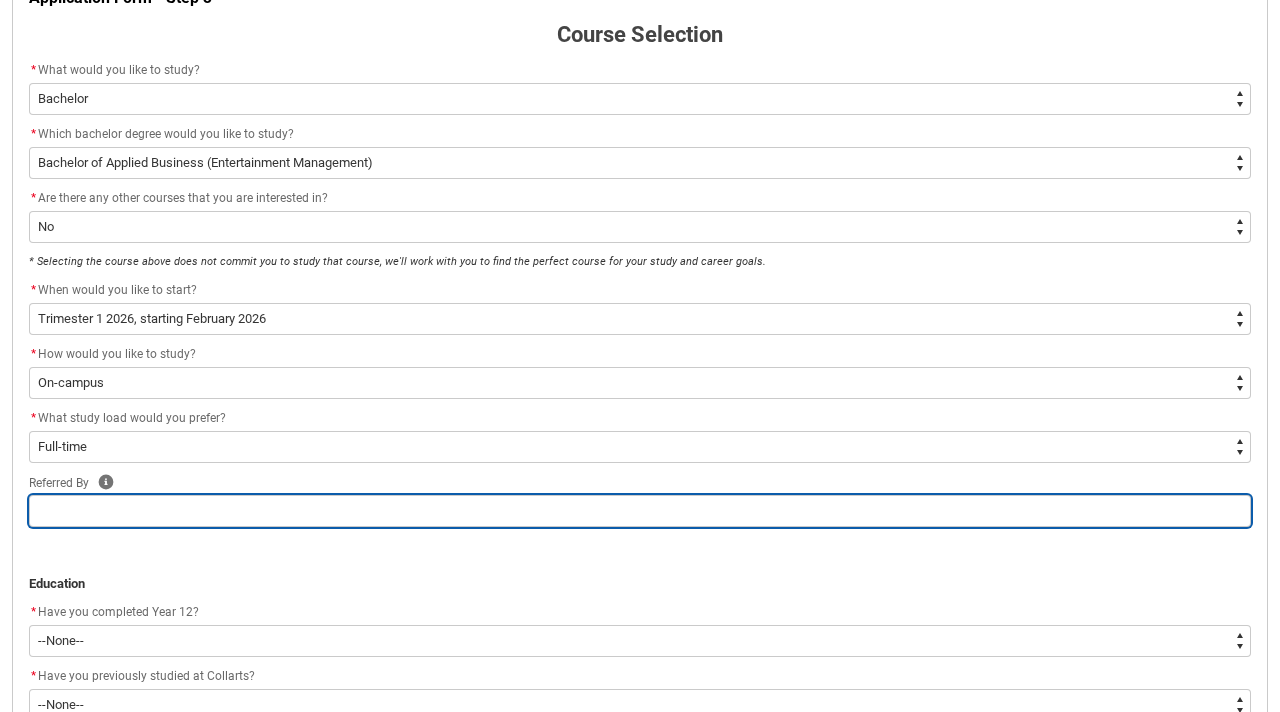 click at bounding box center (640, 511) 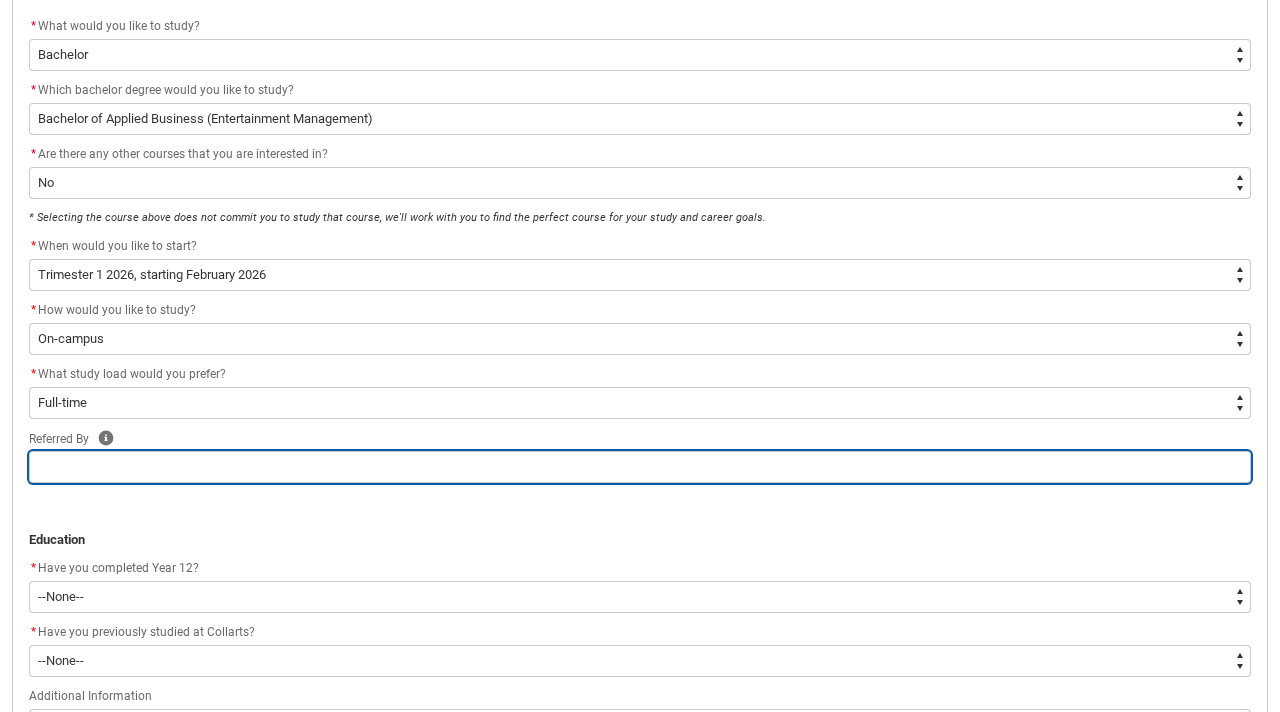 scroll, scrollTop: 484, scrollLeft: 0, axis: vertical 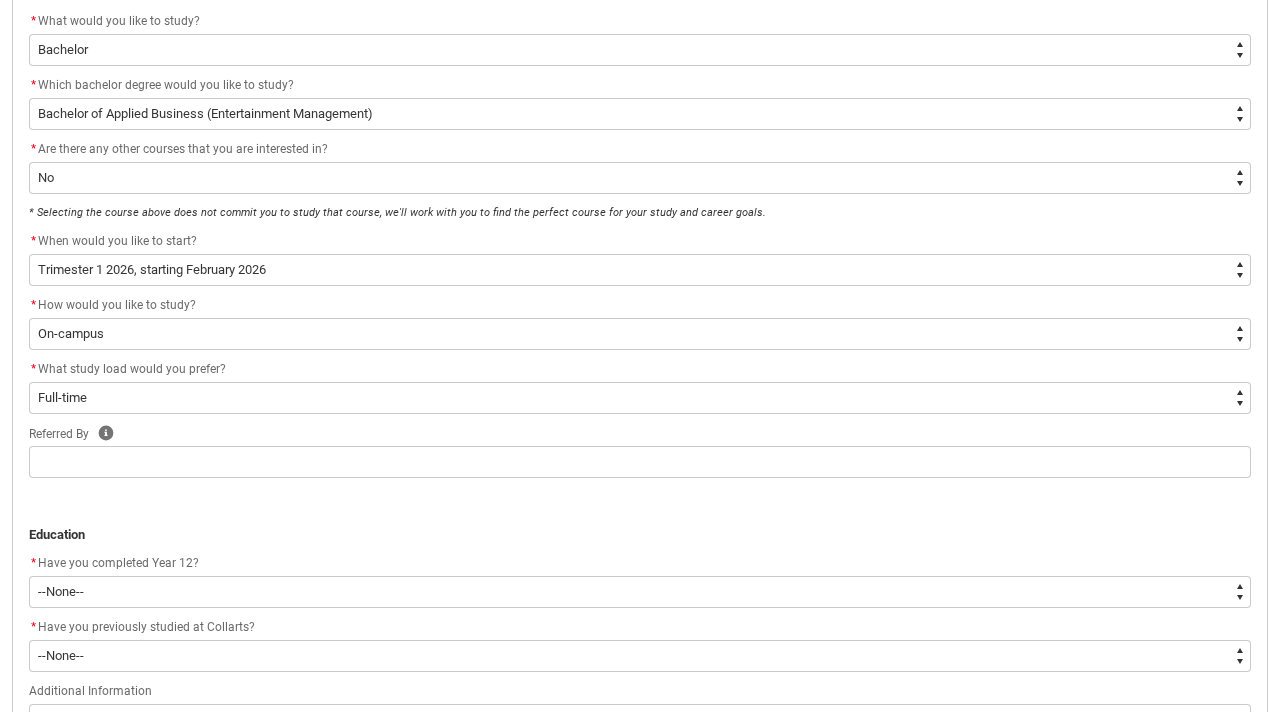 type 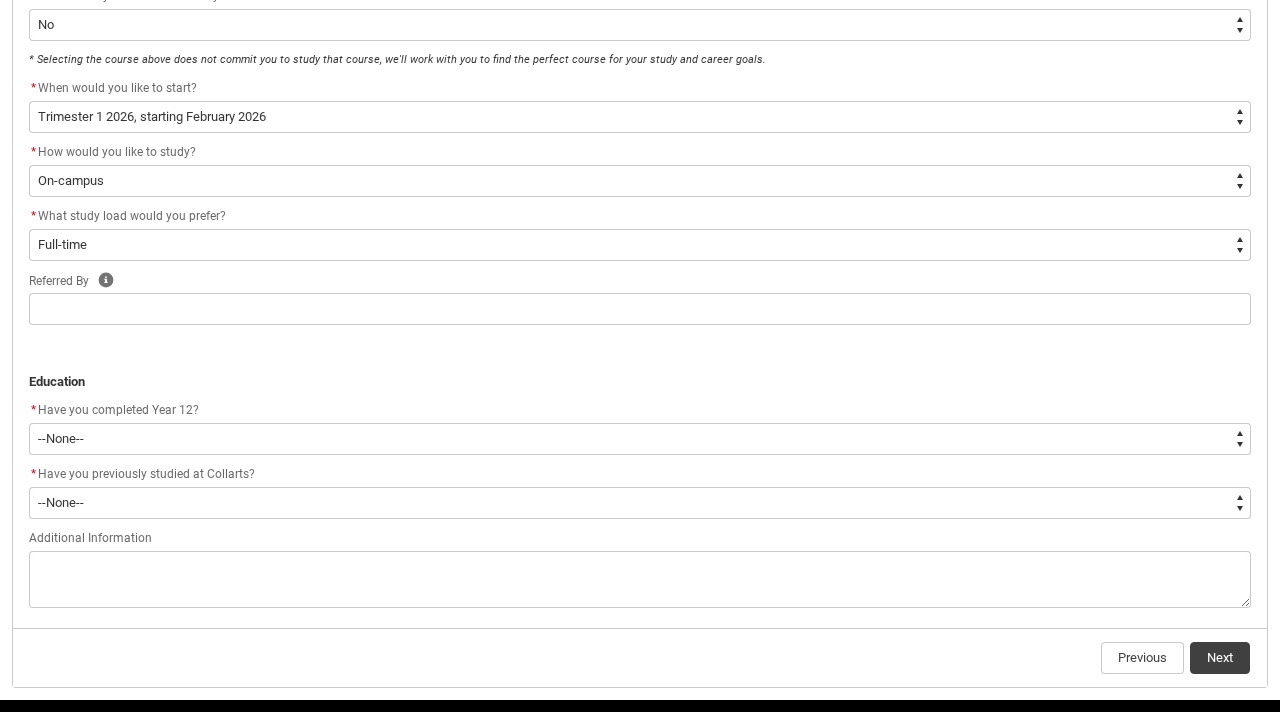 scroll, scrollTop: 665, scrollLeft: 0, axis: vertical 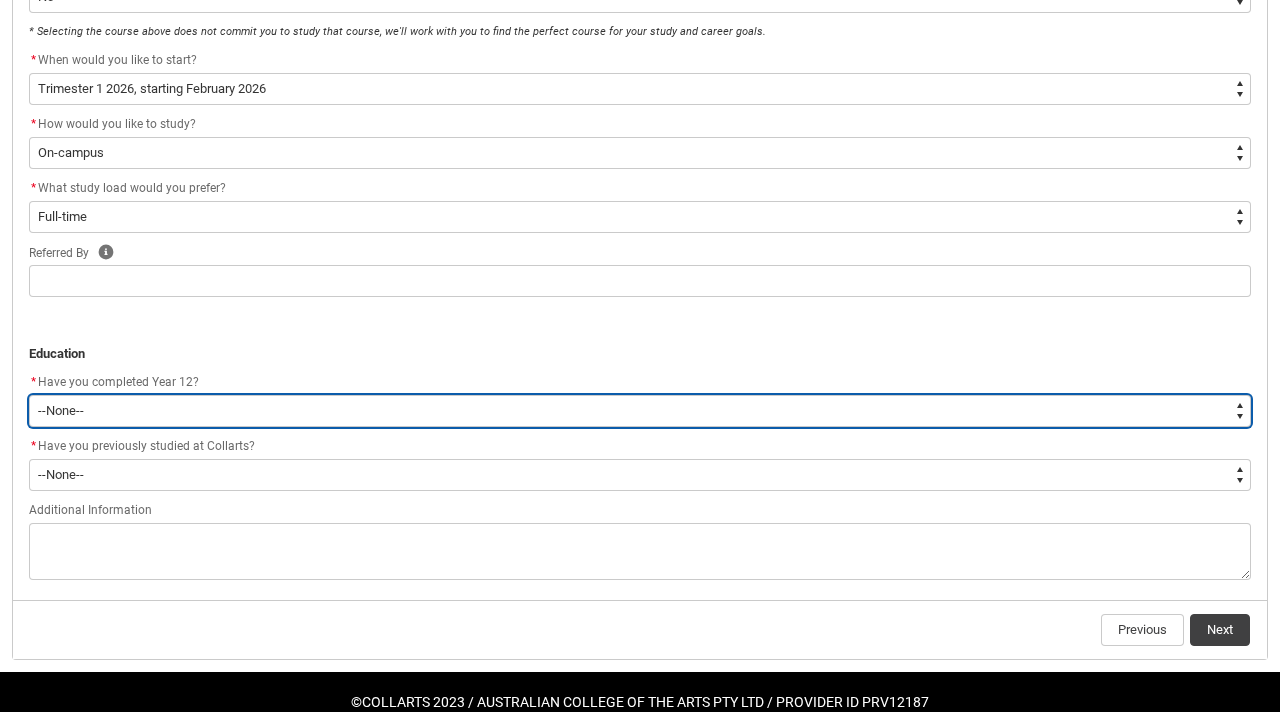 click on "--None-- Yes No Other" at bounding box center (640, 411) 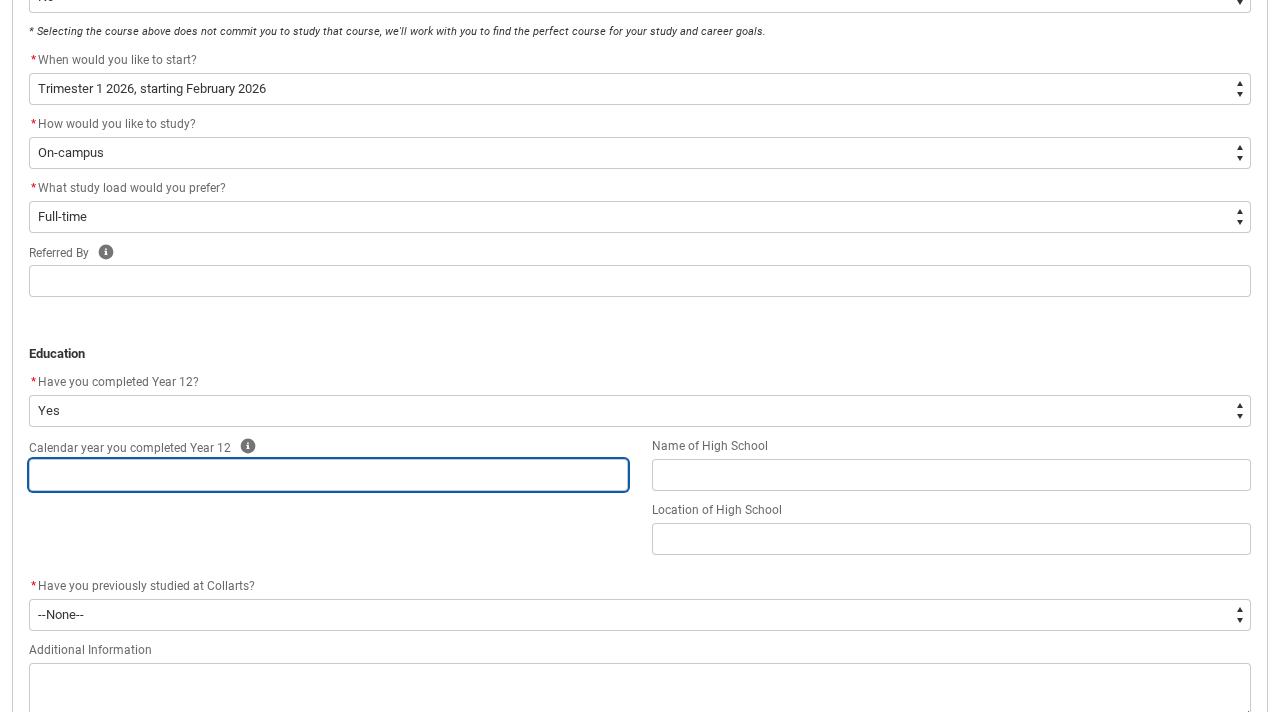 click at bounding box center [328, 475] 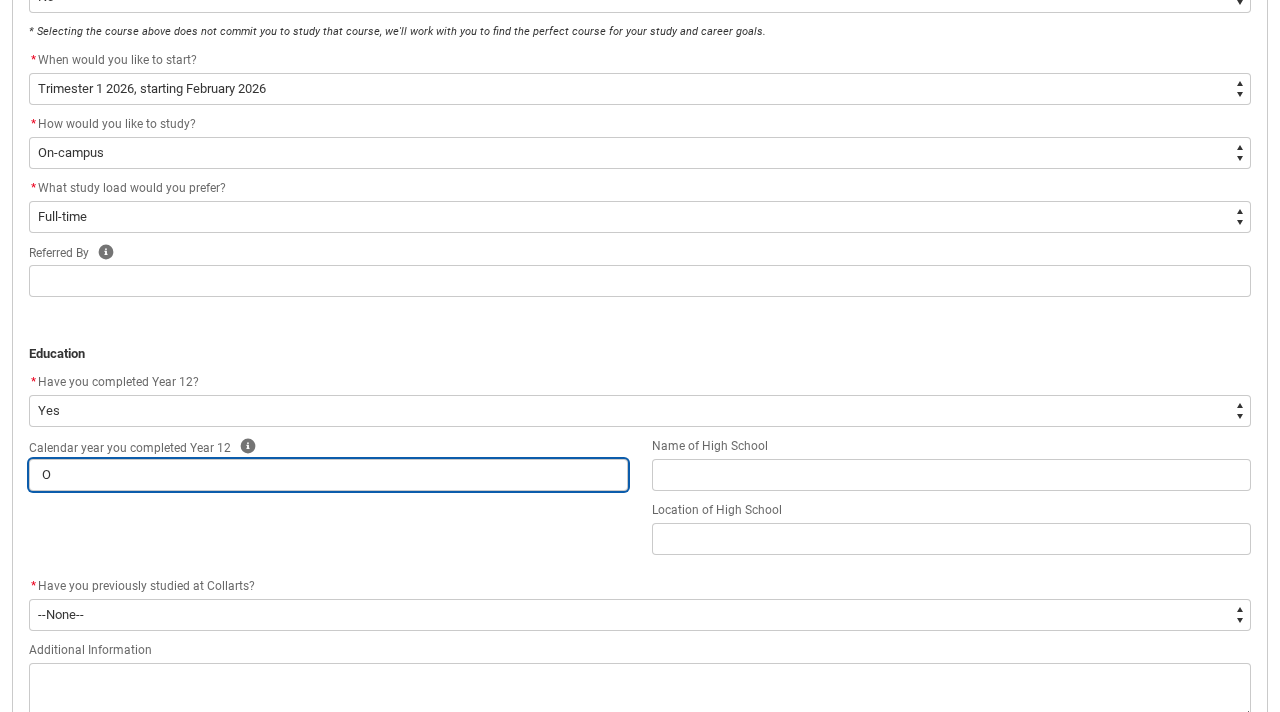 type on "Oc" 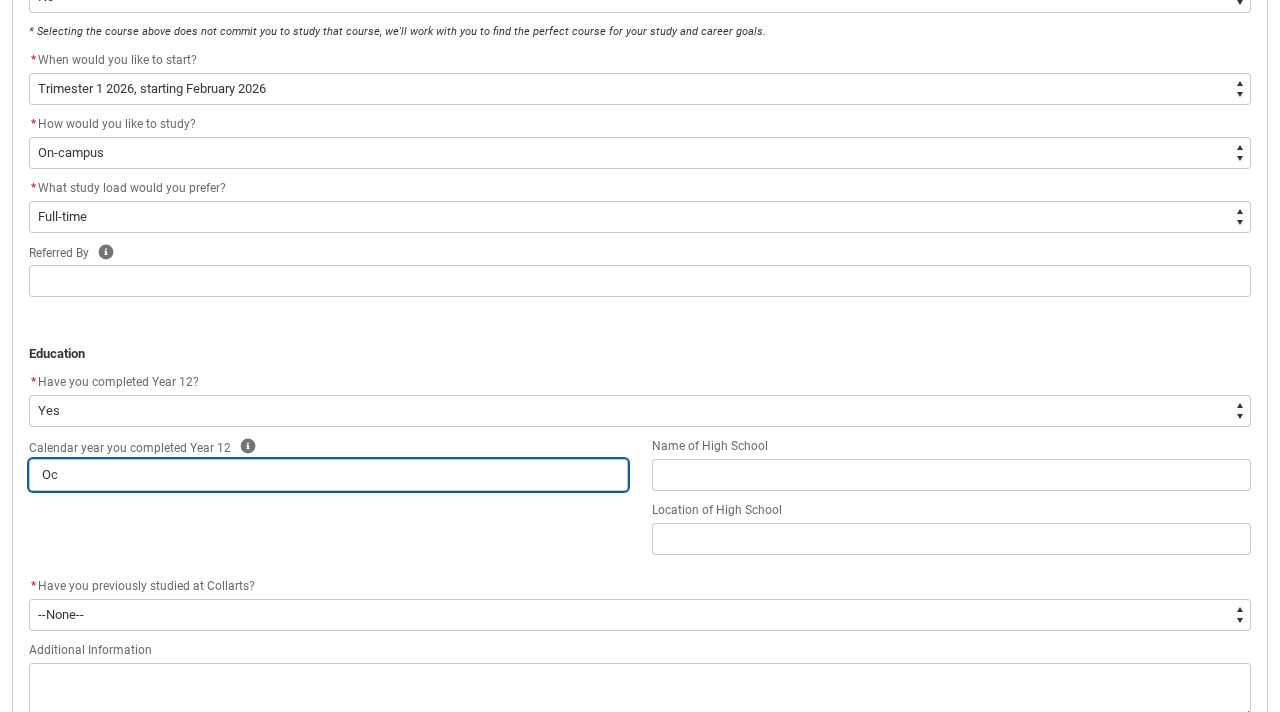 type on "Oct" 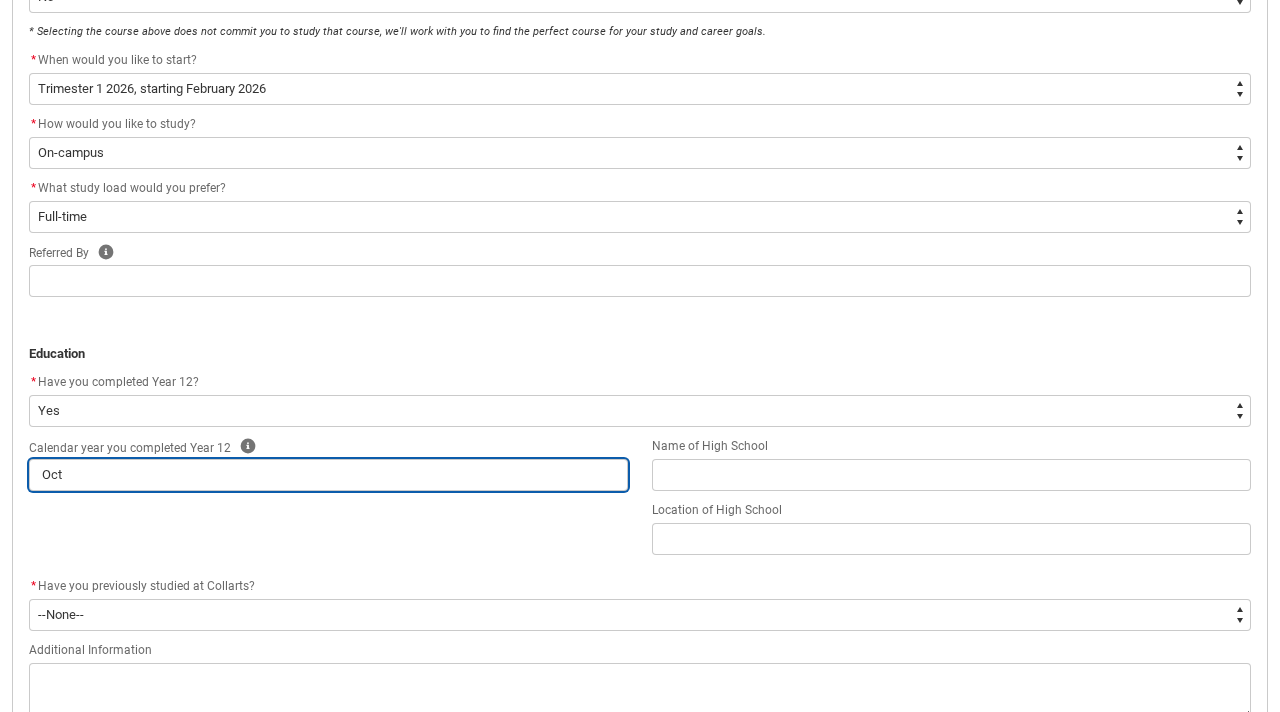 type on "Octo" 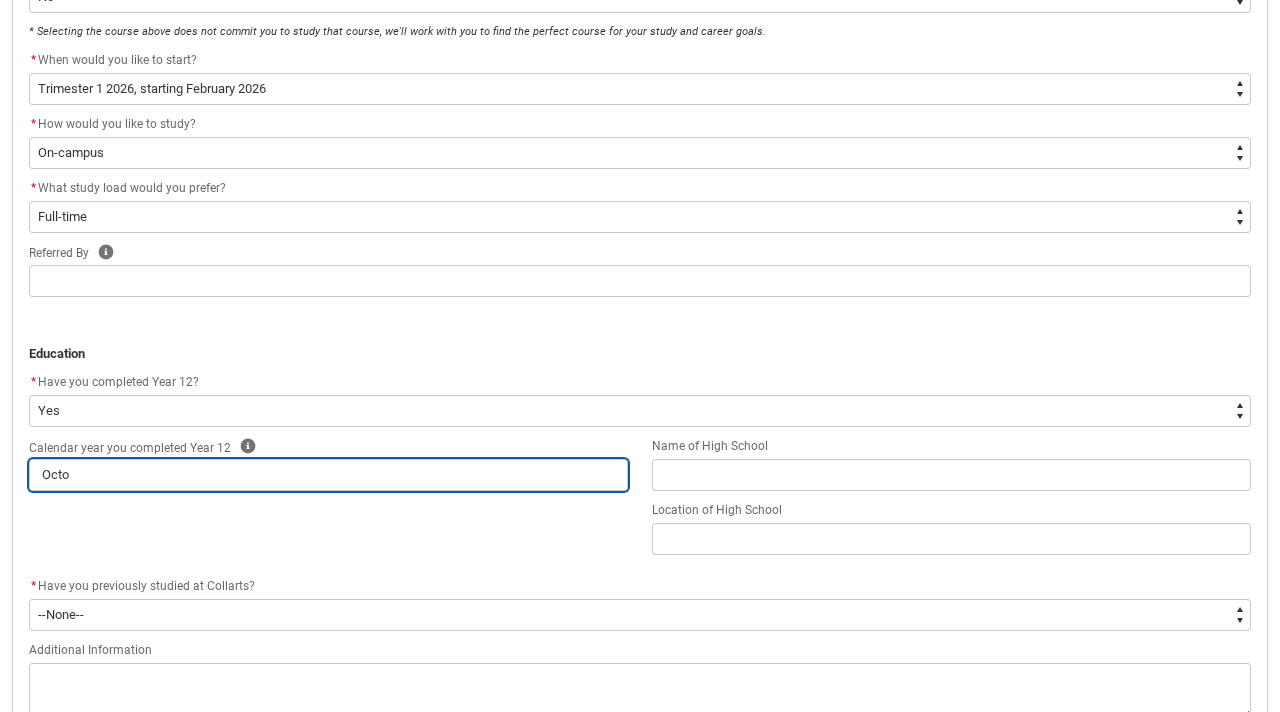 type on "Octob" 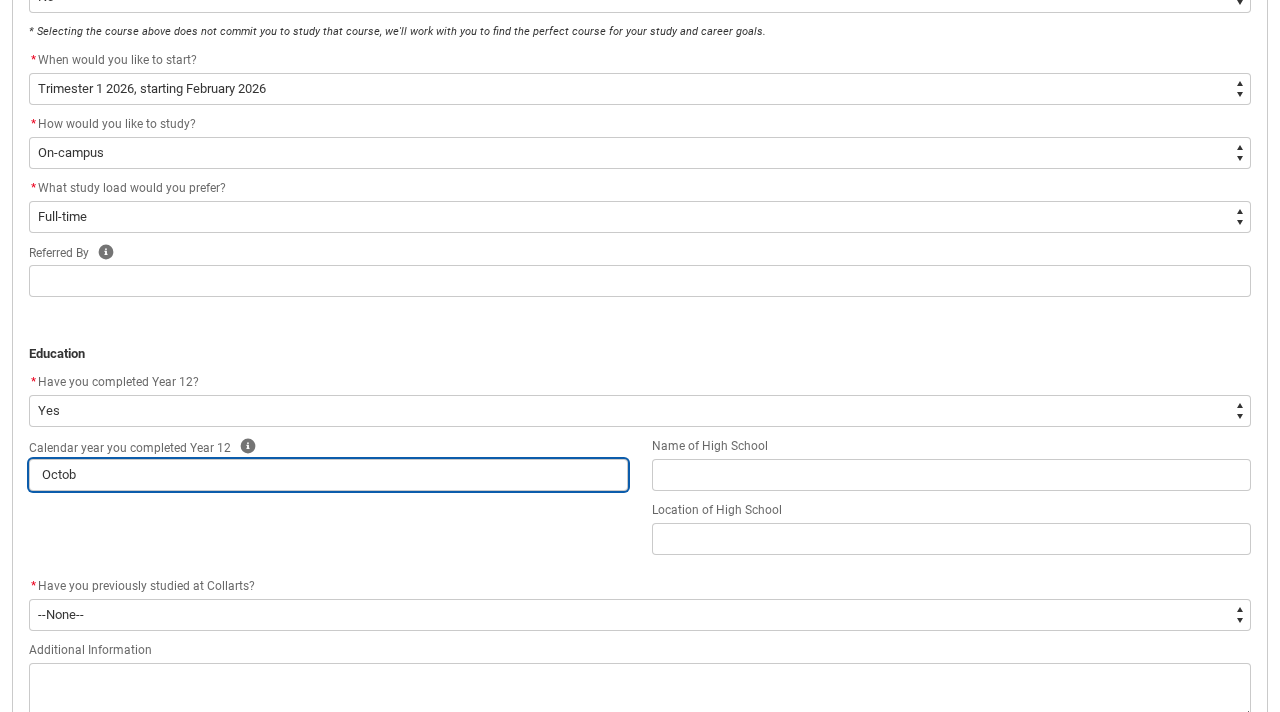 type on "Octobe" 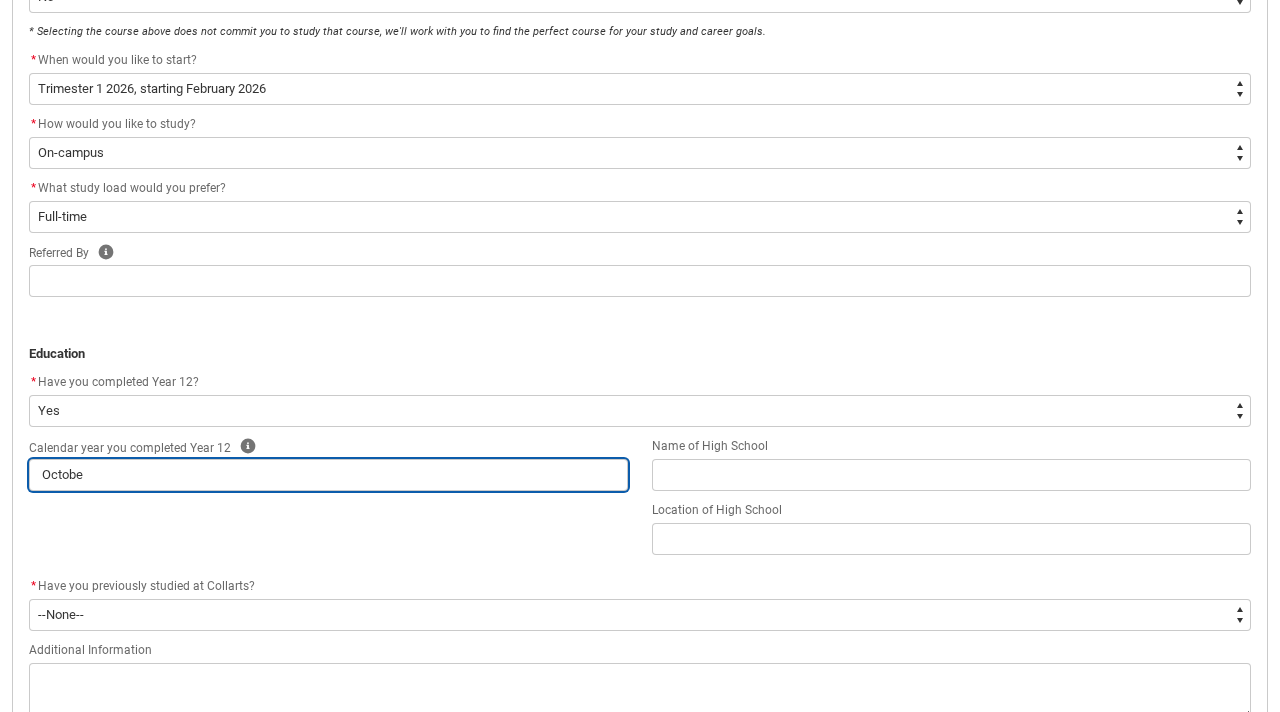 type on "October" 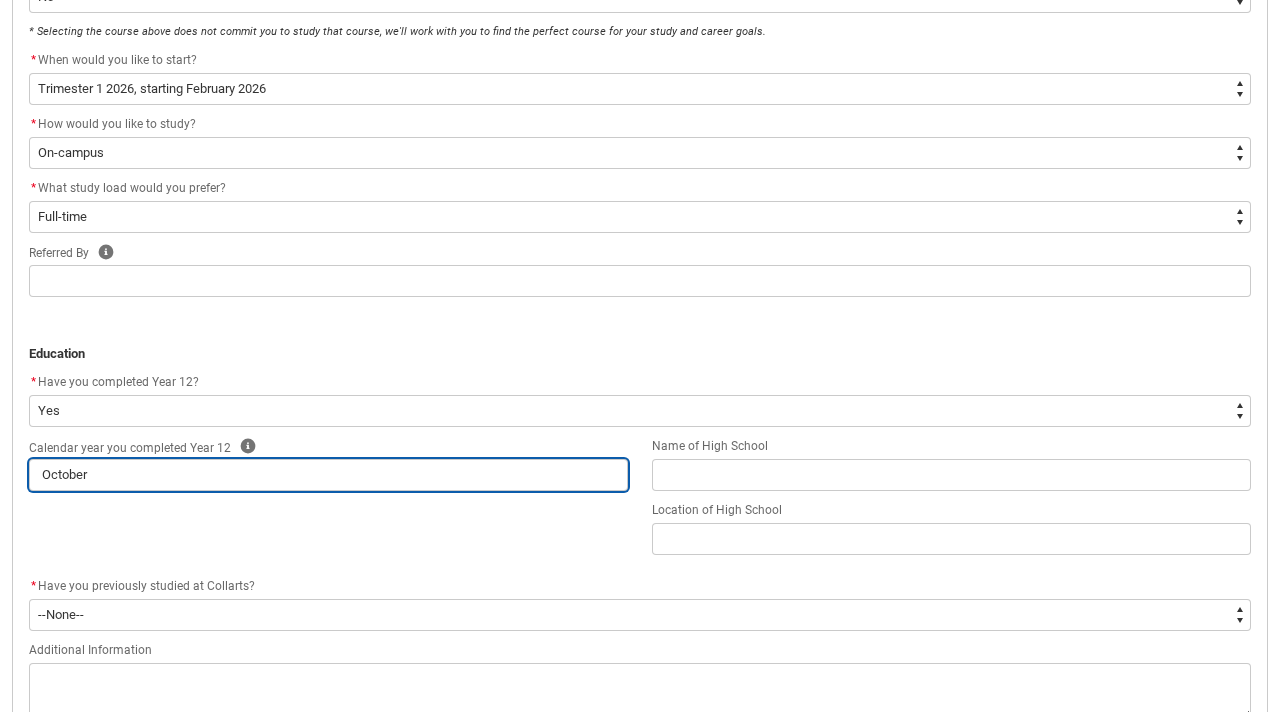 type on "October" 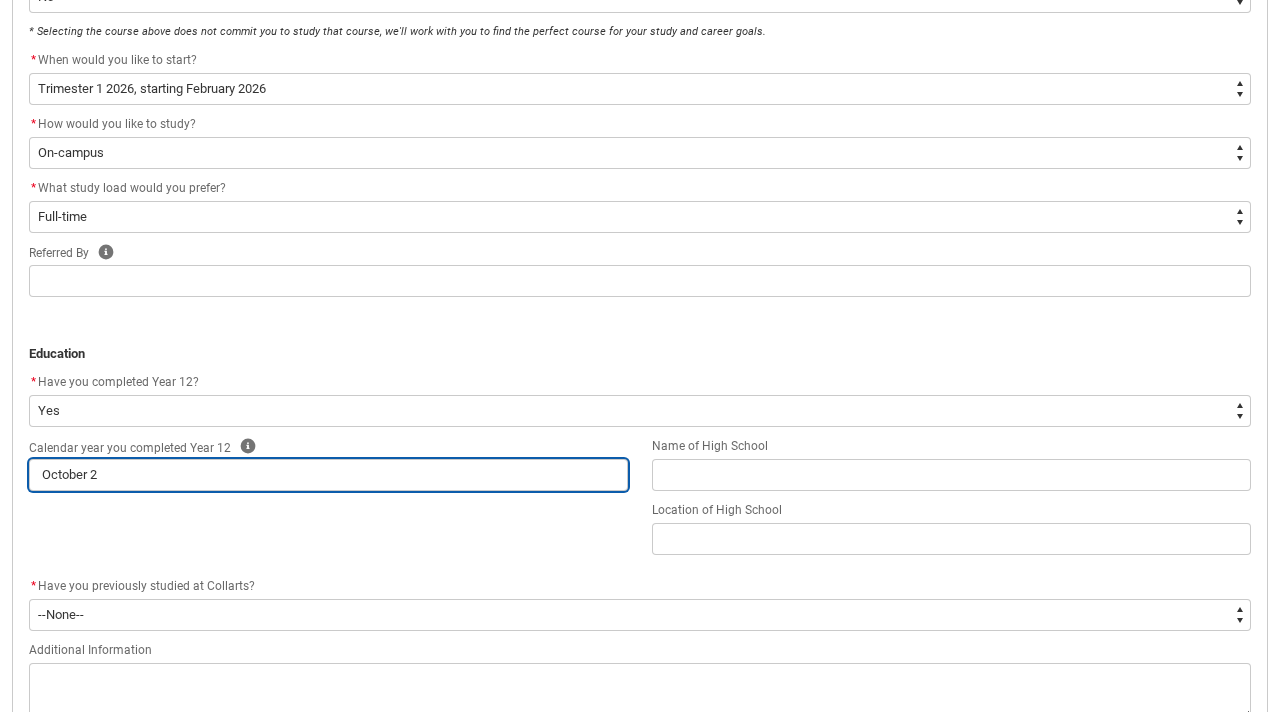 type on "October 20" 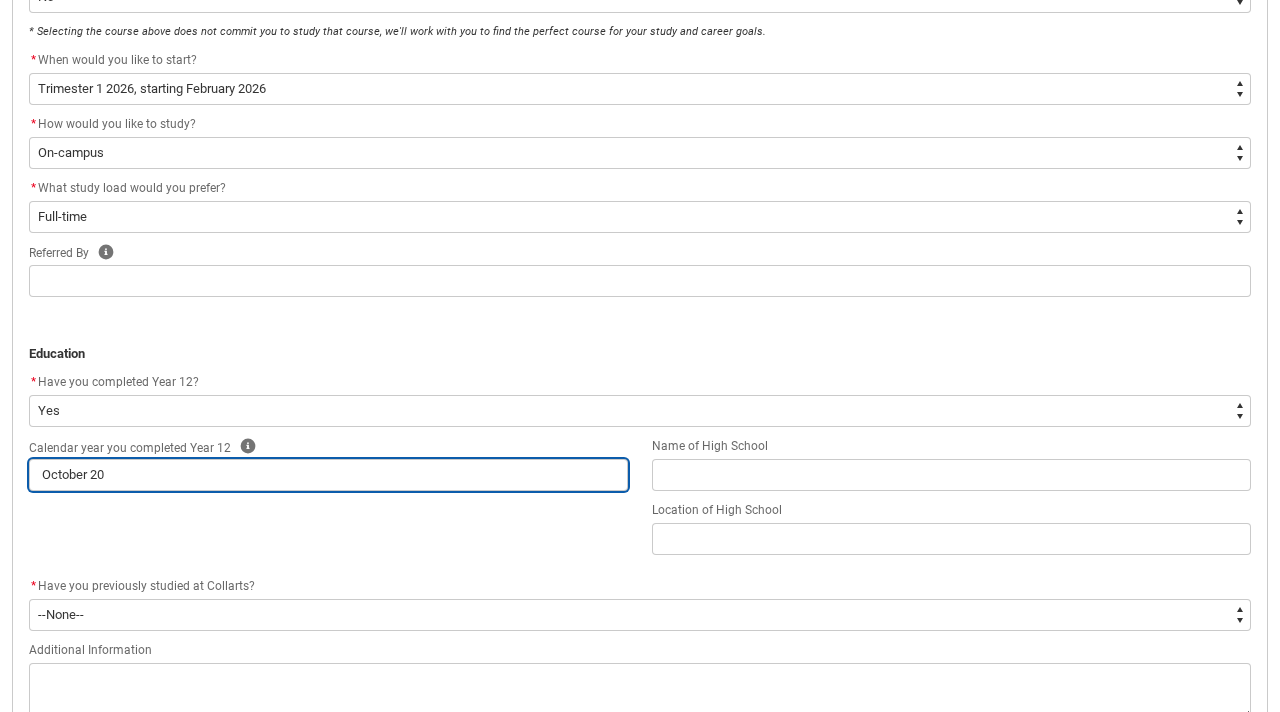 type on "October 202" 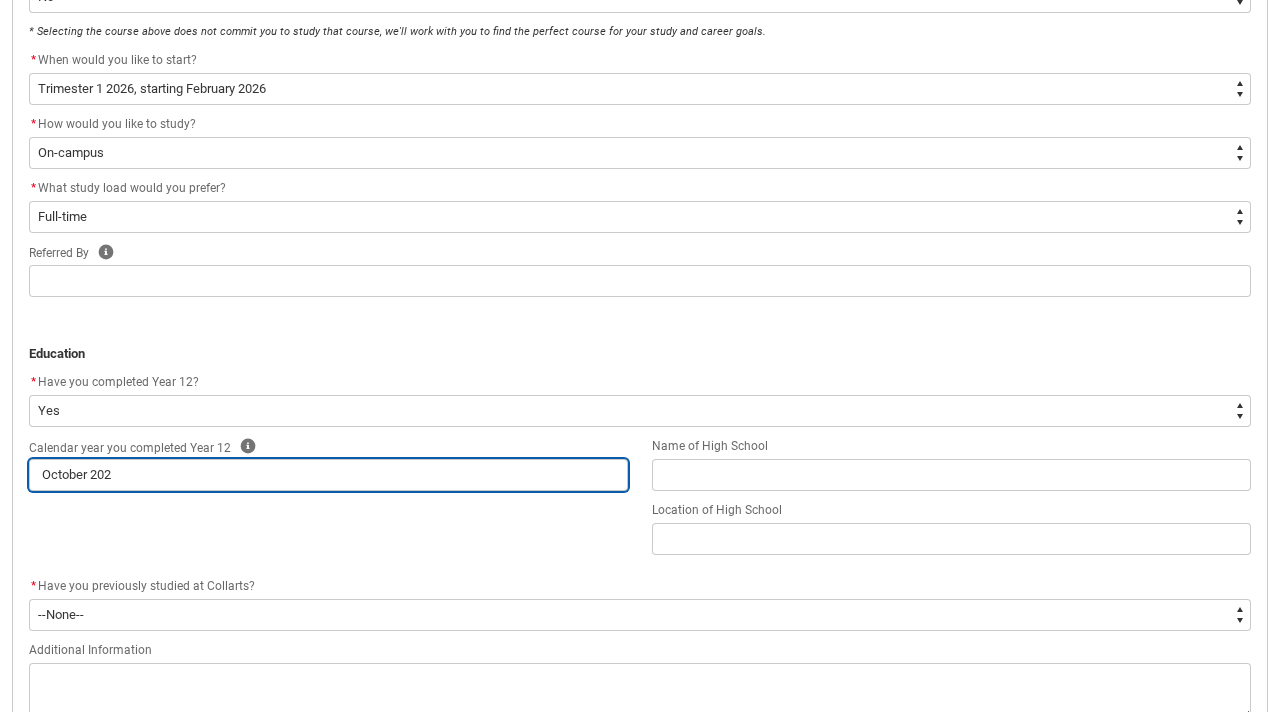 type on "October 2024" 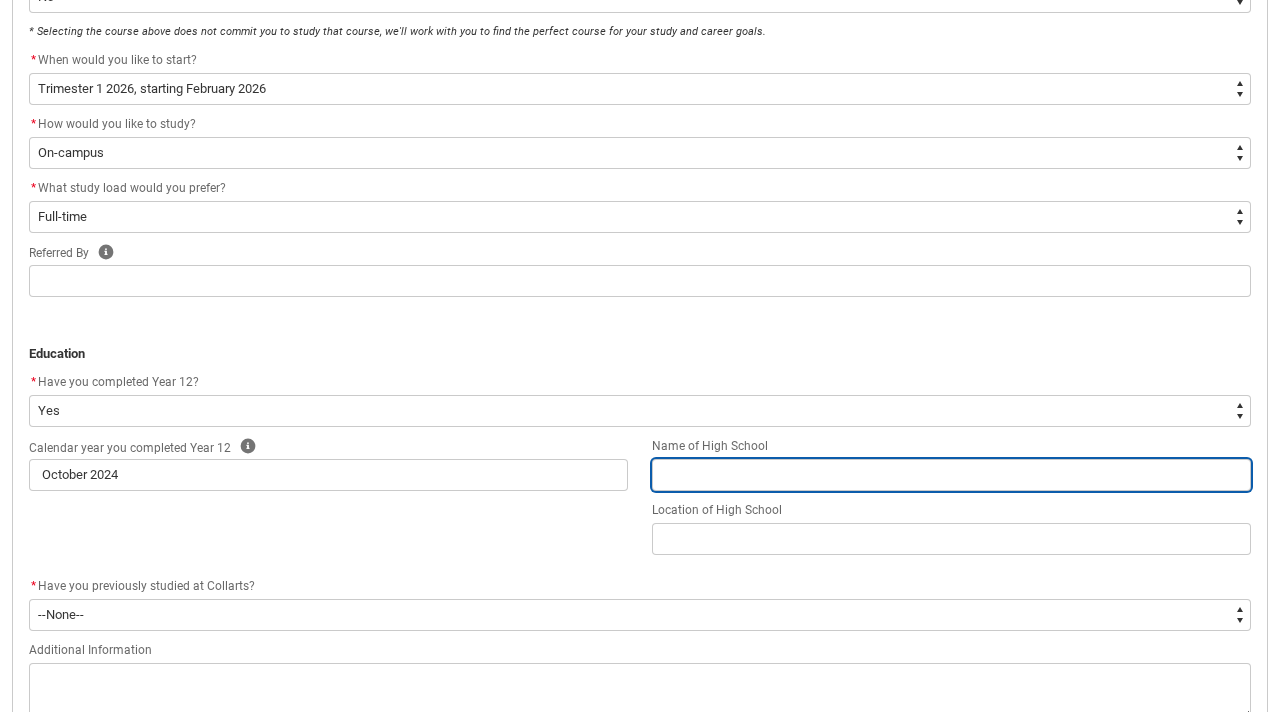 click at bounding box center (951, 475) 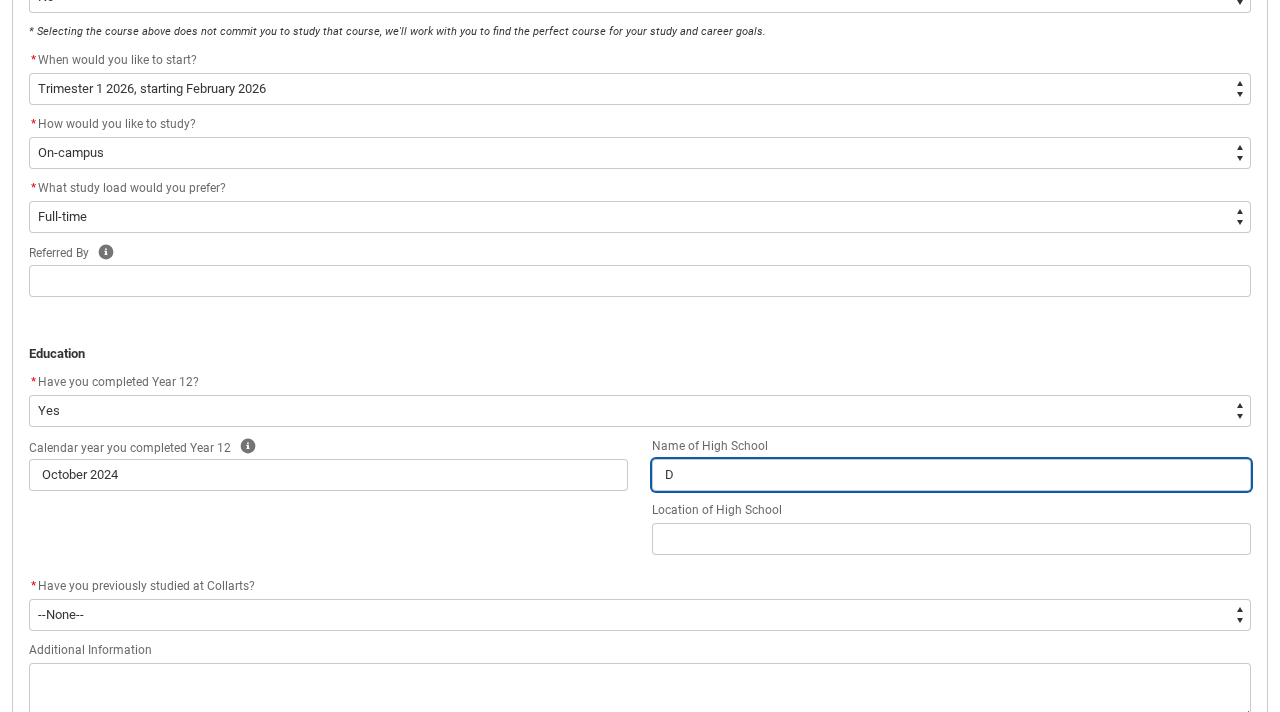 type on "Di" 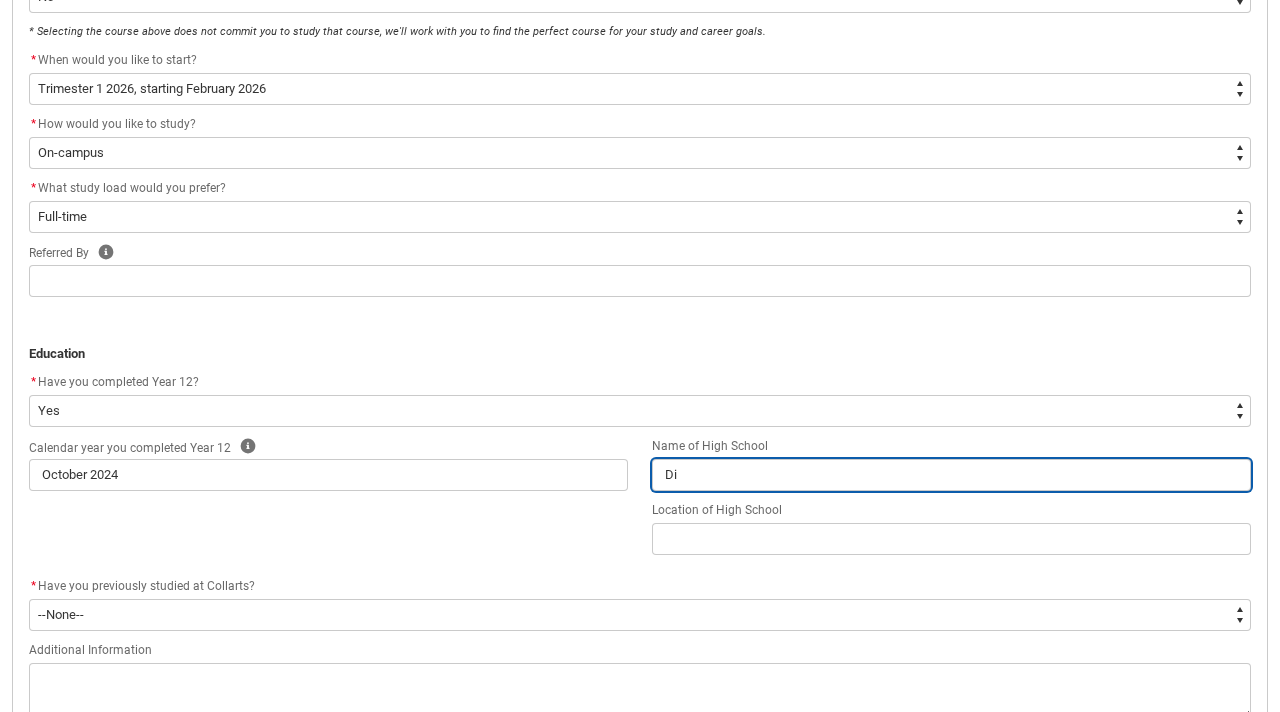type on "Dia" 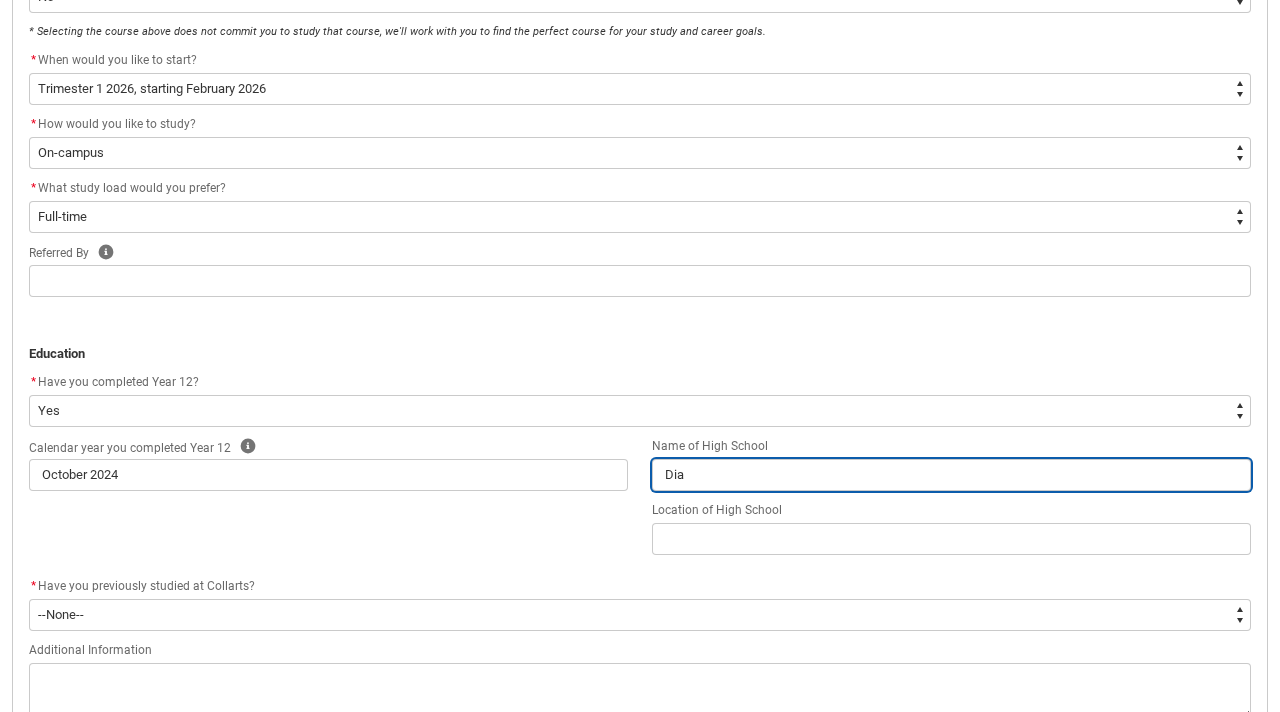 type on "Diam" 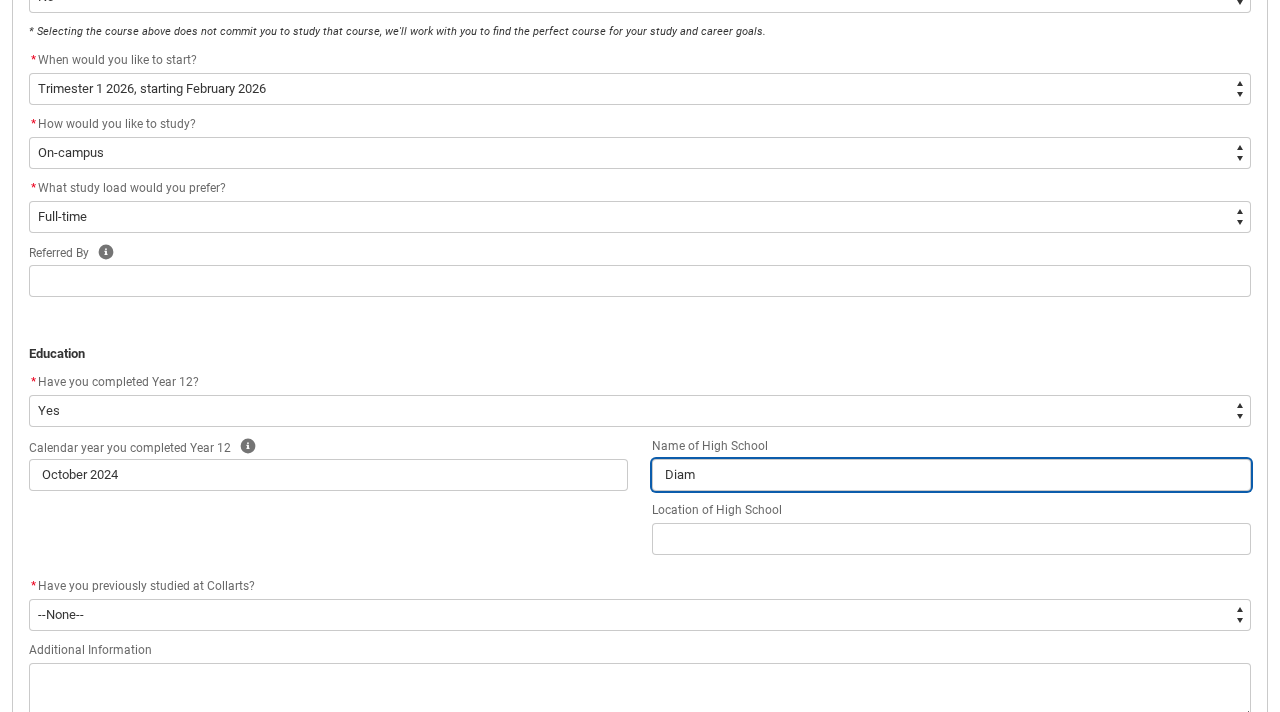 type on "Diamo" 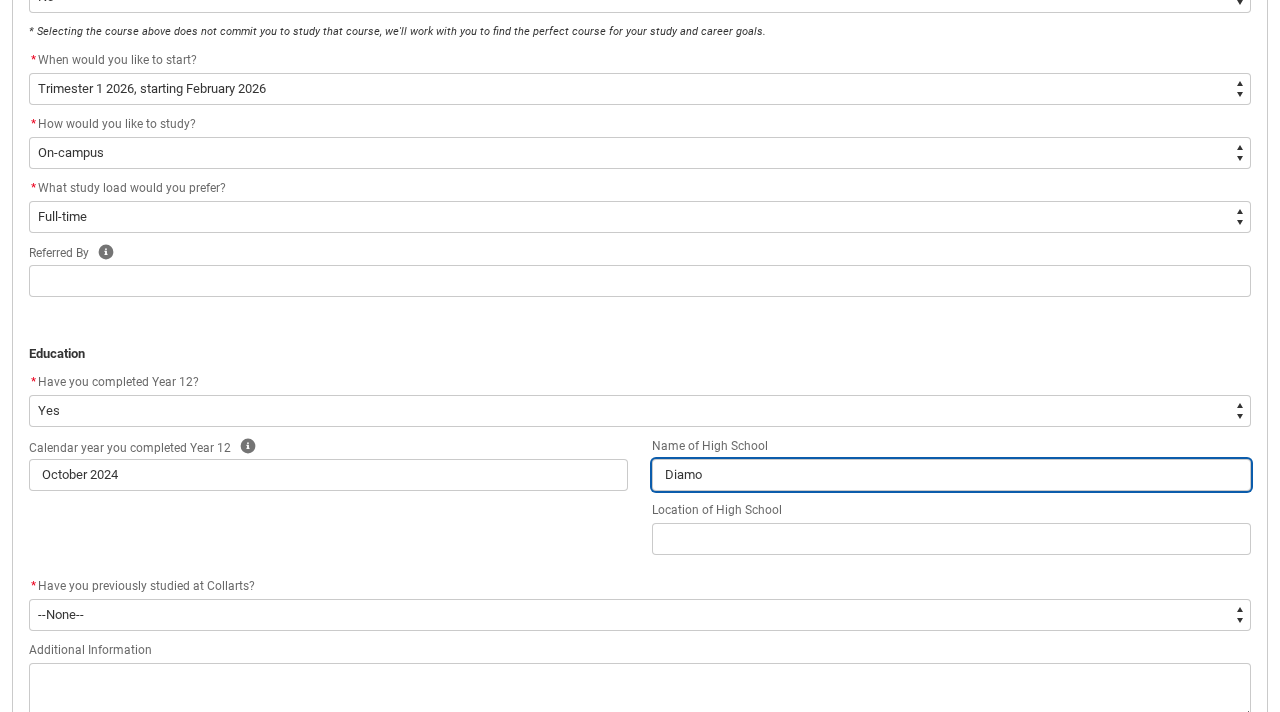type on "Diamon" 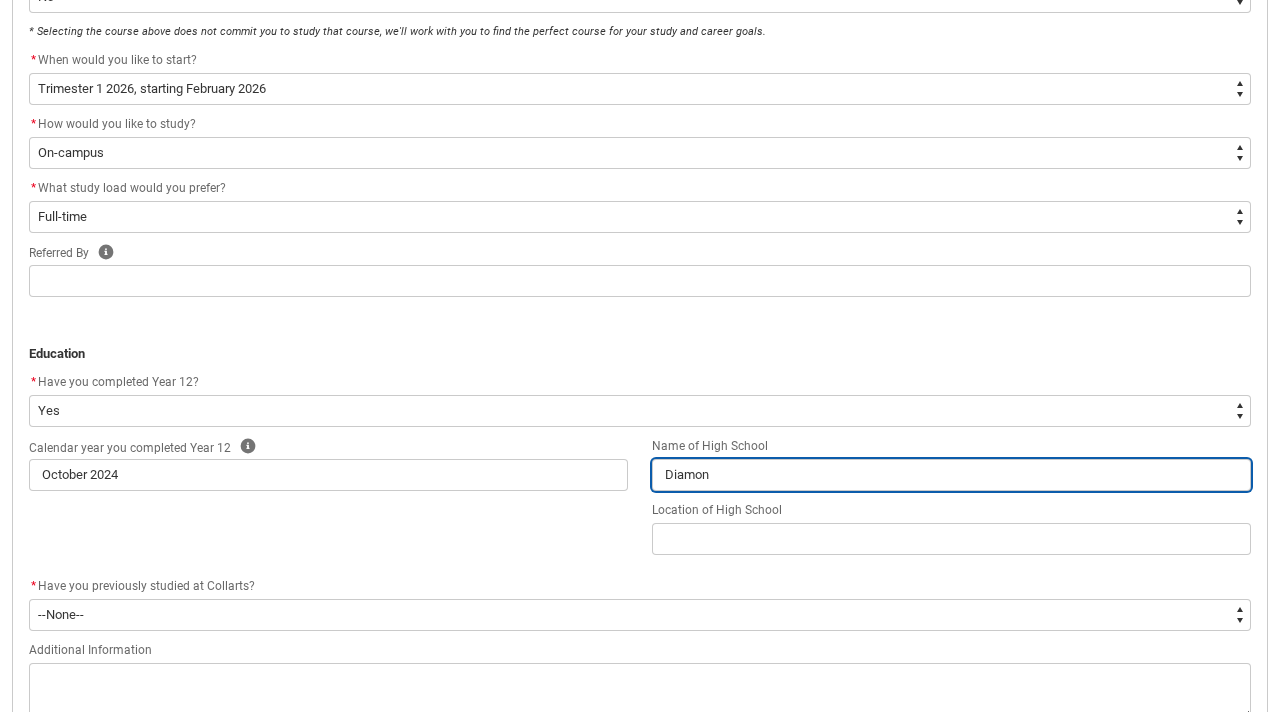 type on "Diamond" 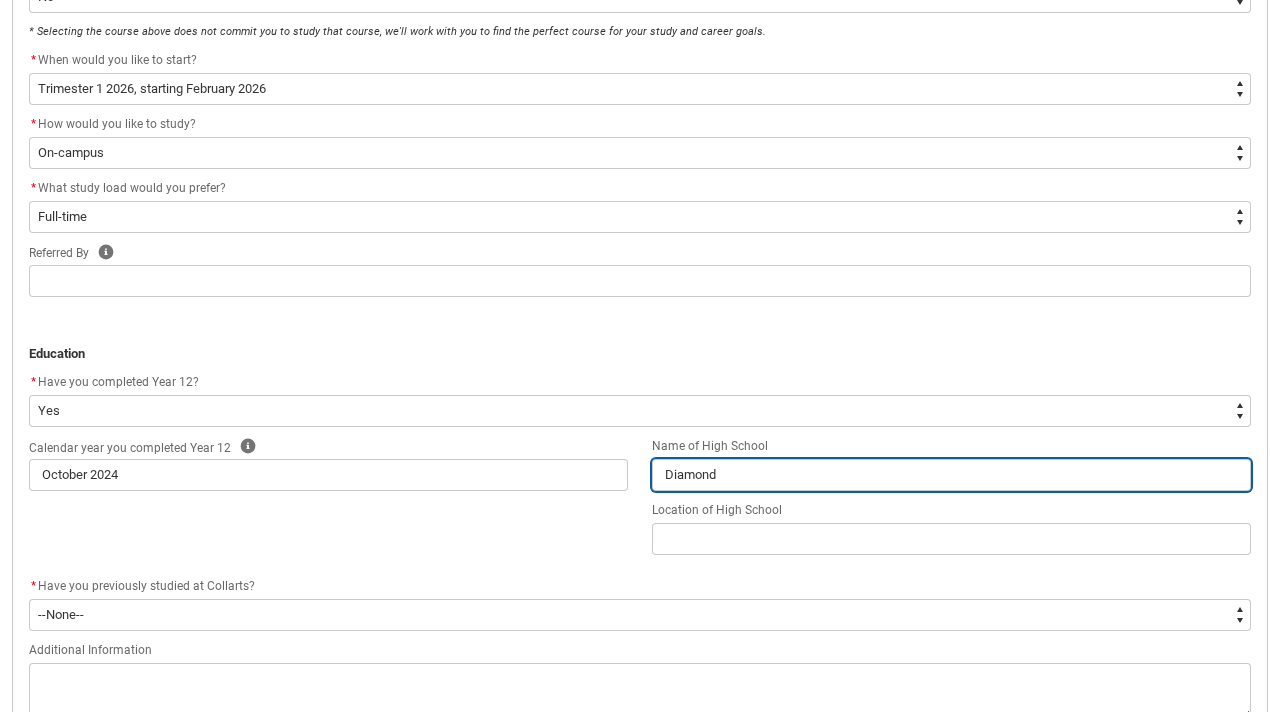 type on "Diamond" 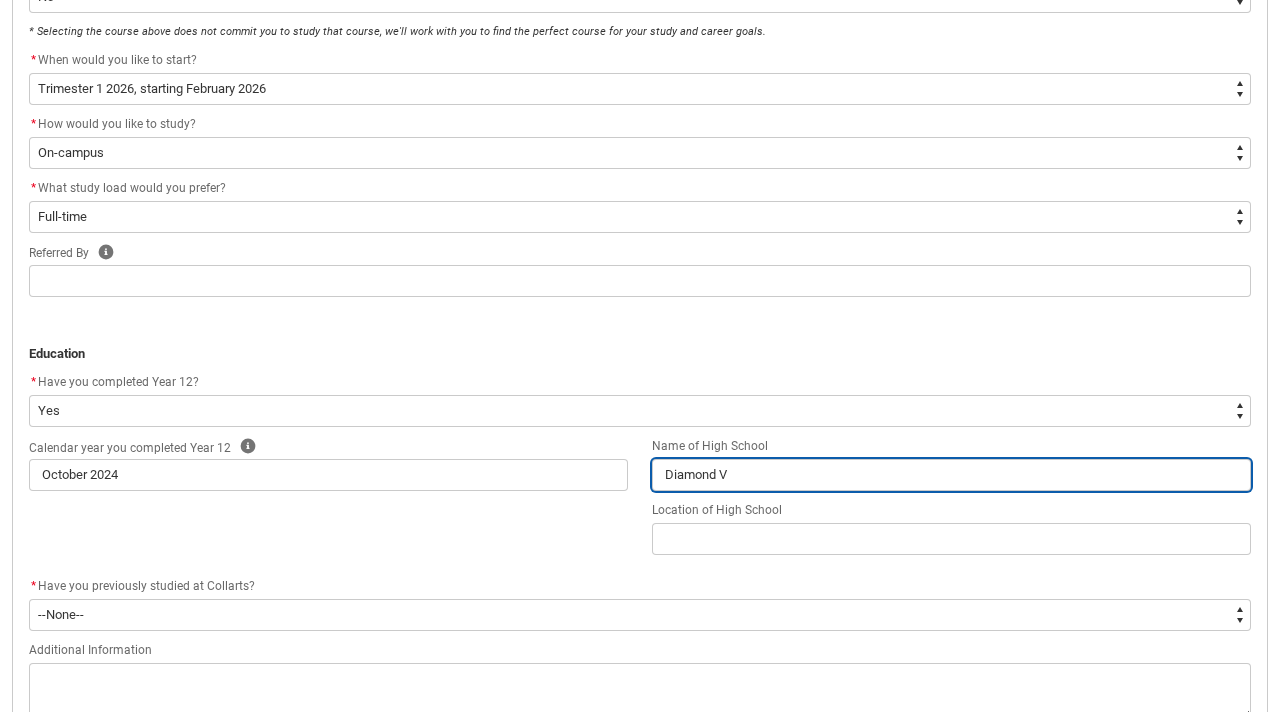 type on "Diamond Va" 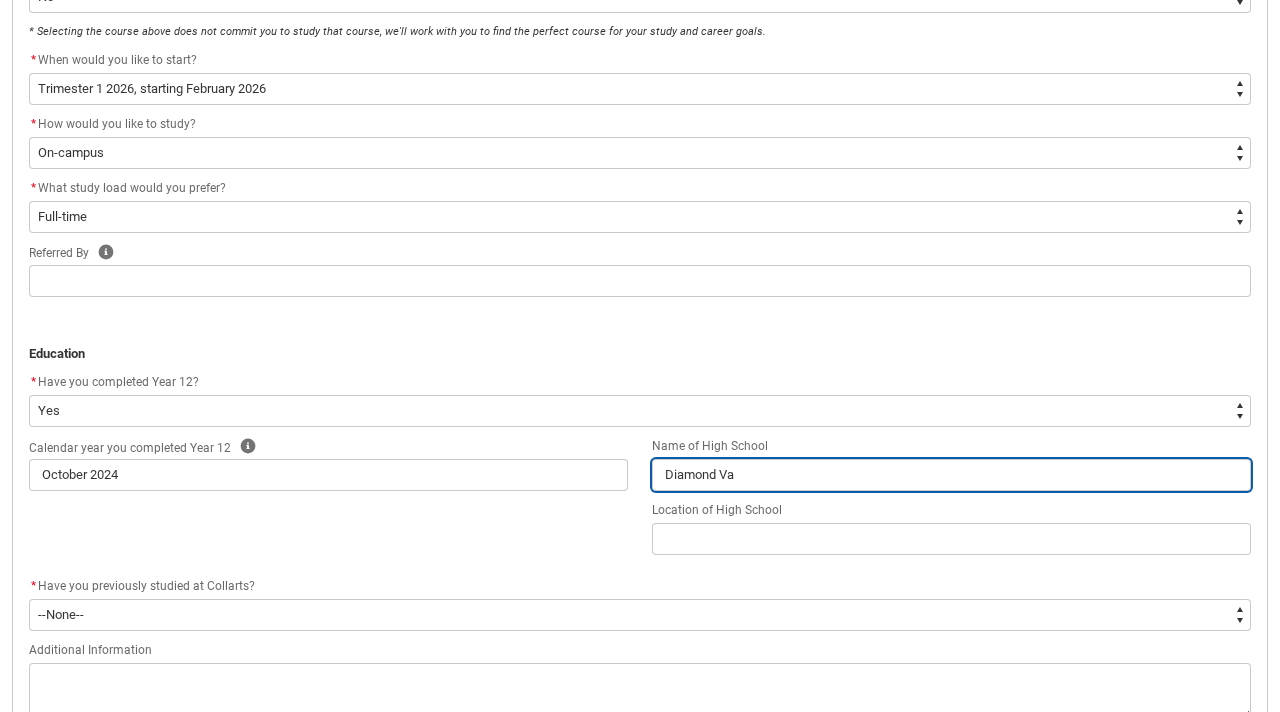 type on "Diamond Val" 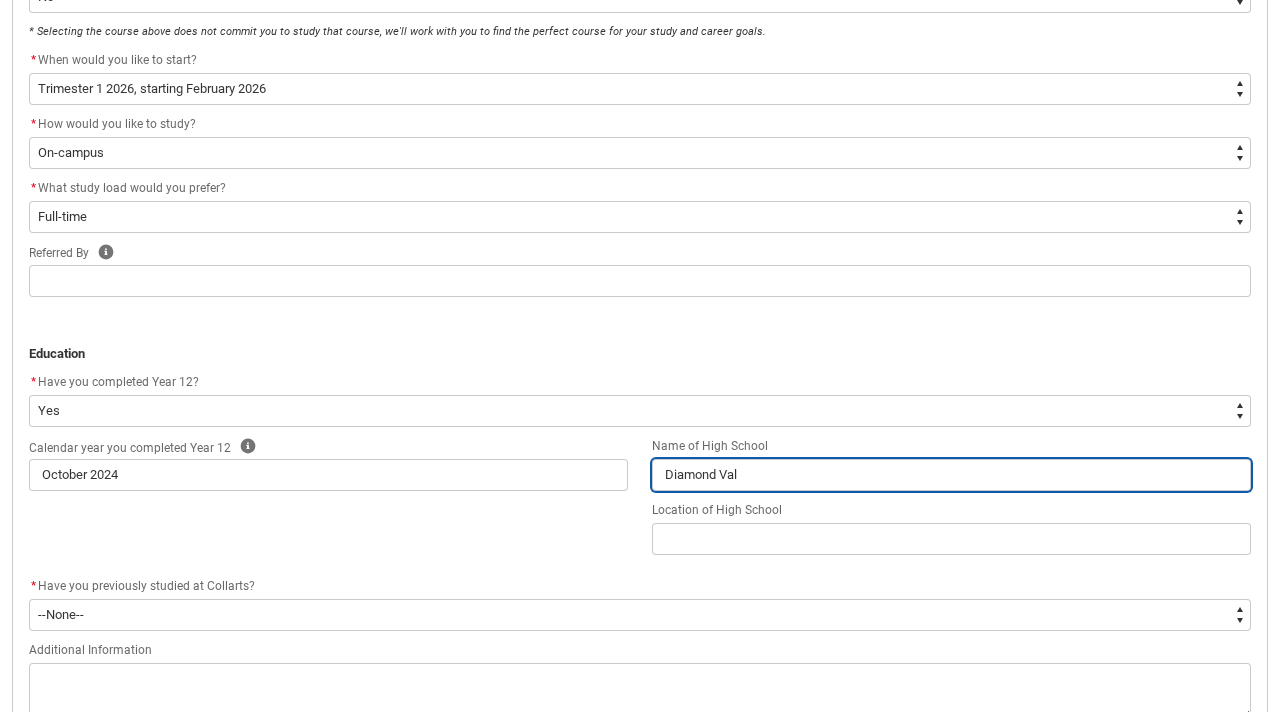 type on "Diamond Vall" 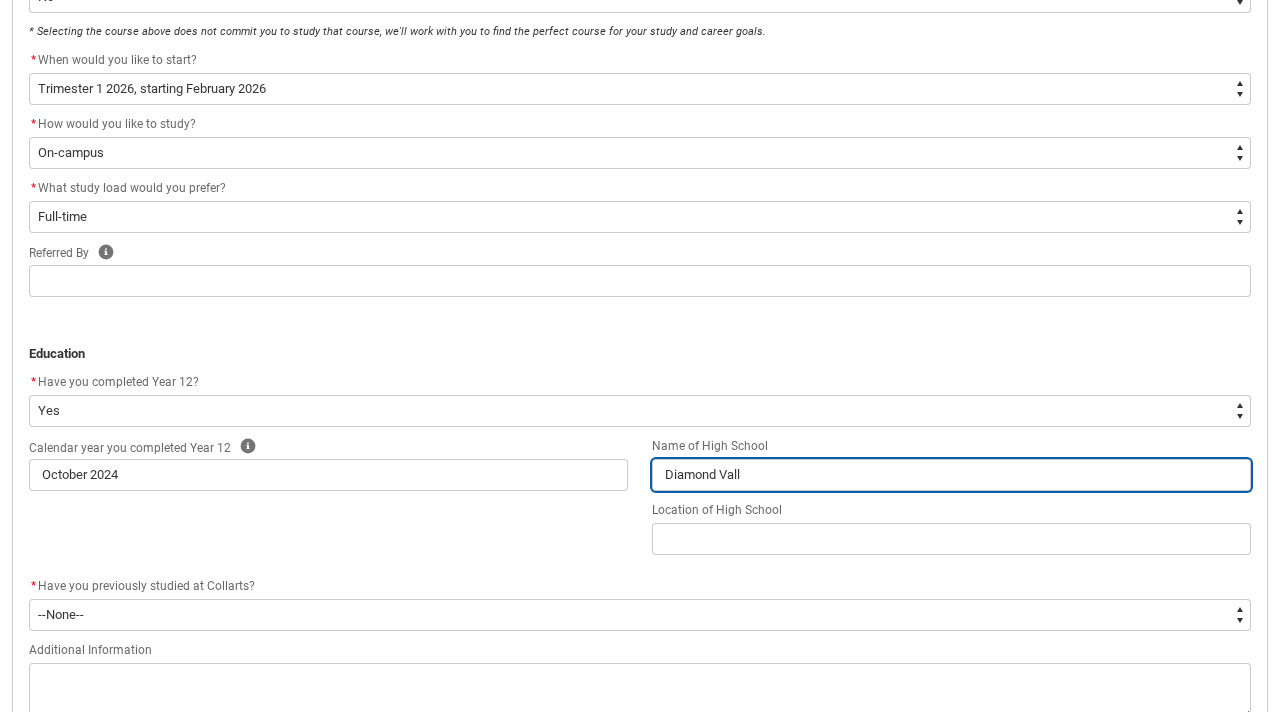type on "Diamond Valle" 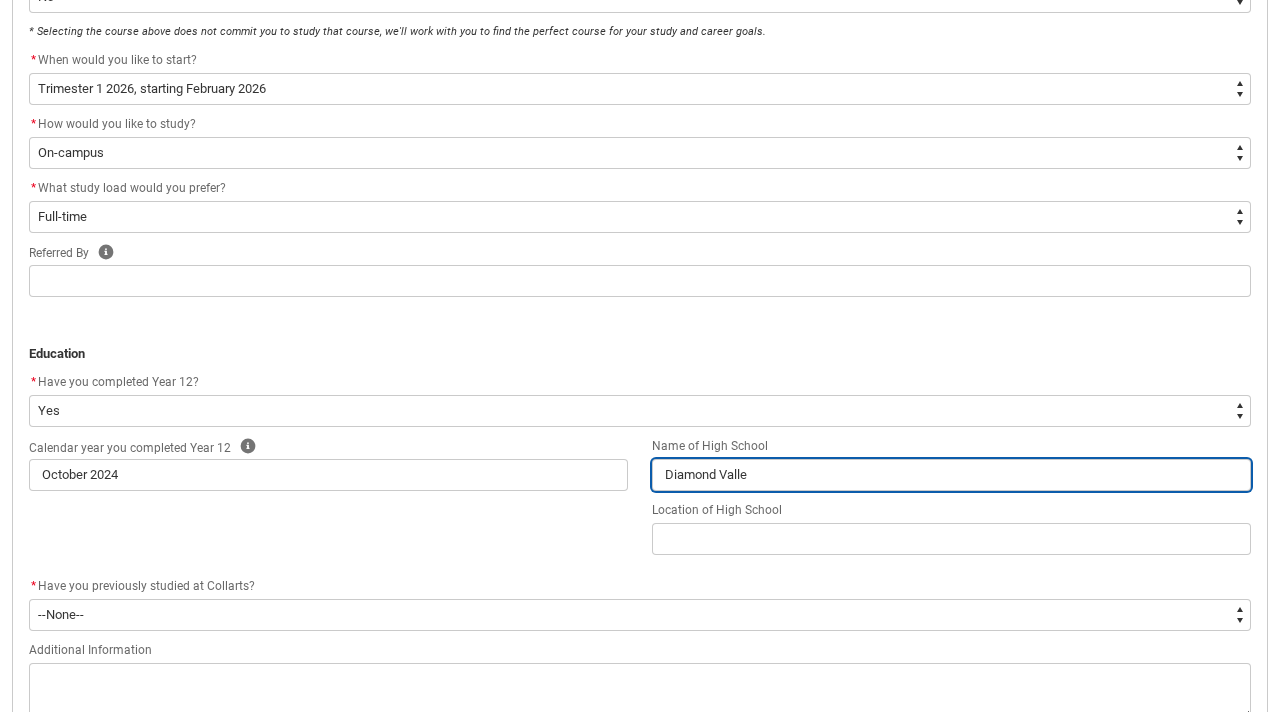 type on "Diamond Valley" 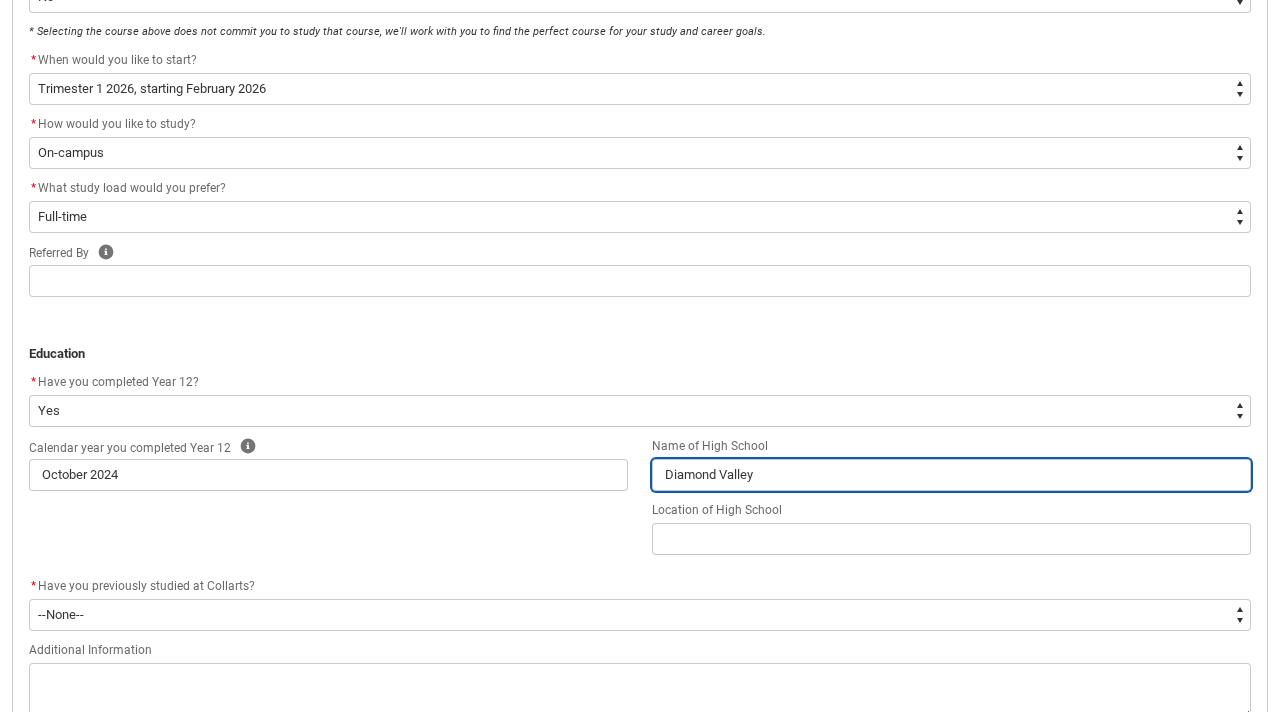 type on "Diamond Valley" 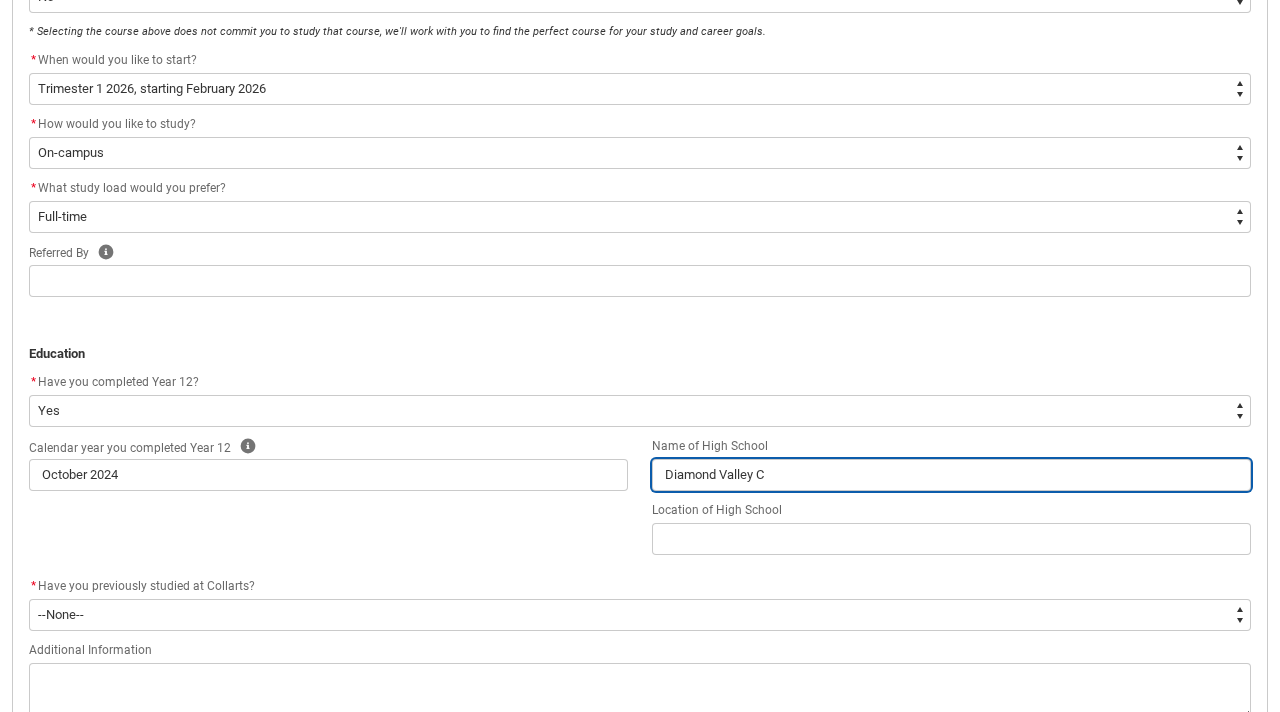 type on "Diamond Valley Co" 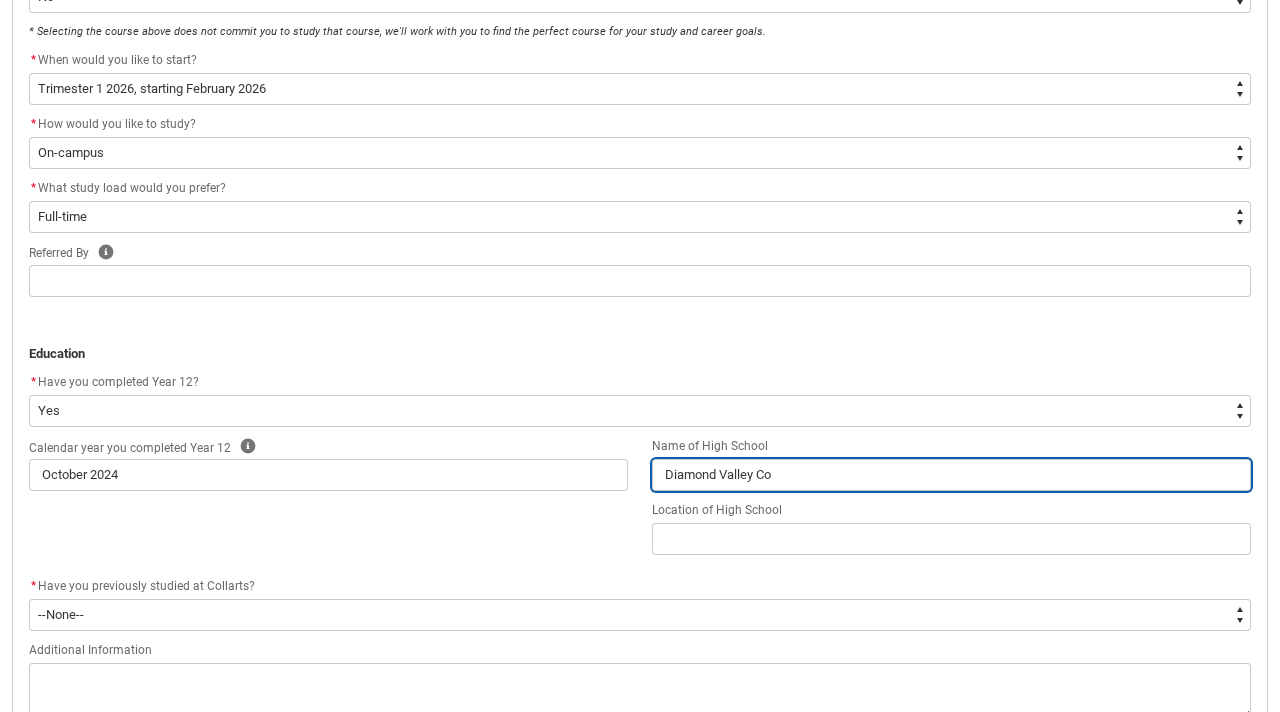 type on "Diamond Valley Col" 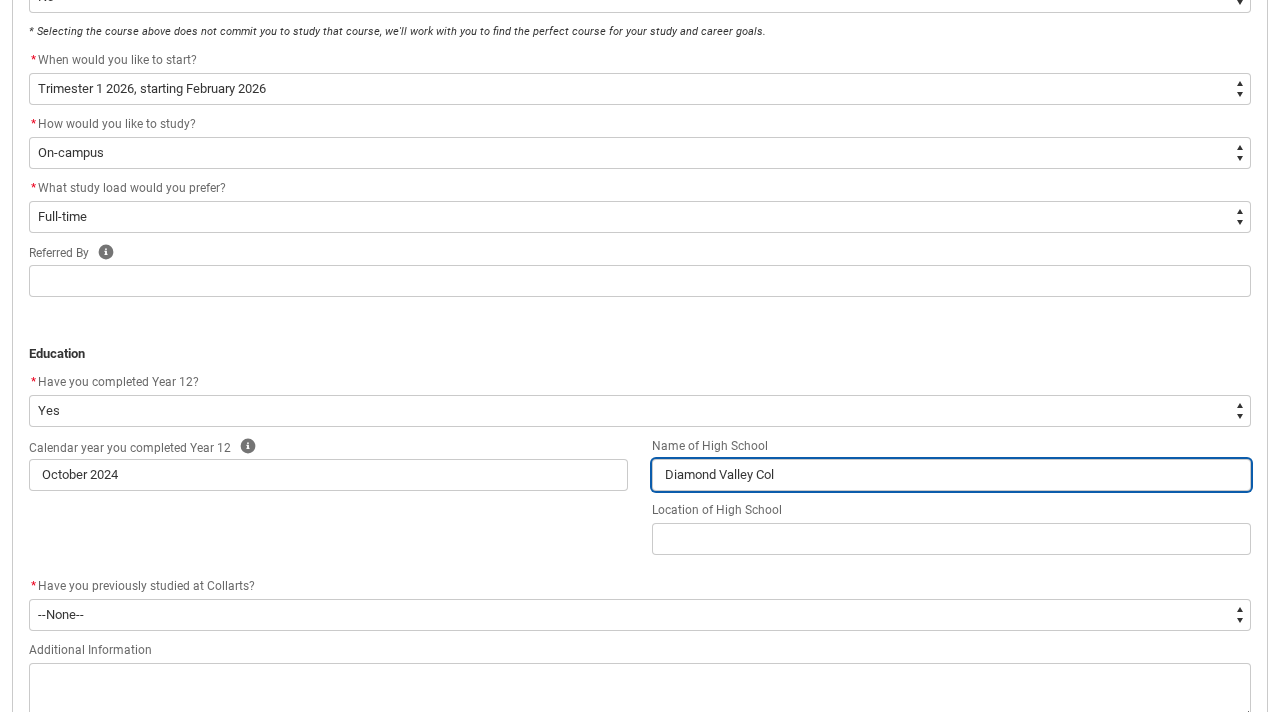 type on "Diamond Valley Coll" 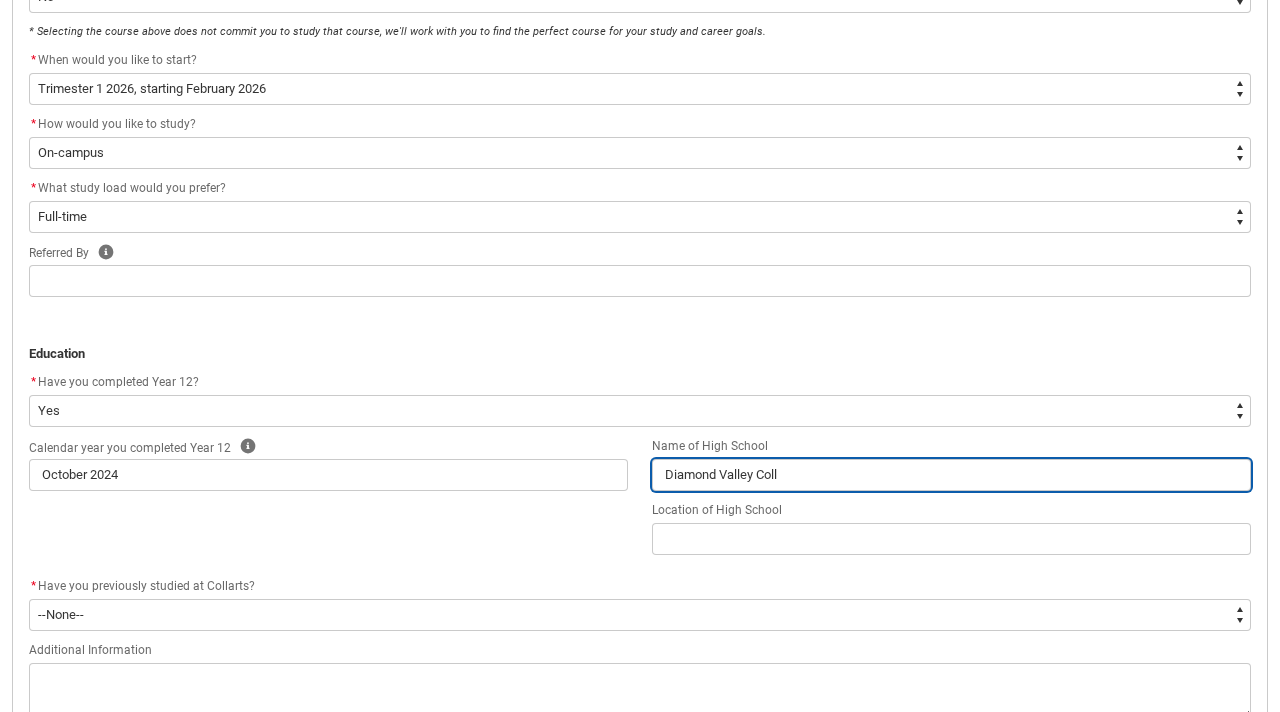 type on "Diamond Valley Colla" 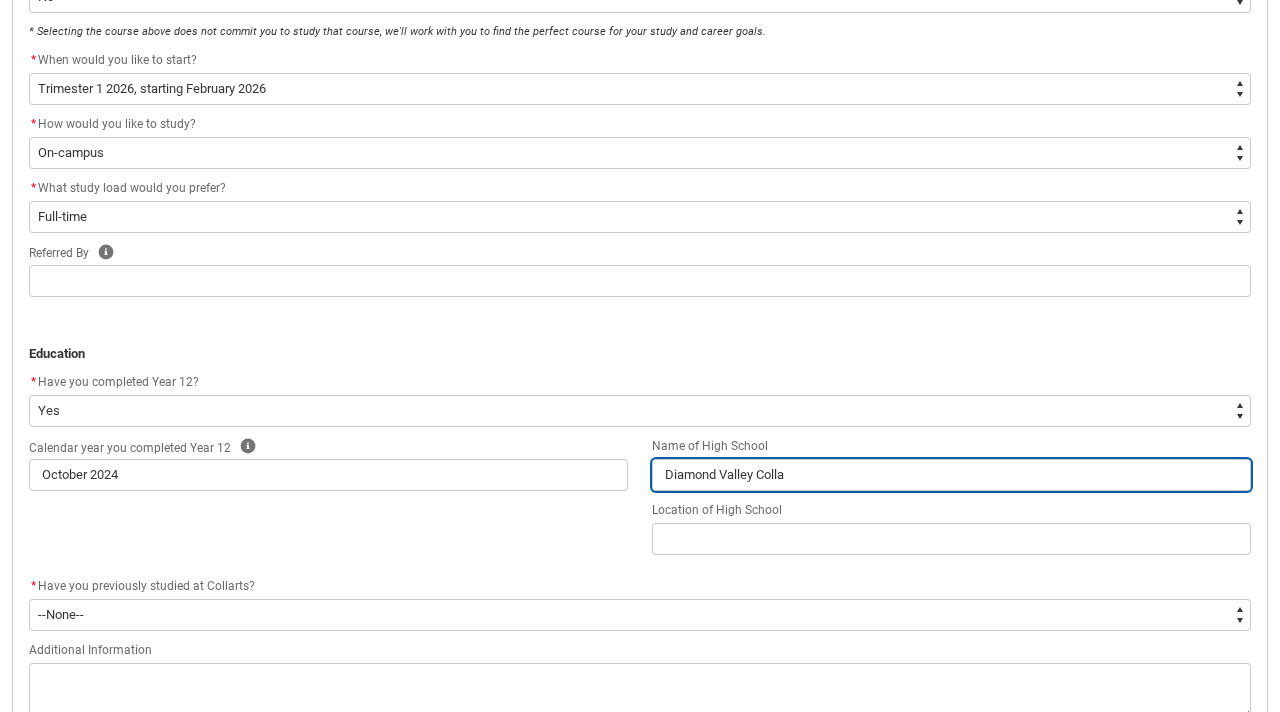 type on "Diamond Valley Collag" 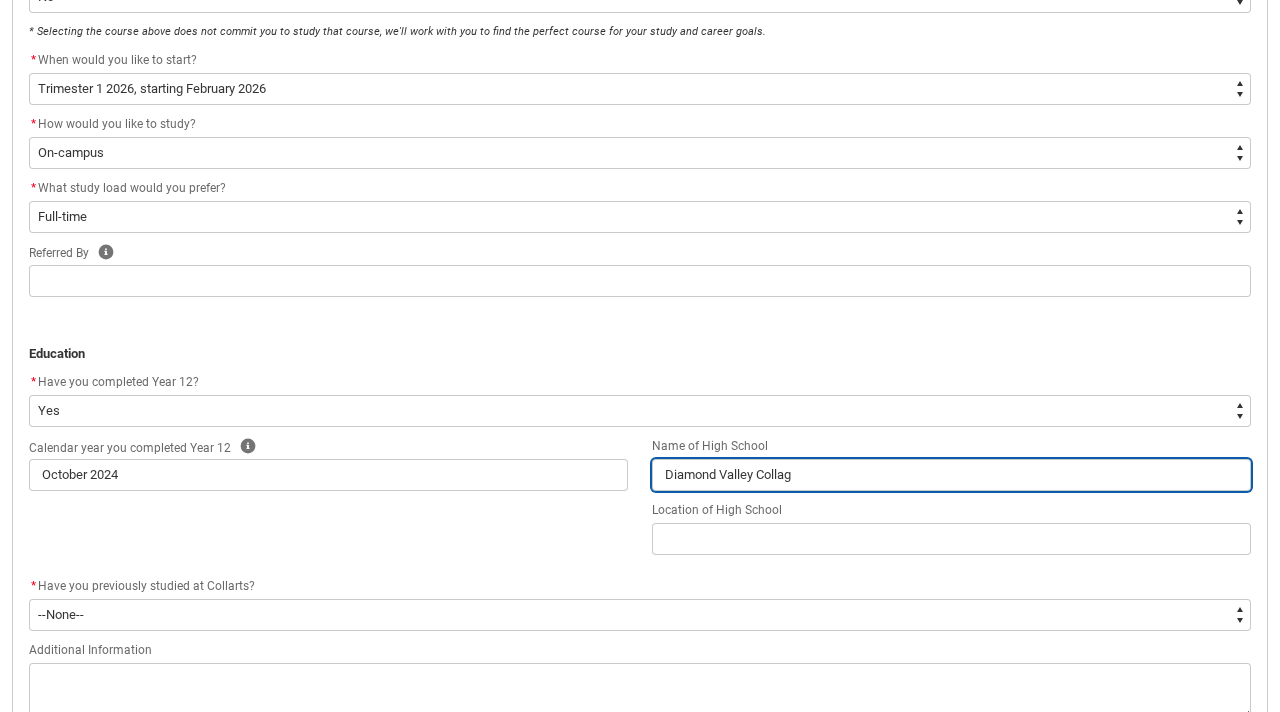type on "Diamond Valley Collage" 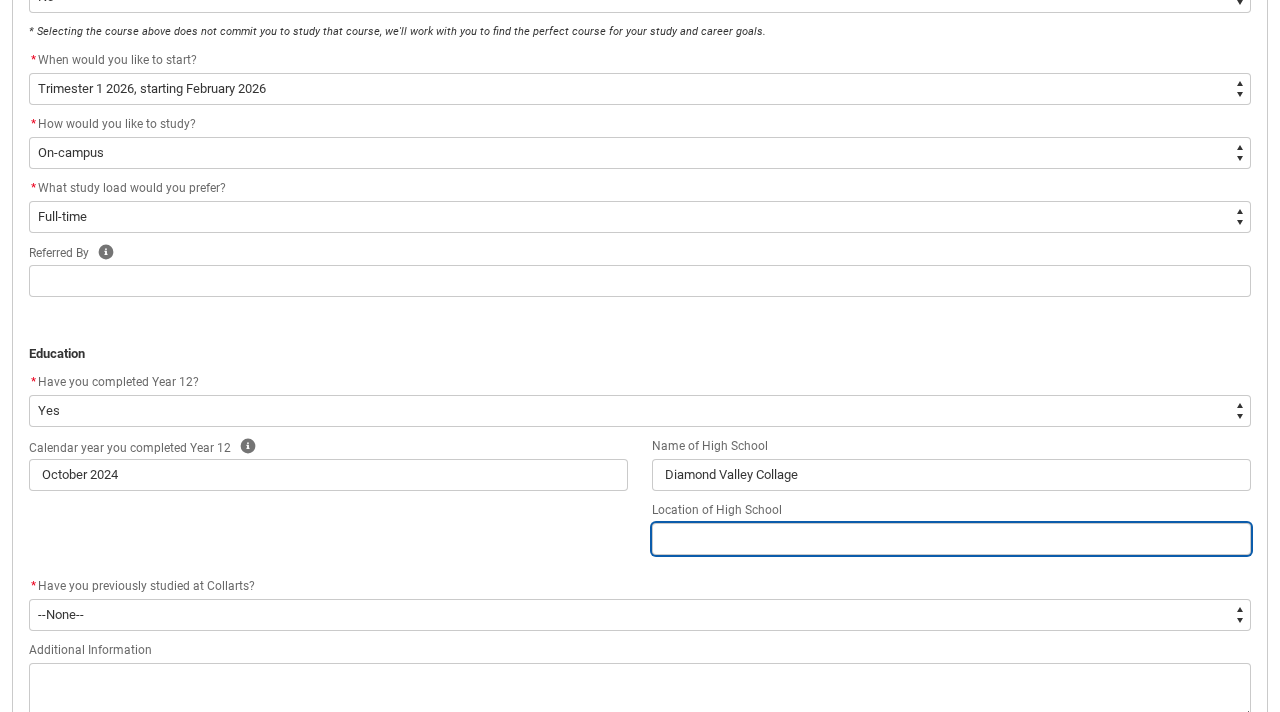 click at bounding box center [951, 539] 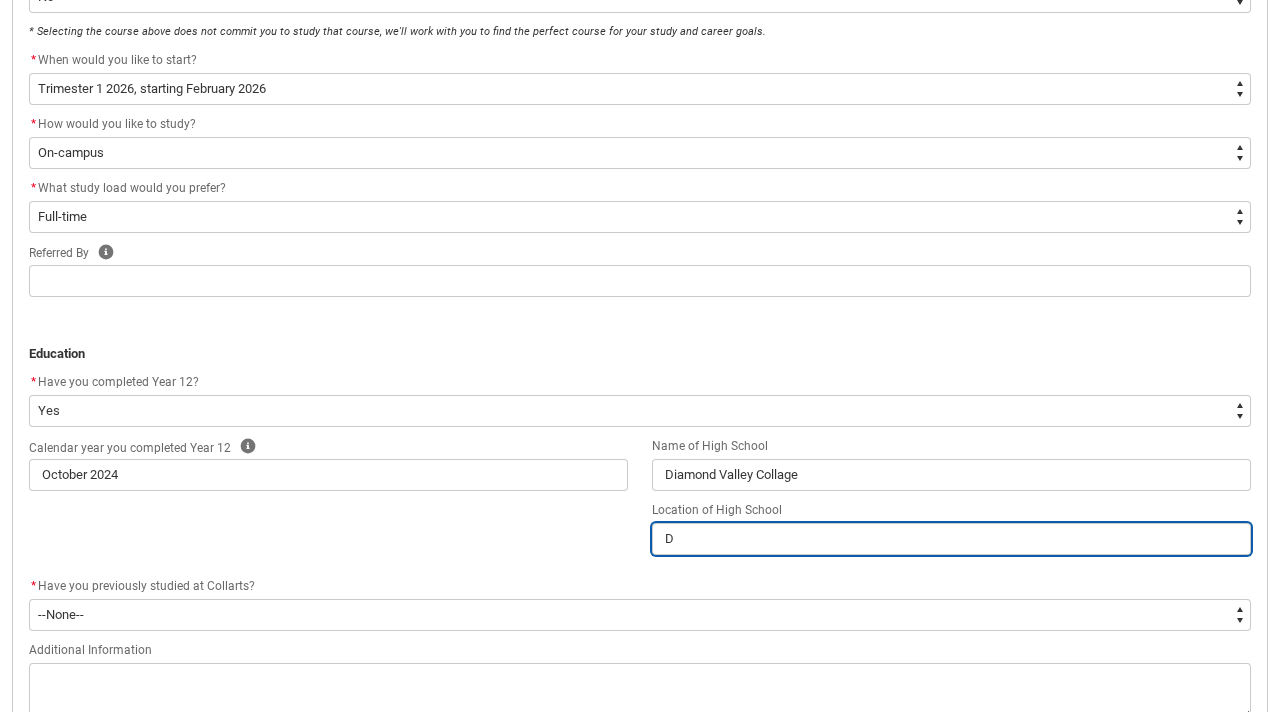 type on "Di" 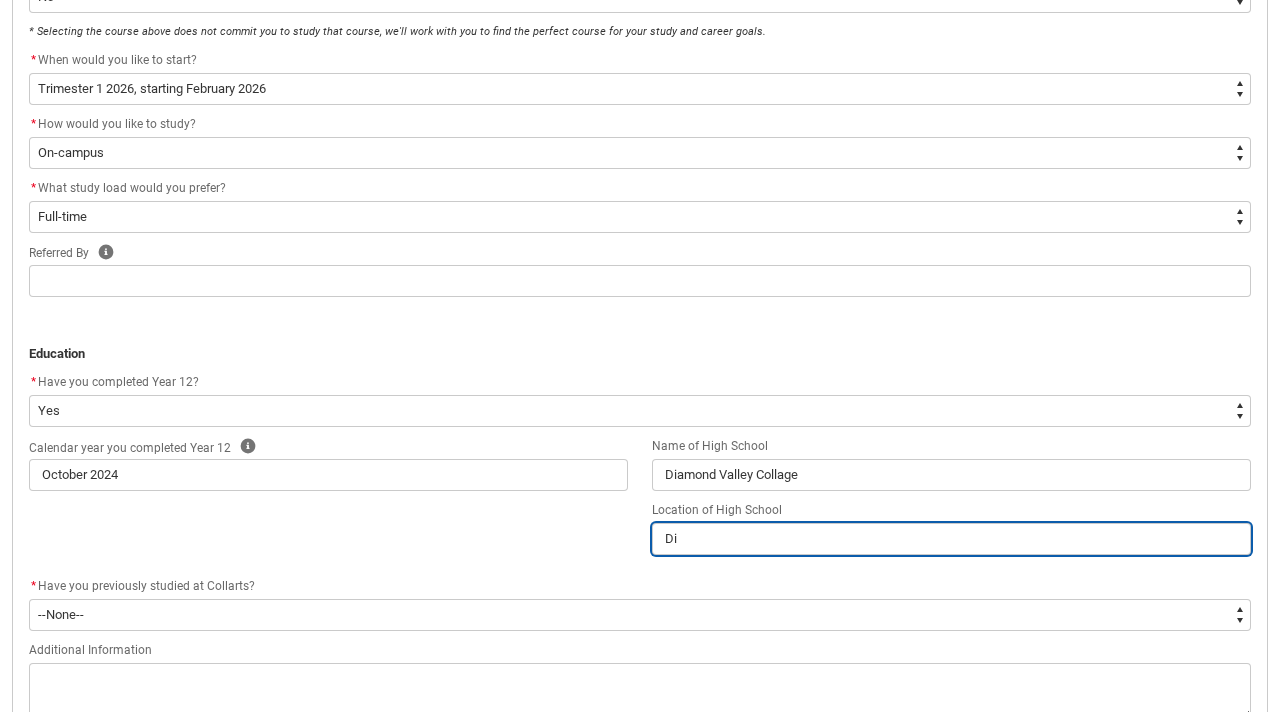 type on "Dia" 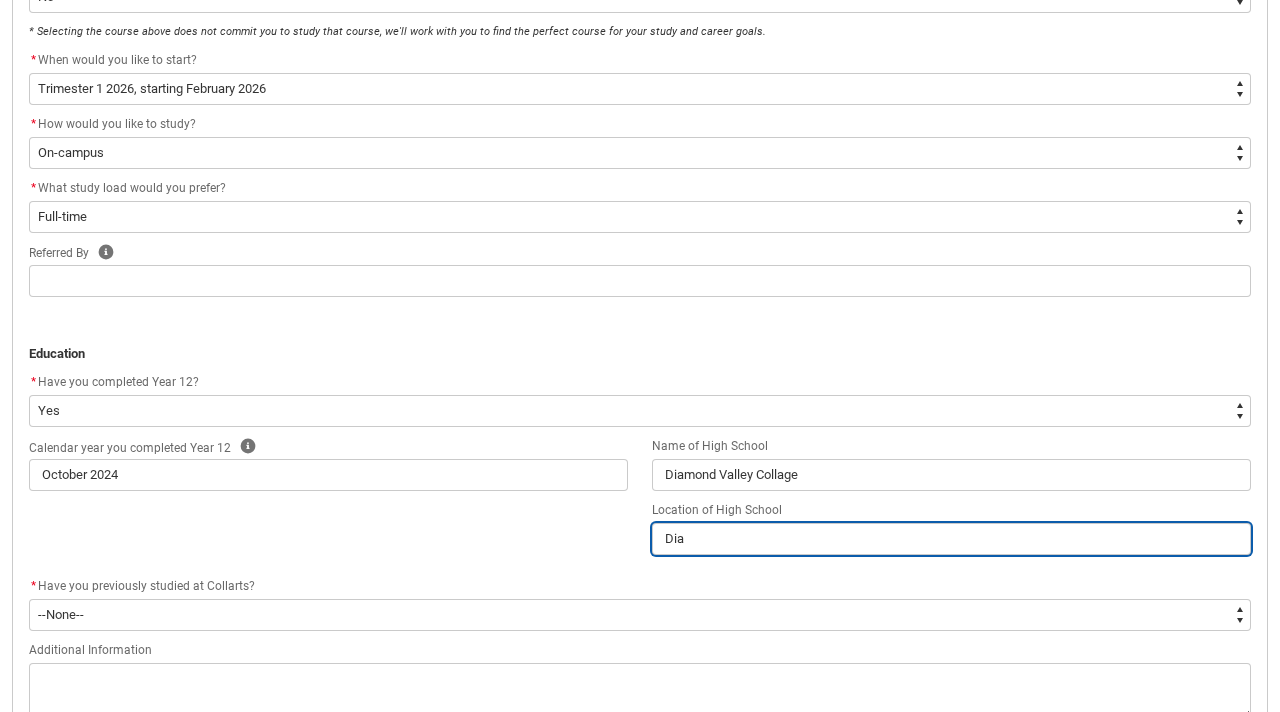 type on "Diam" 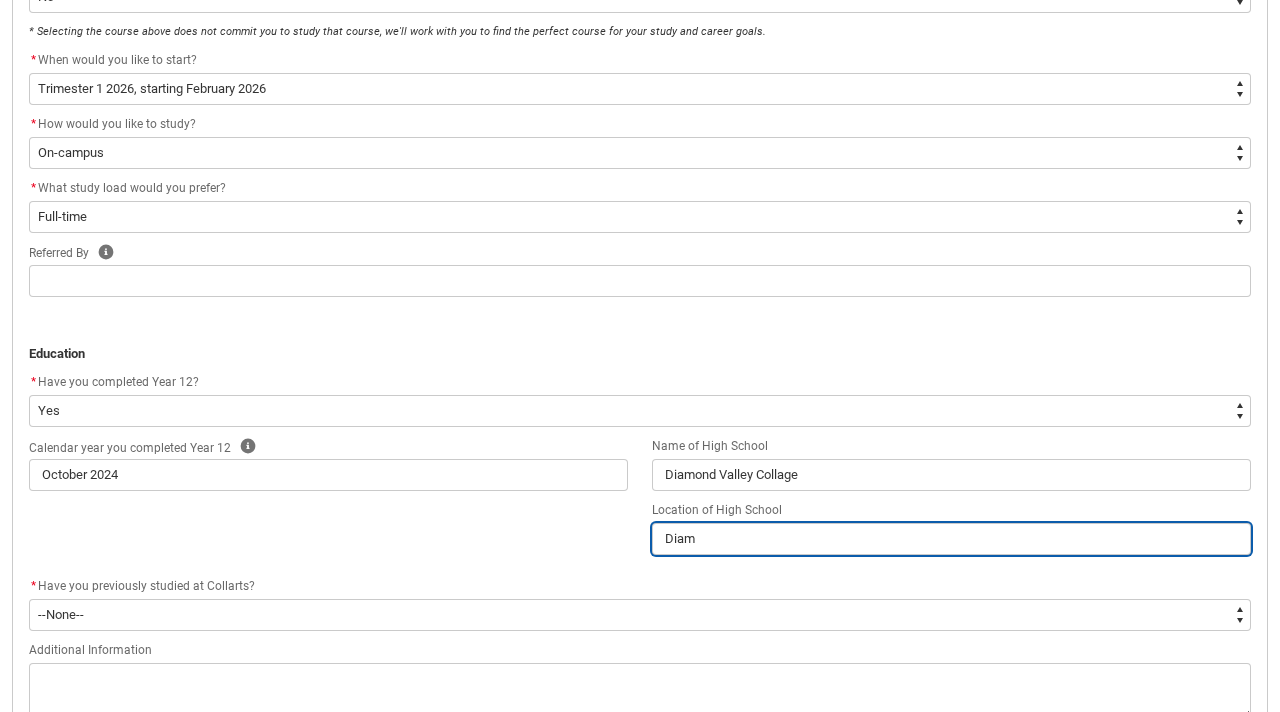 type on "Diamo" 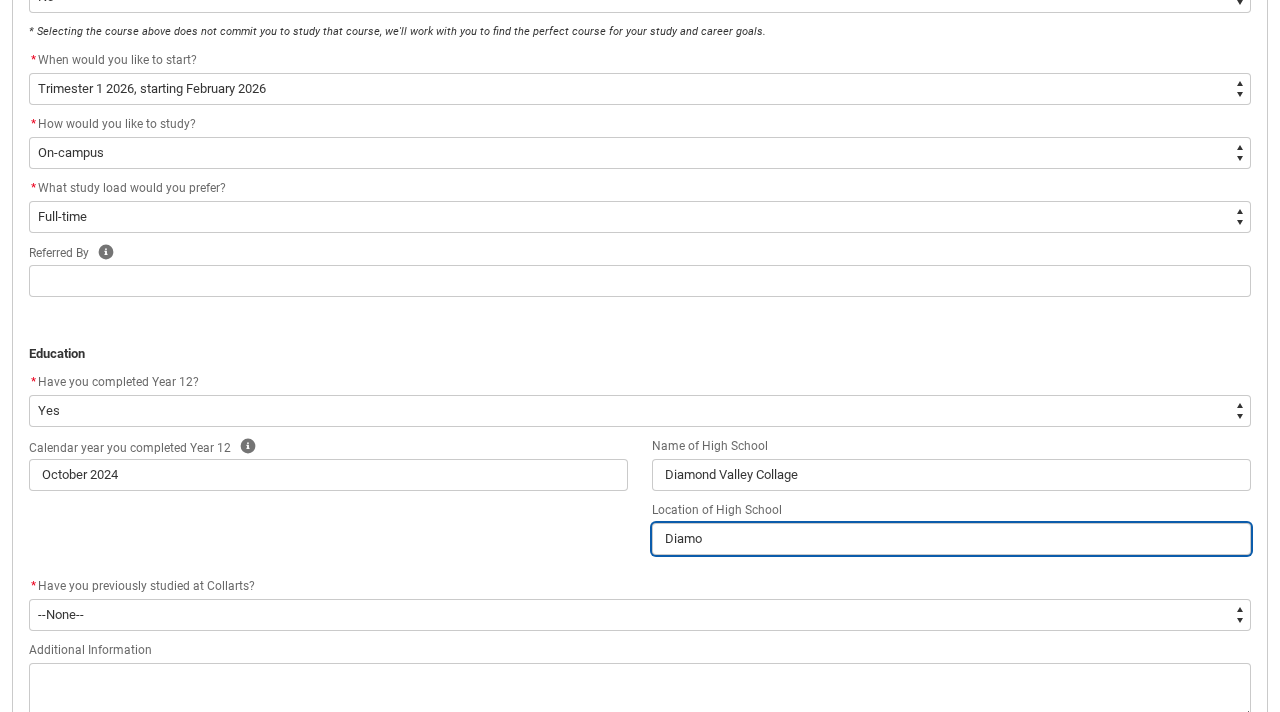 type on "Diamon" 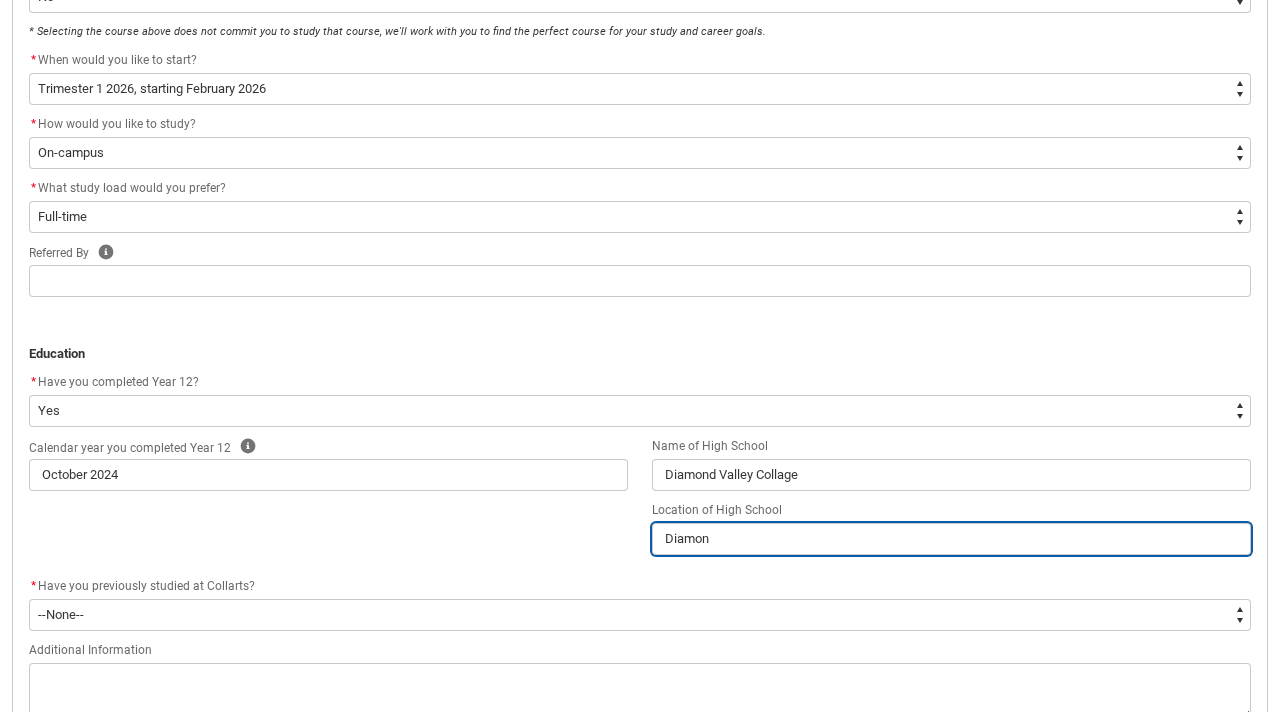 type on "Diamond" 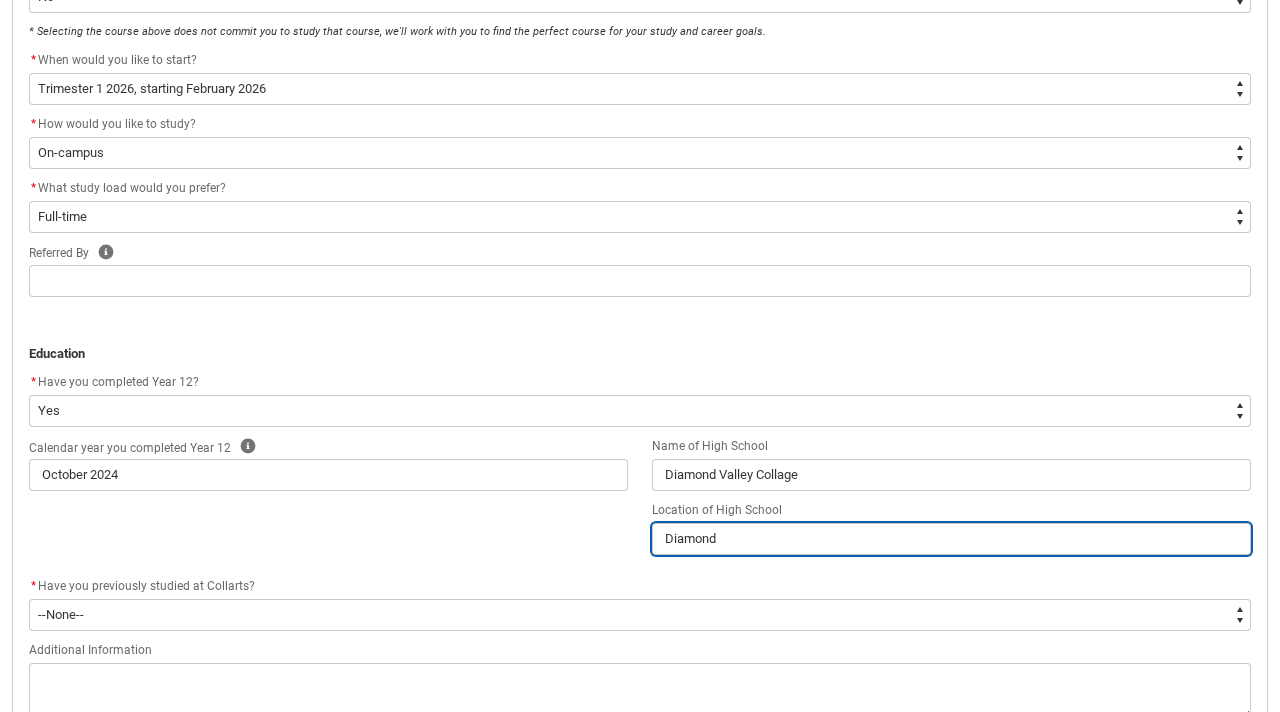 type on "Diamond" 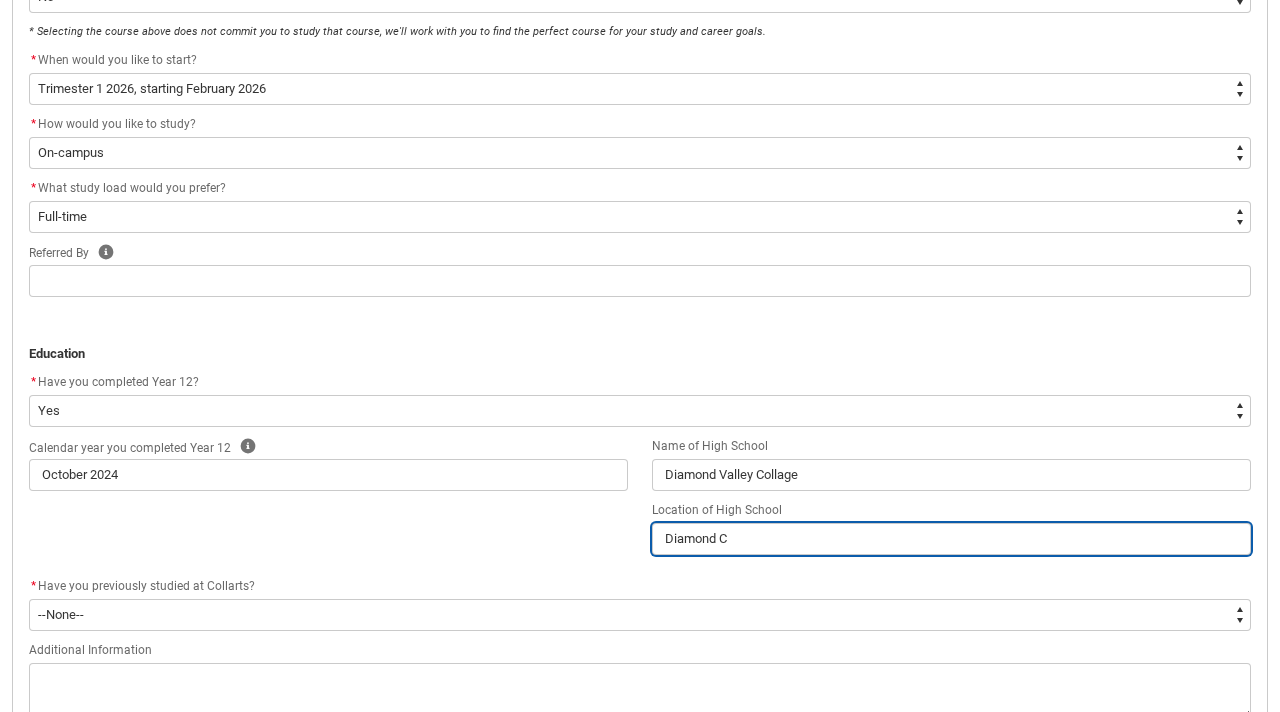 type on "Diamond Cr" 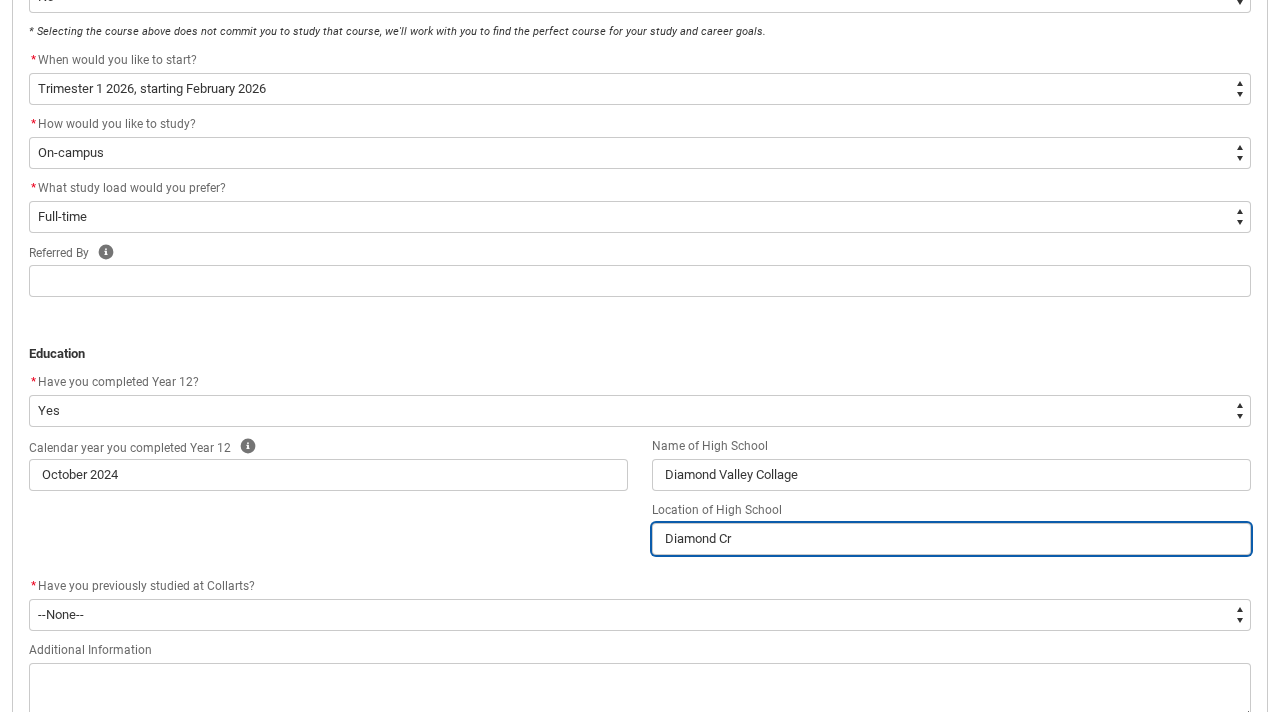type on "Diamond Cre" 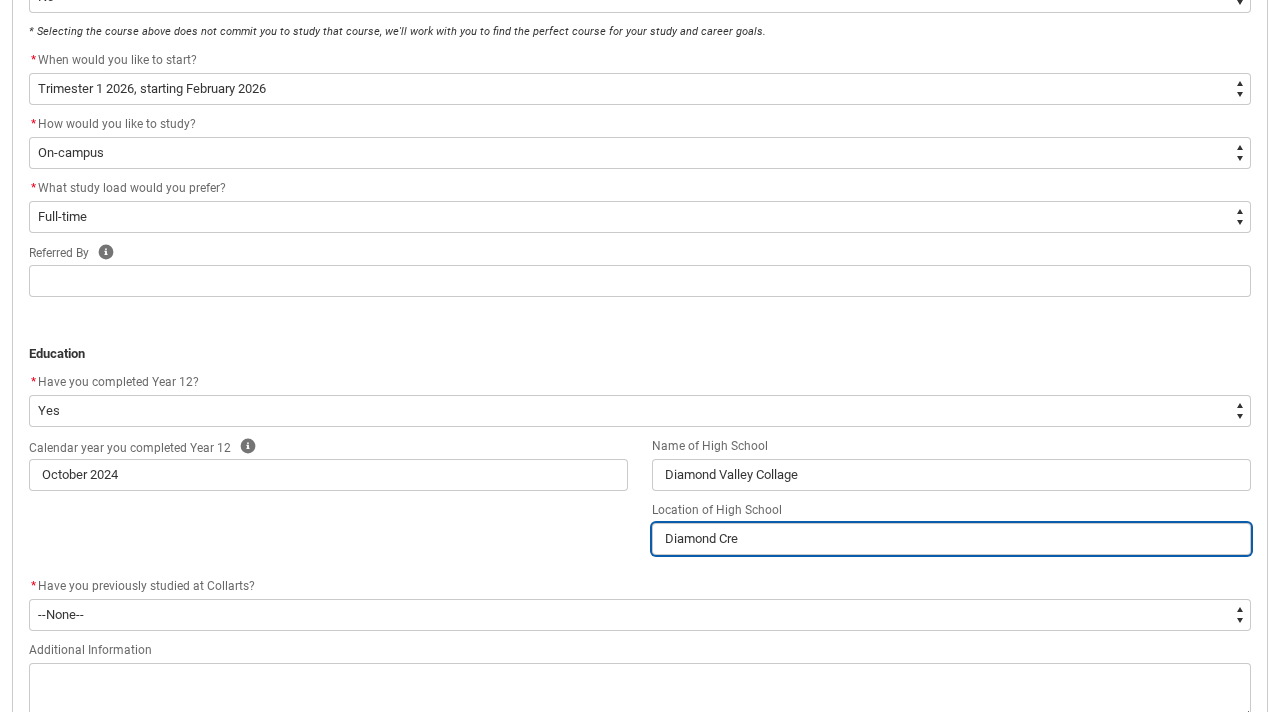 type on "Diamond Cree" 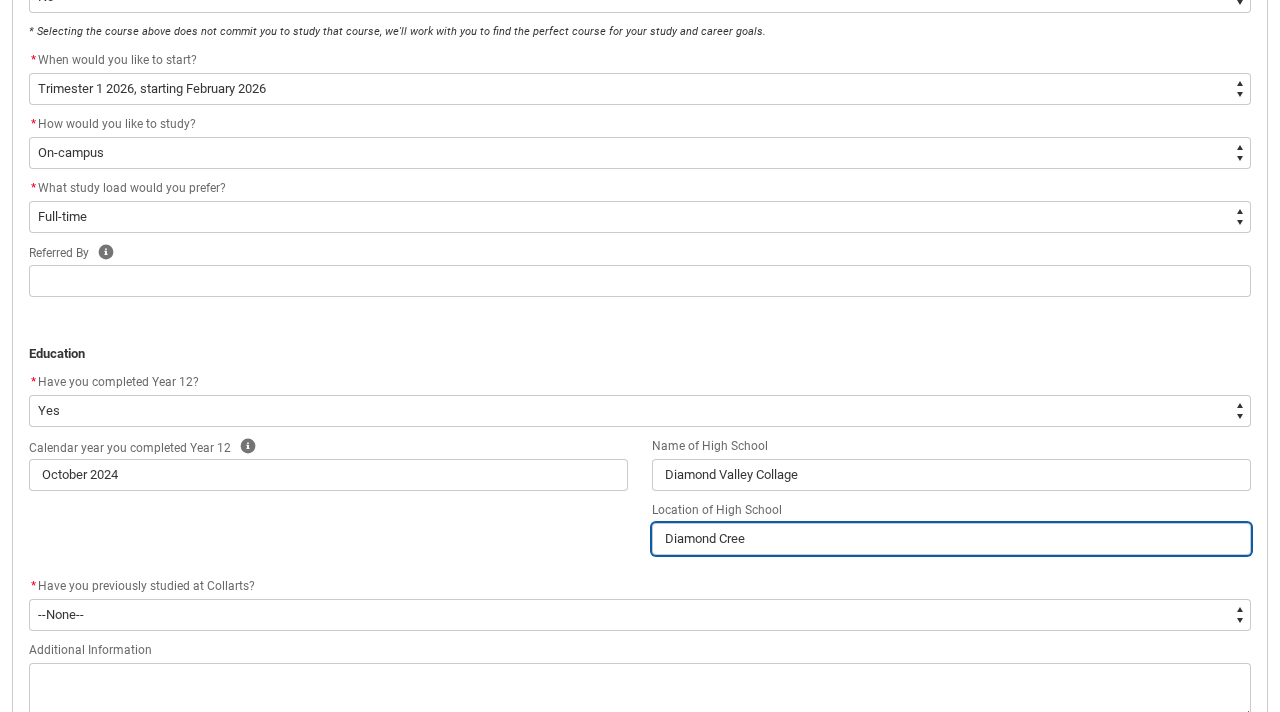 type on "Diamond Creel" 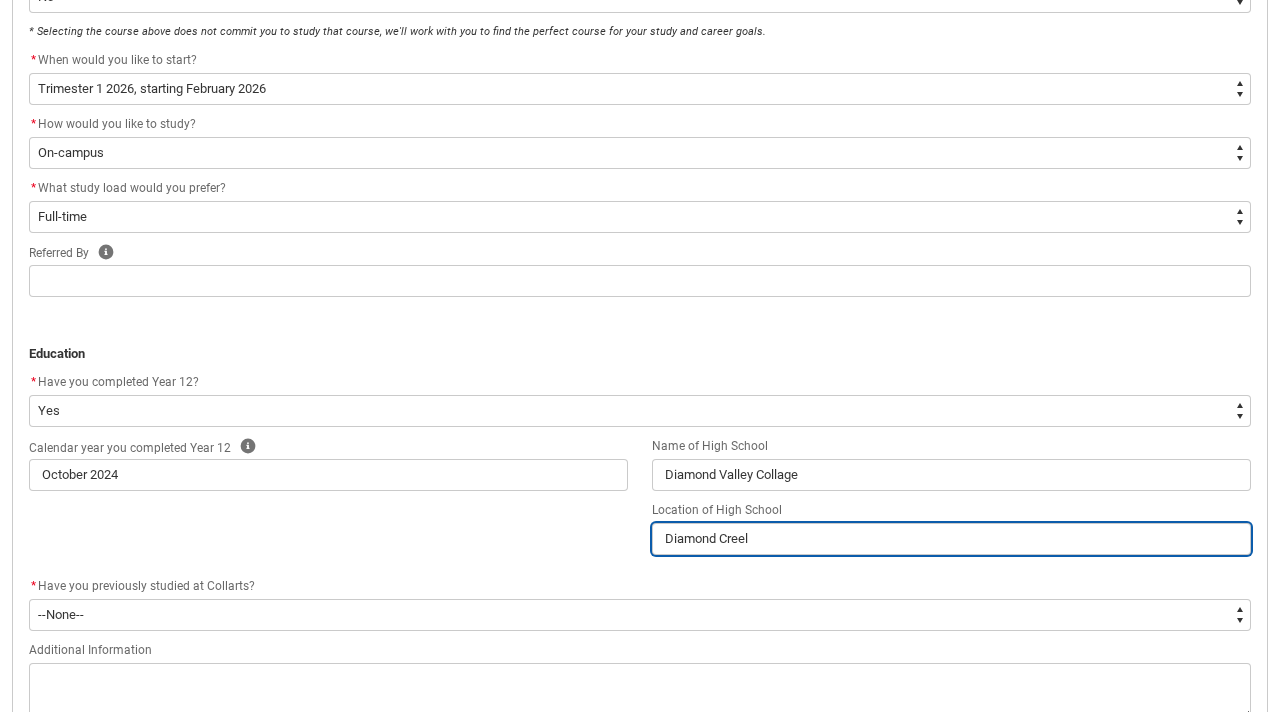 type on "Diamond Cree" 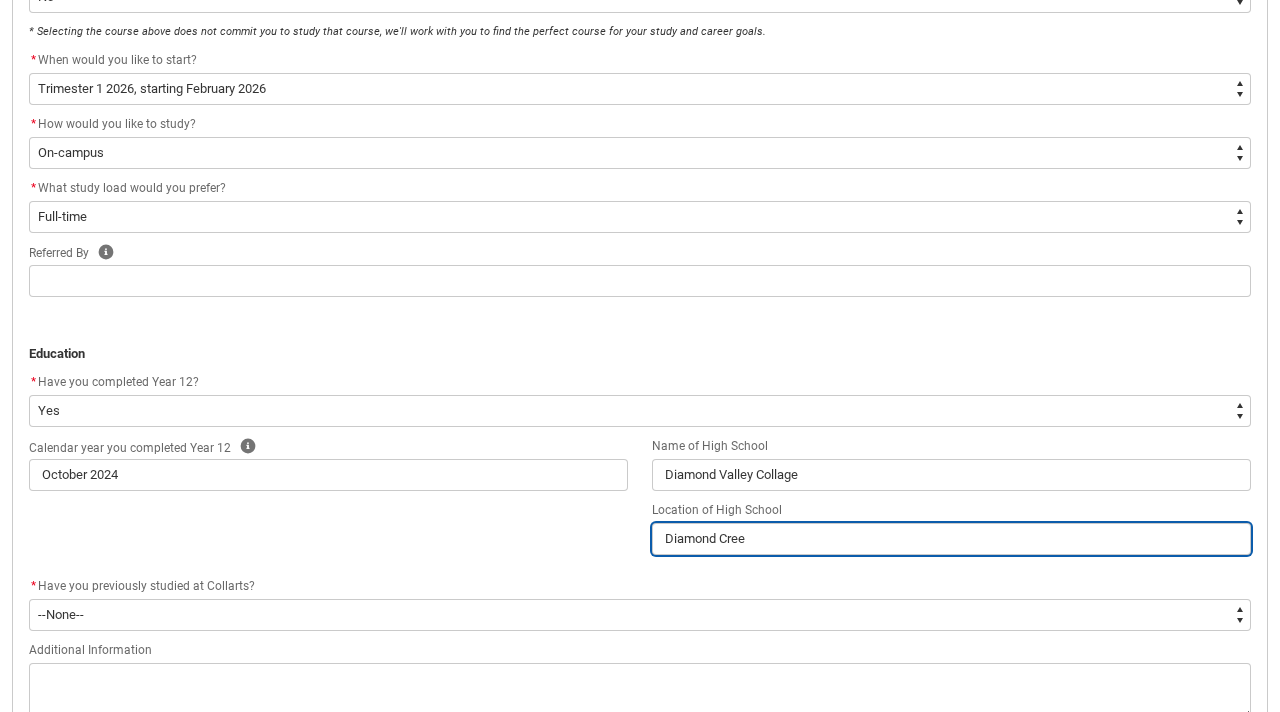 type on "Diamond Creek" 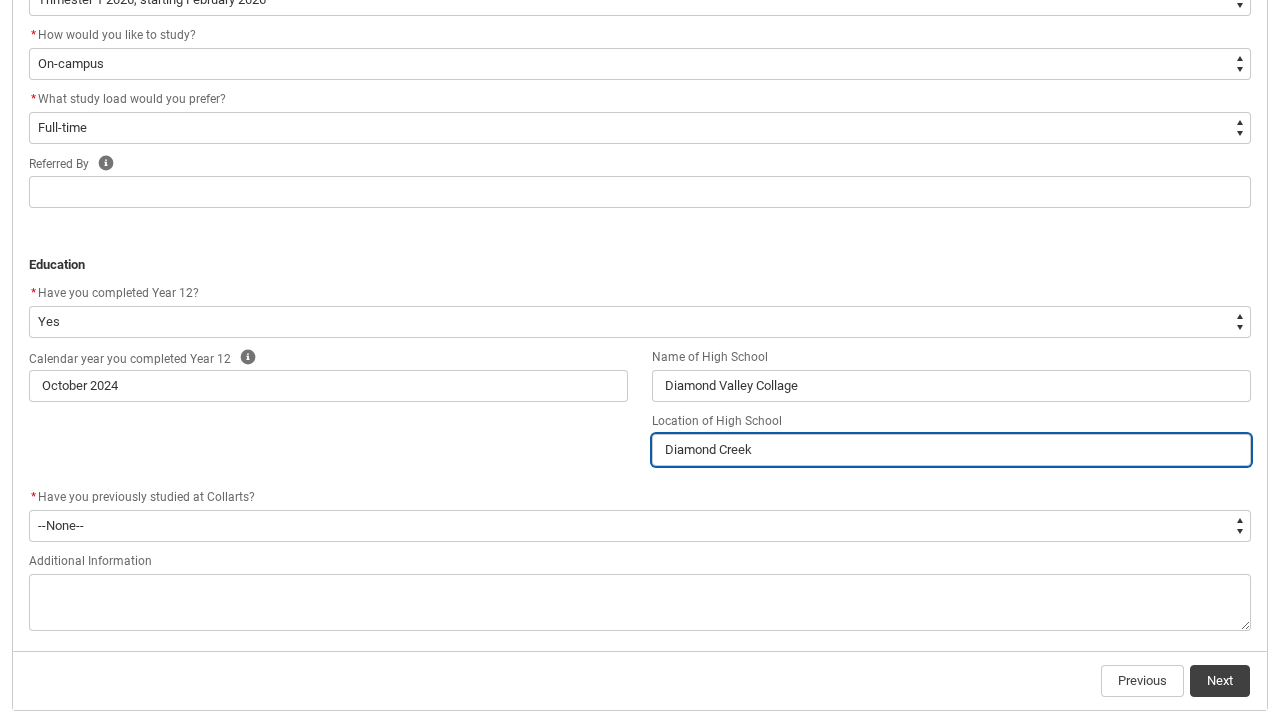 scroll, scrollTop: 757, scrollLeft: 0, axis: vertical 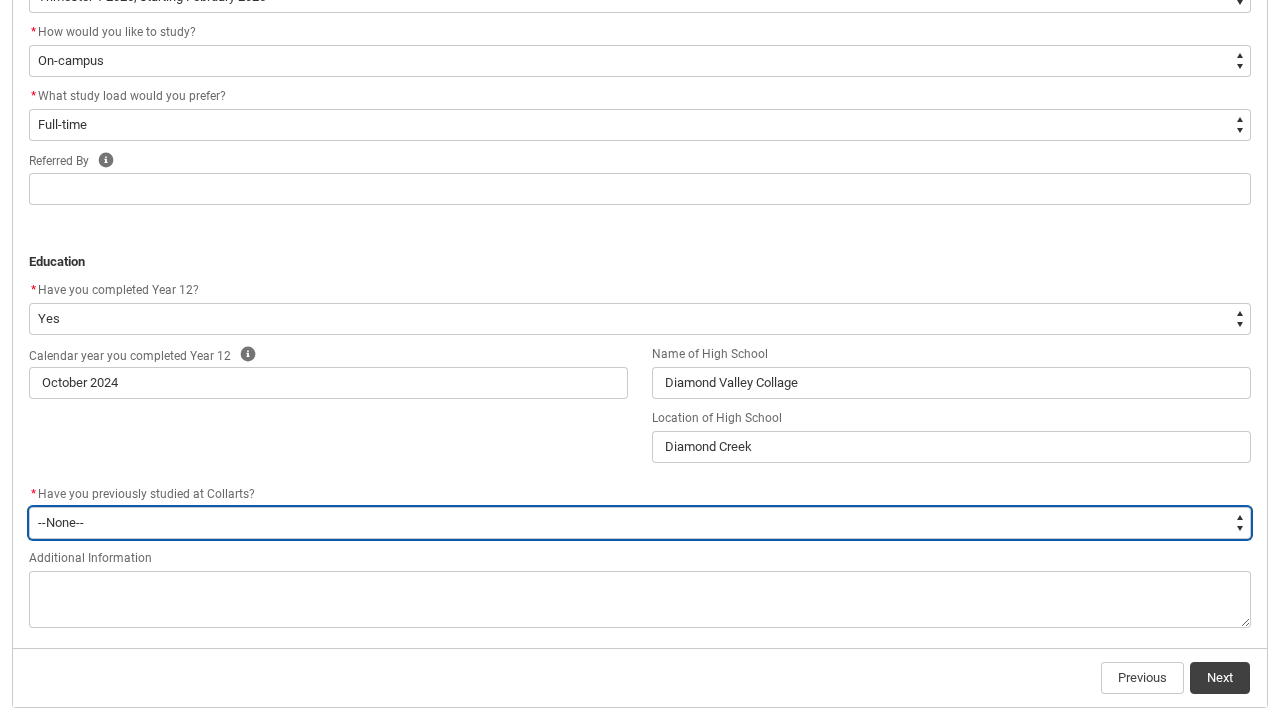 click on "--None-- Yes No" at bounding box center (640, 523) 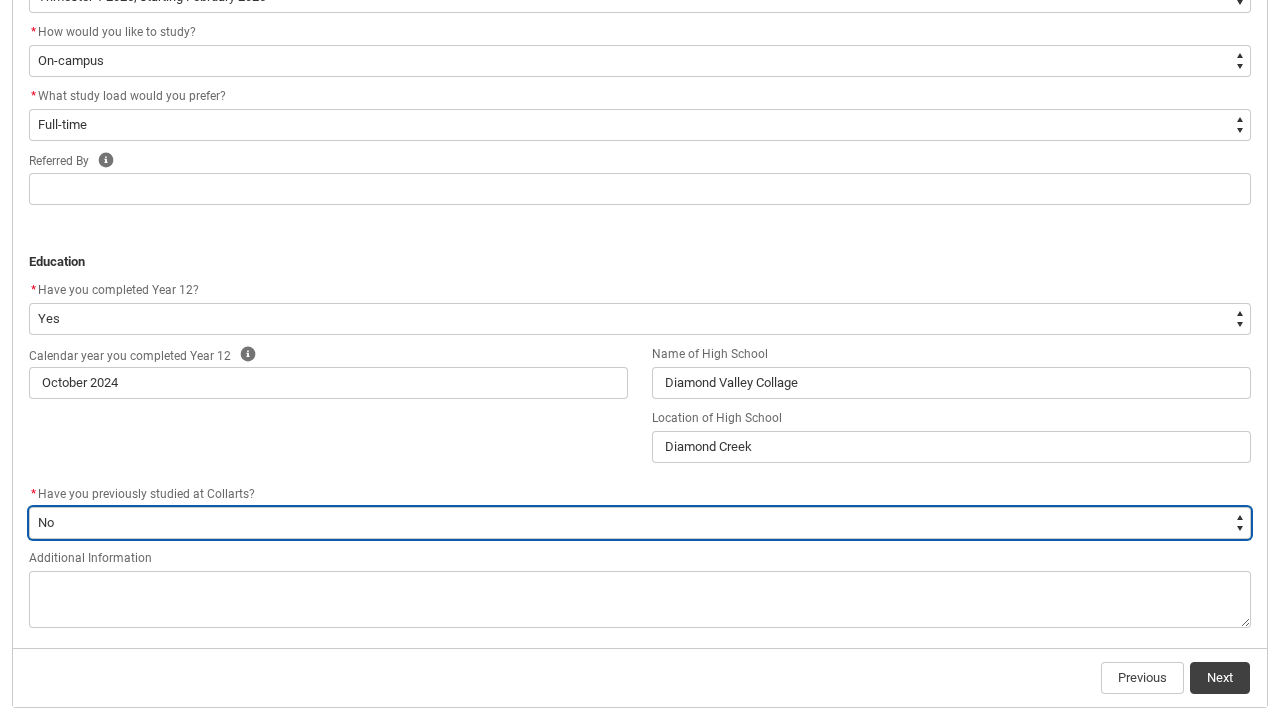 scroll, scrollTop: 846, scrollLeft: 0, axis: vertical 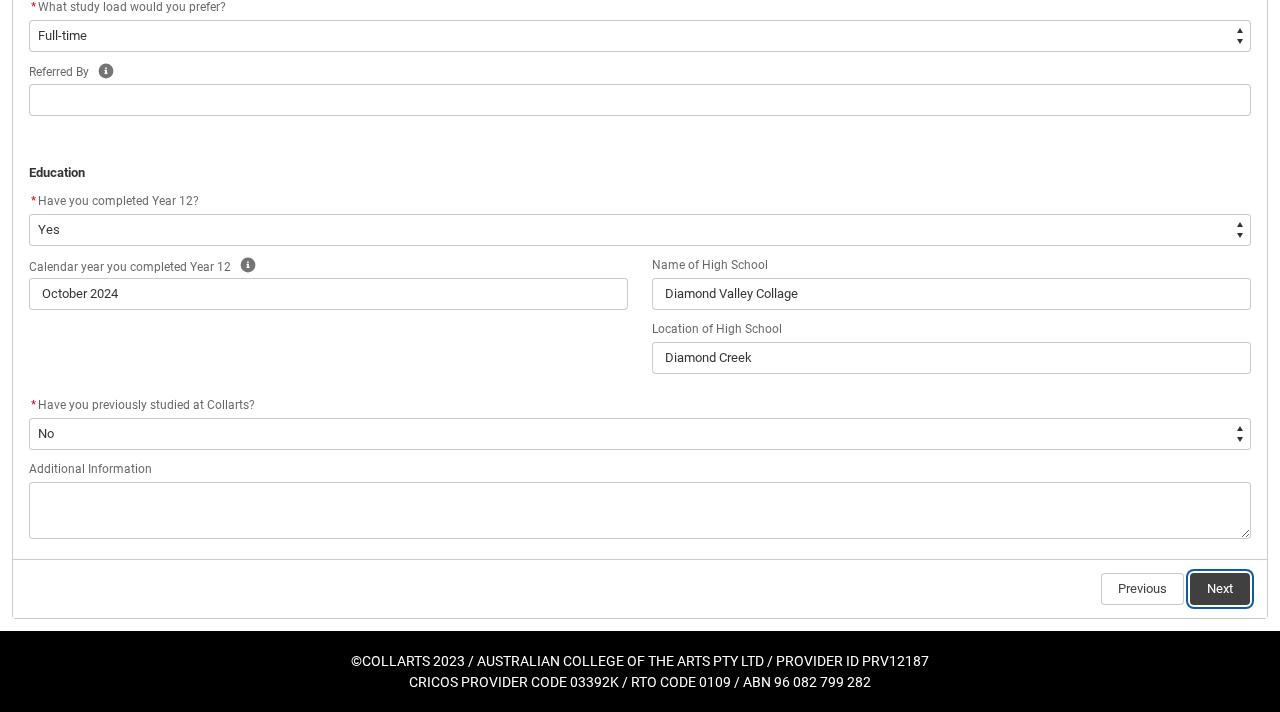 click on "Next" 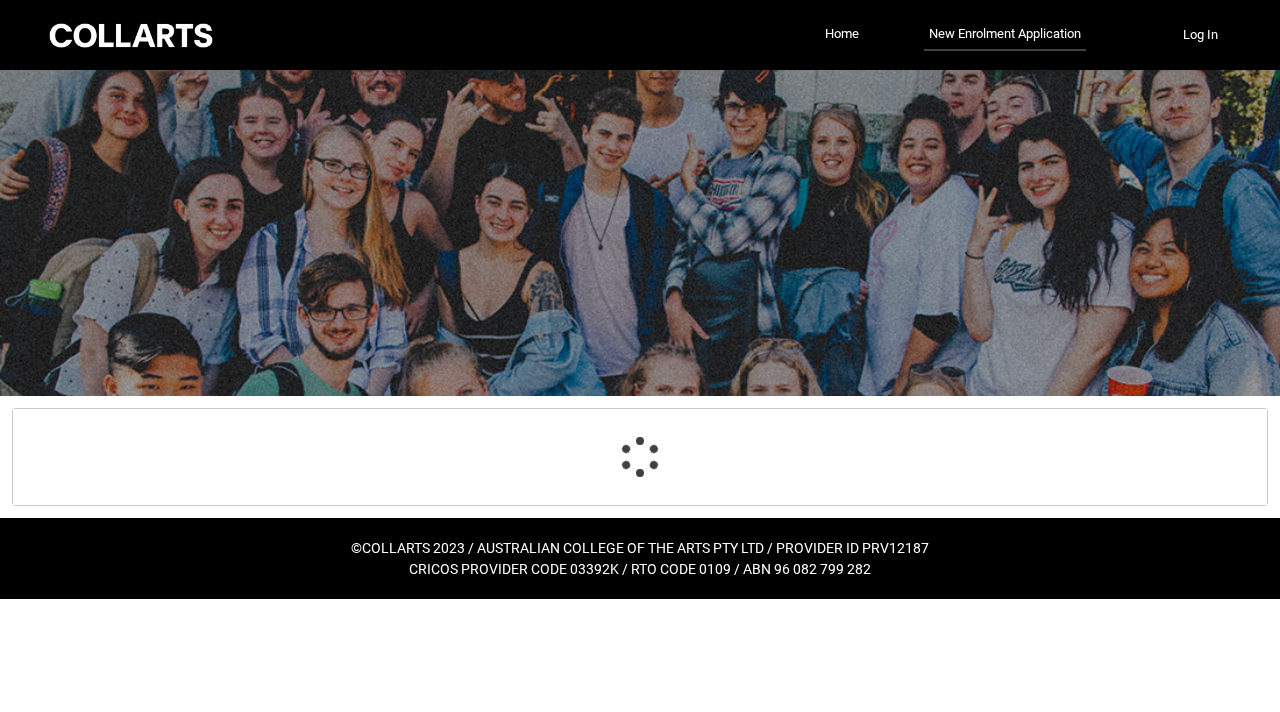 scroll, scrollTop: 0, scrollLeft: 0, axis: both 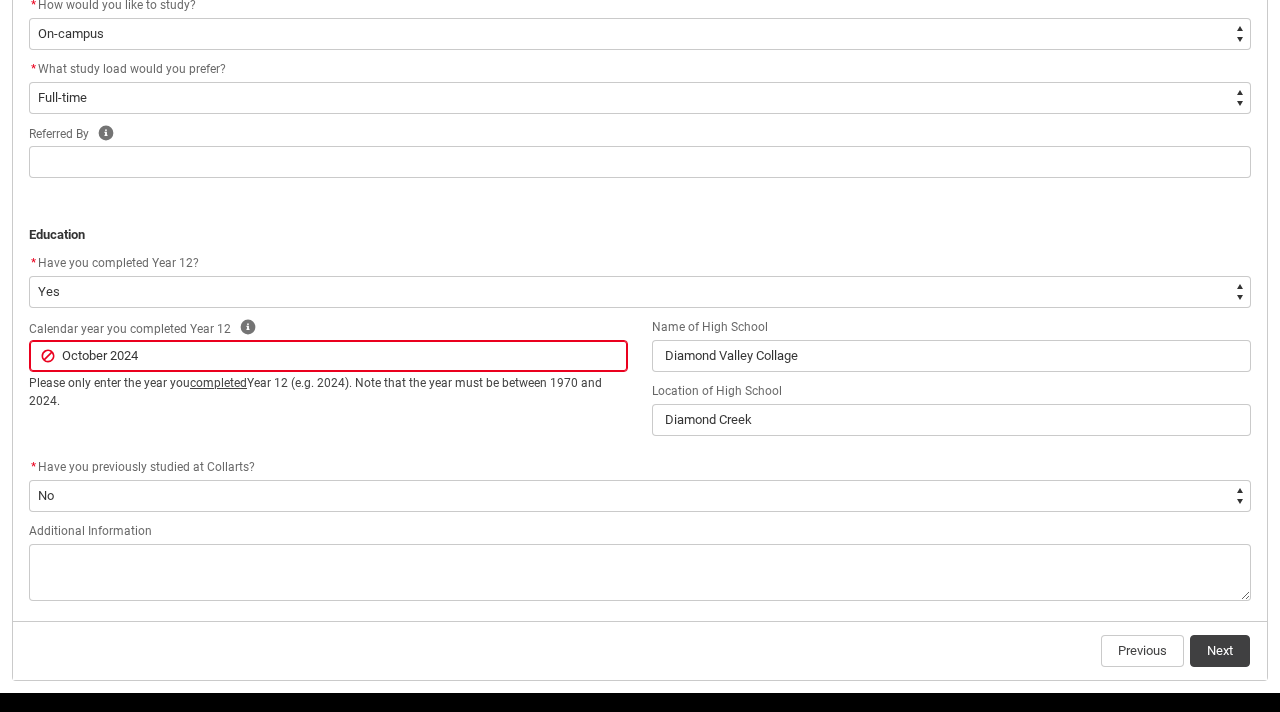 drag, startPoint x: 115, startPoint y: 356, endPoint x: 36, endPoint y: 347, distance: 79.51101 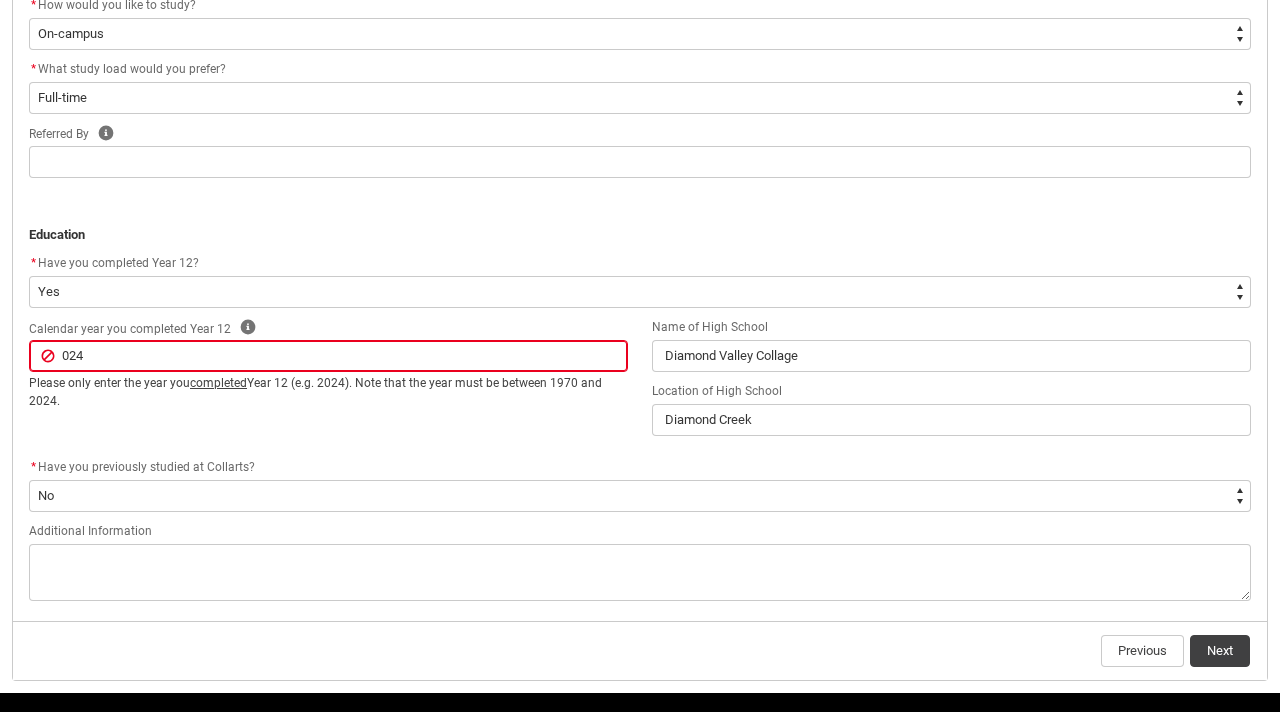 type on "2024" 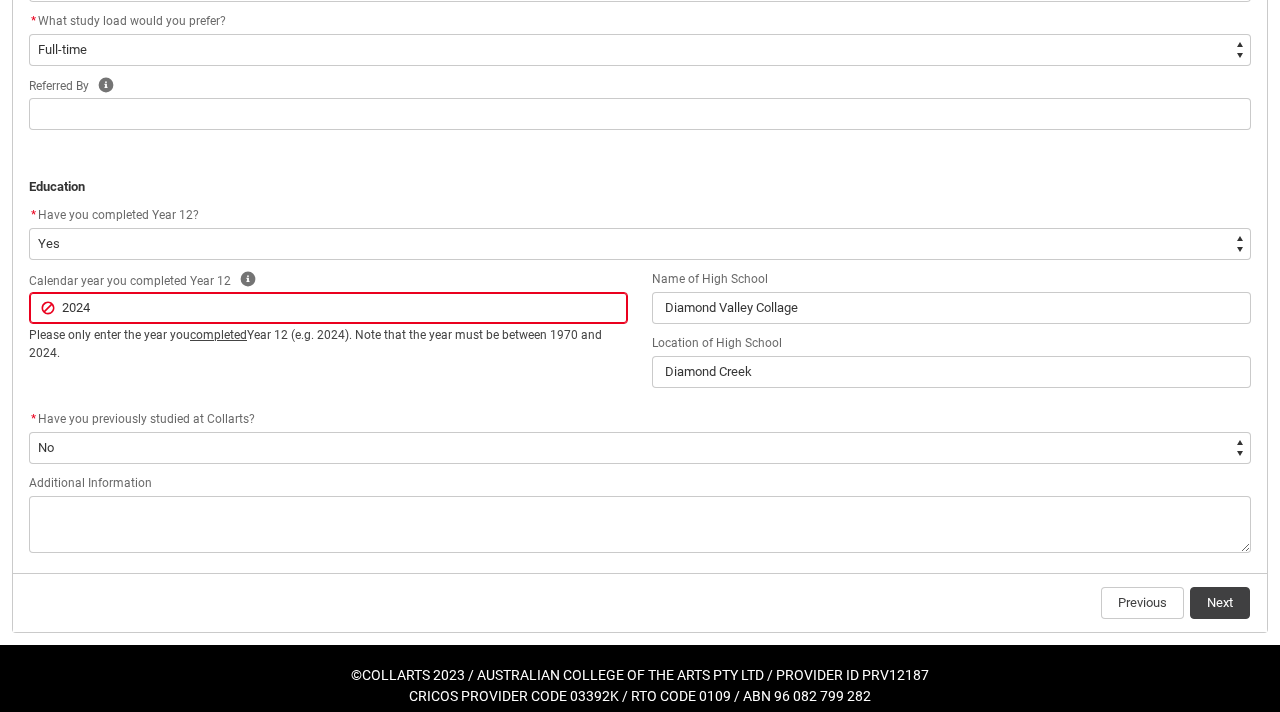 scroll, scrollTop: 846, scrollLeft: 0, axis: vertical 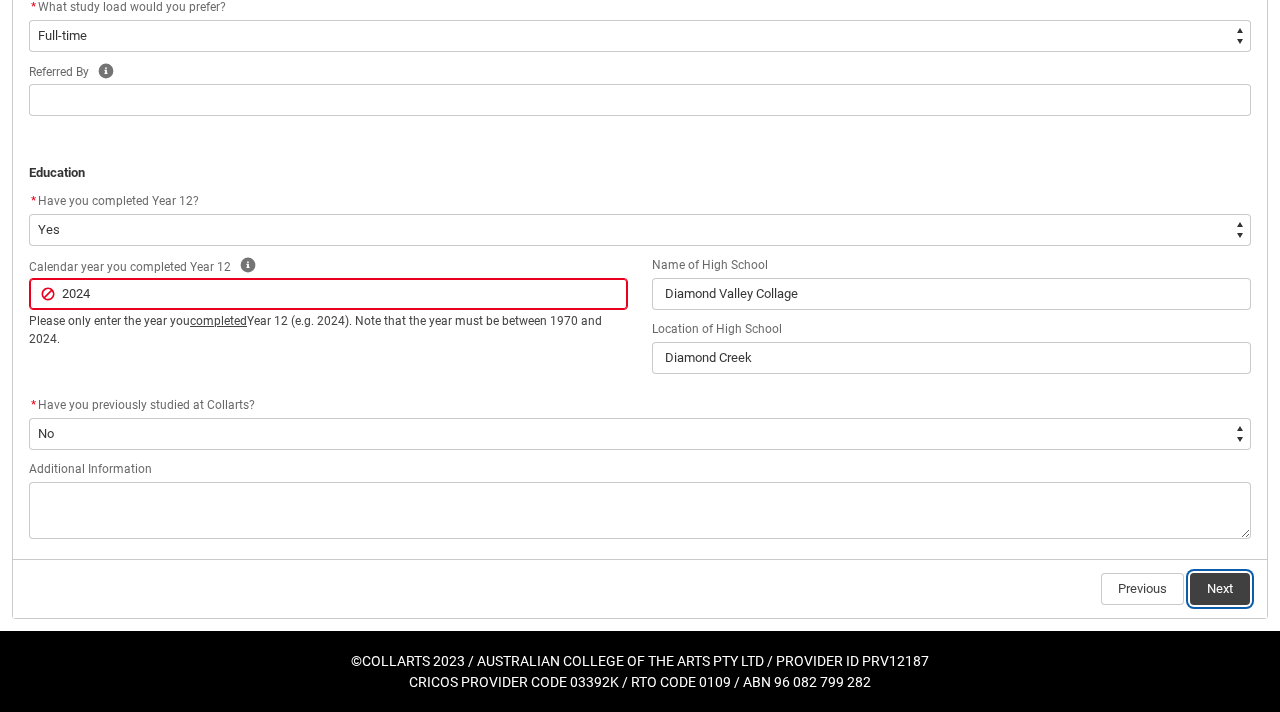click on "Next" 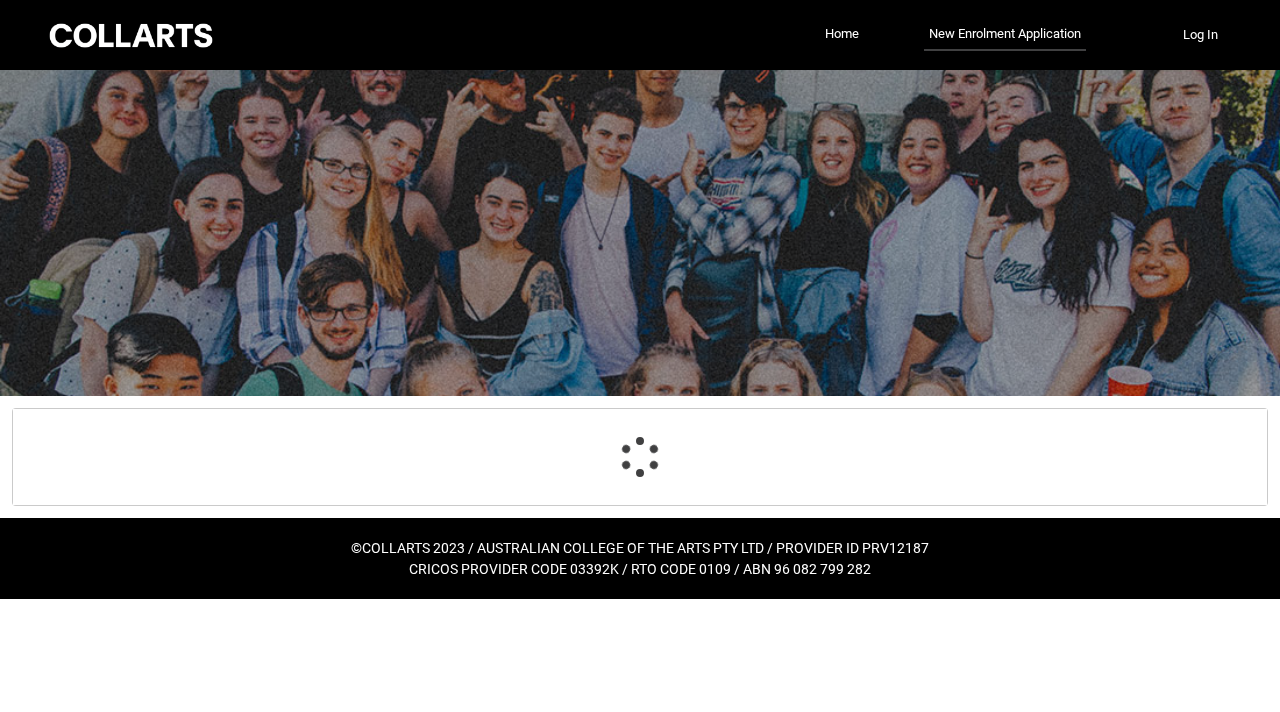 scroll, scrollTop: 0, scrollLeft: 0, axis: both 